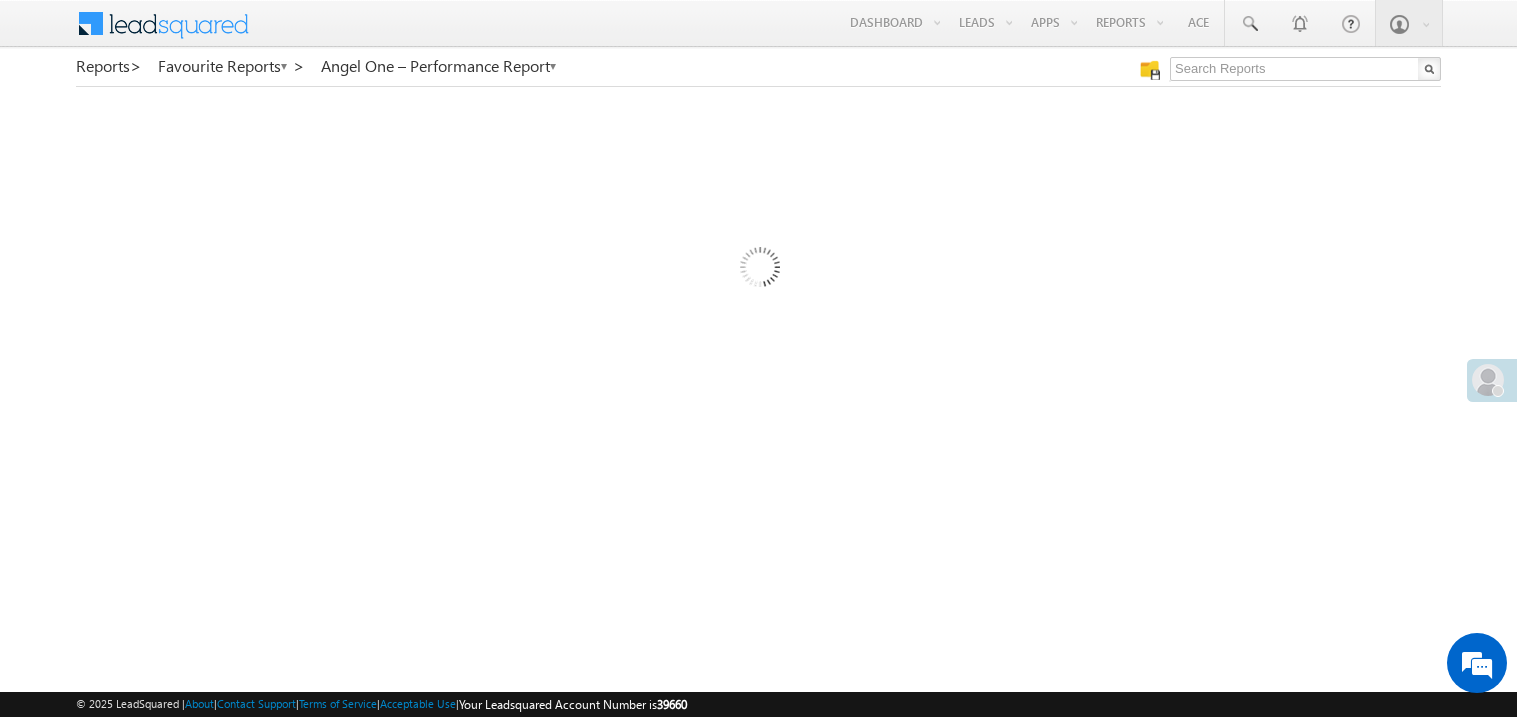 scroll, scrollTop: 0, scrollLeft: 0, axis: both 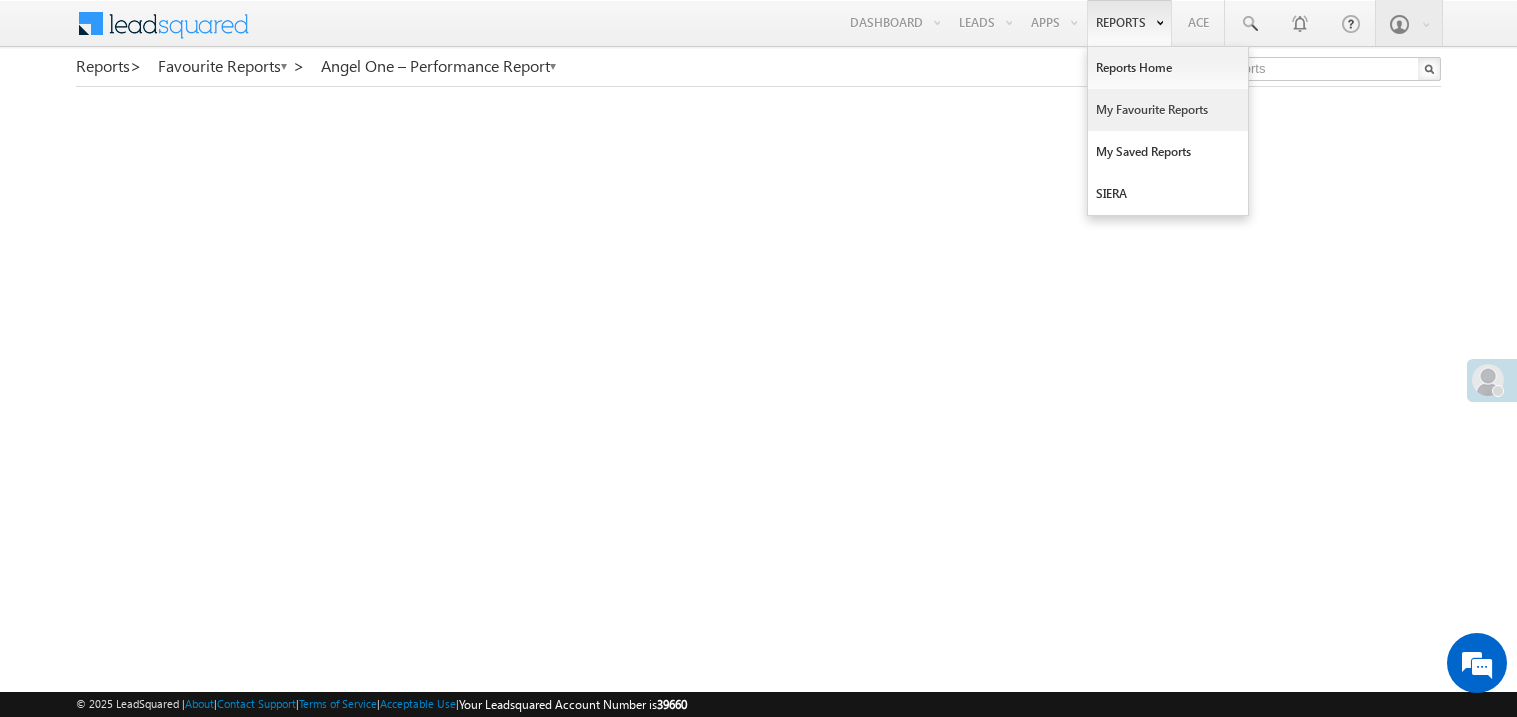 click on "My Favourite Reports" at bounding box center [1168, 110] 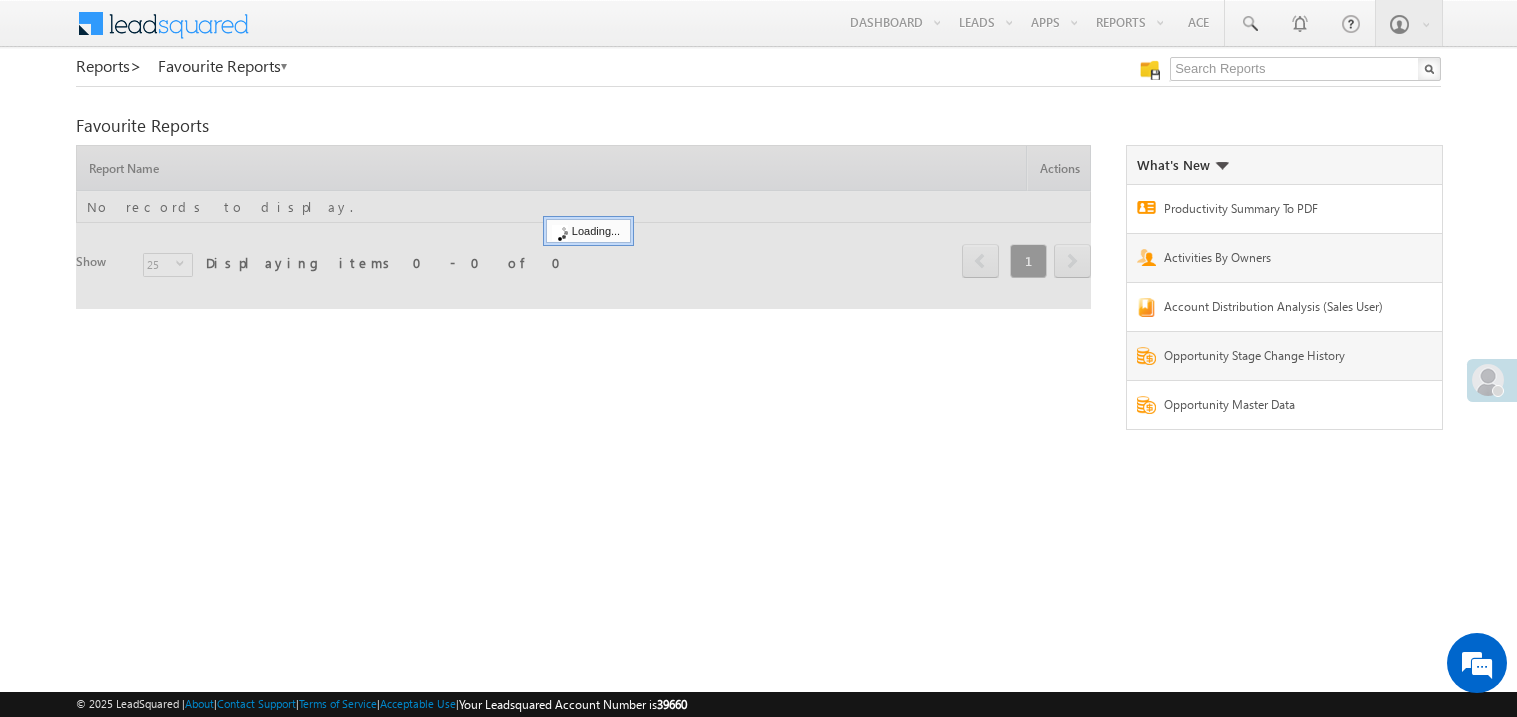 scroll, scrollTop: 0, scrollLeft: 0, axis: both 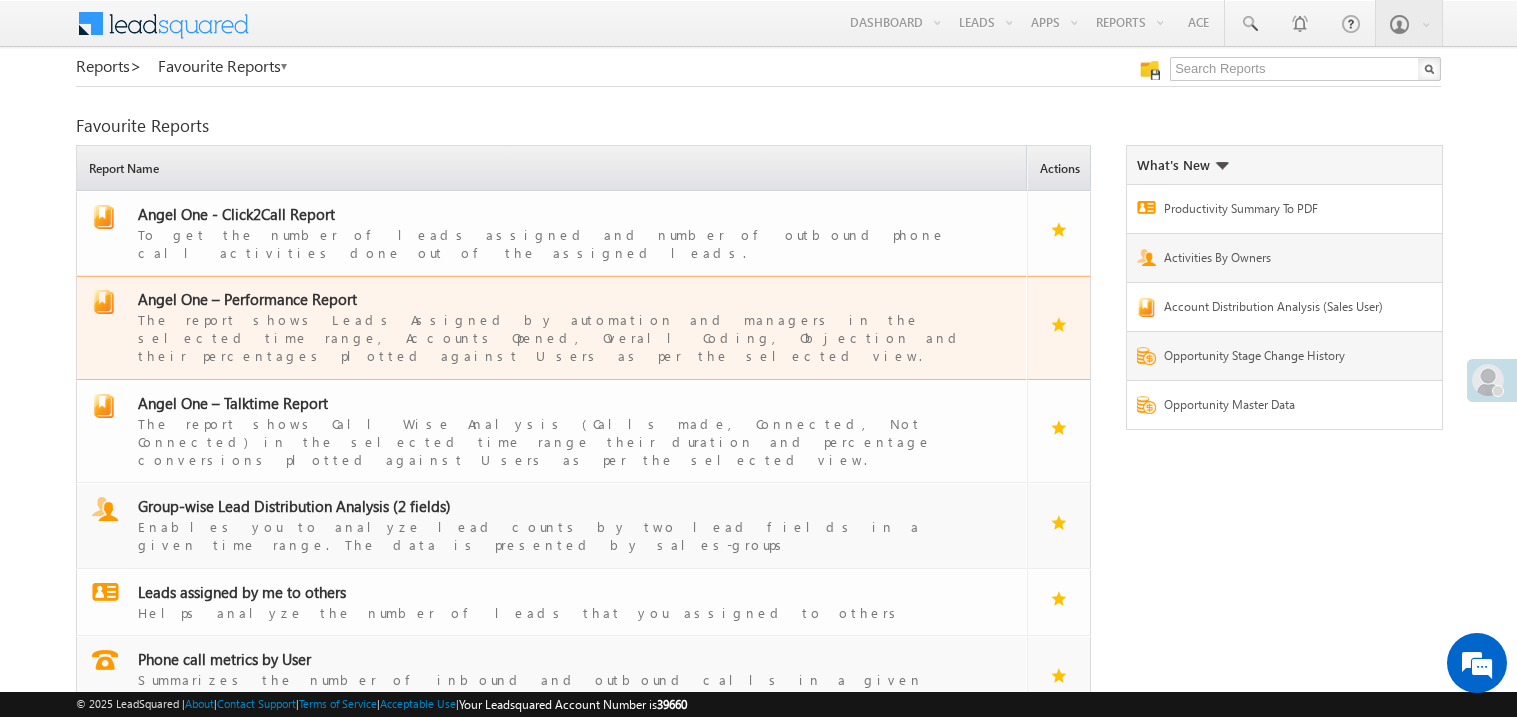 click on "Angel One – Performance Report" at bounding box center [247, 299] 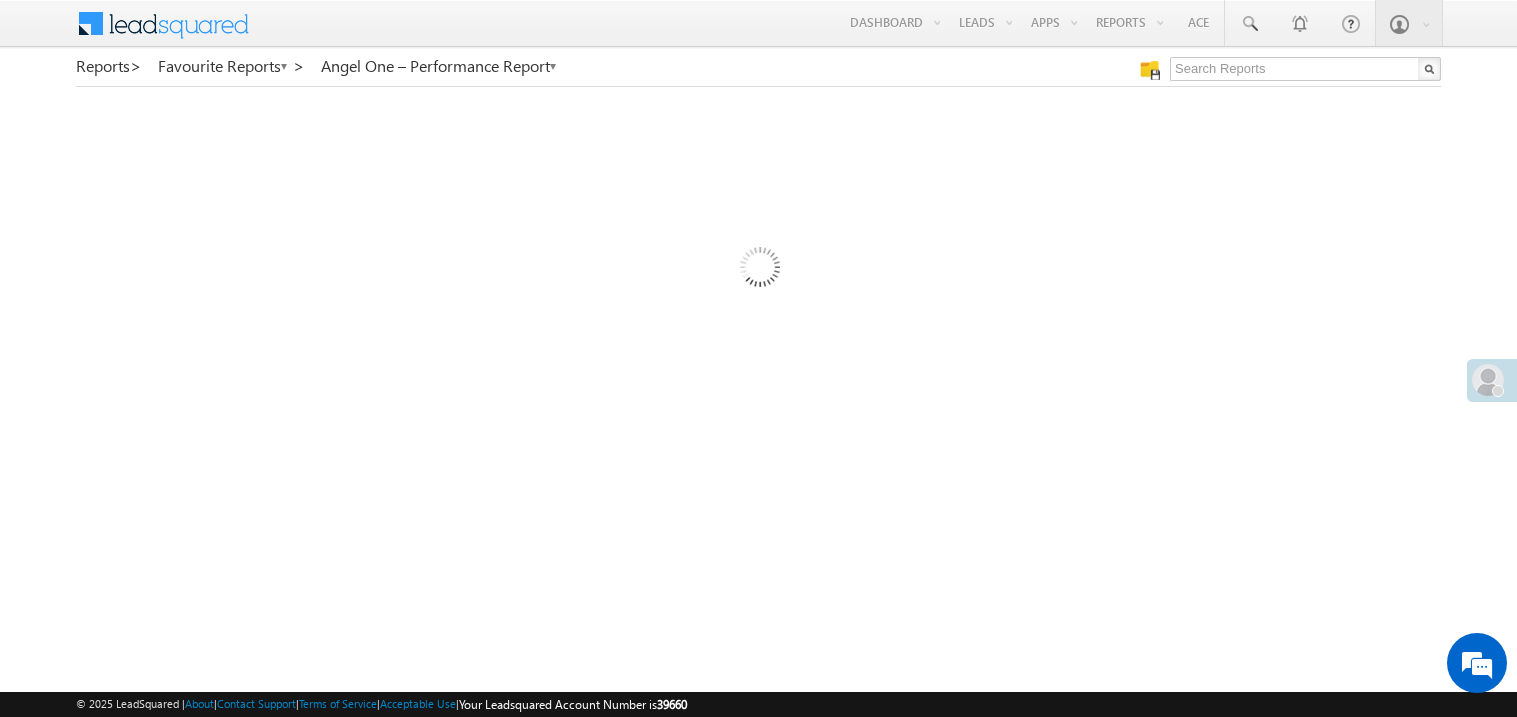 scroll, scrollTop: 0, scrollLeft: 0, axis: both 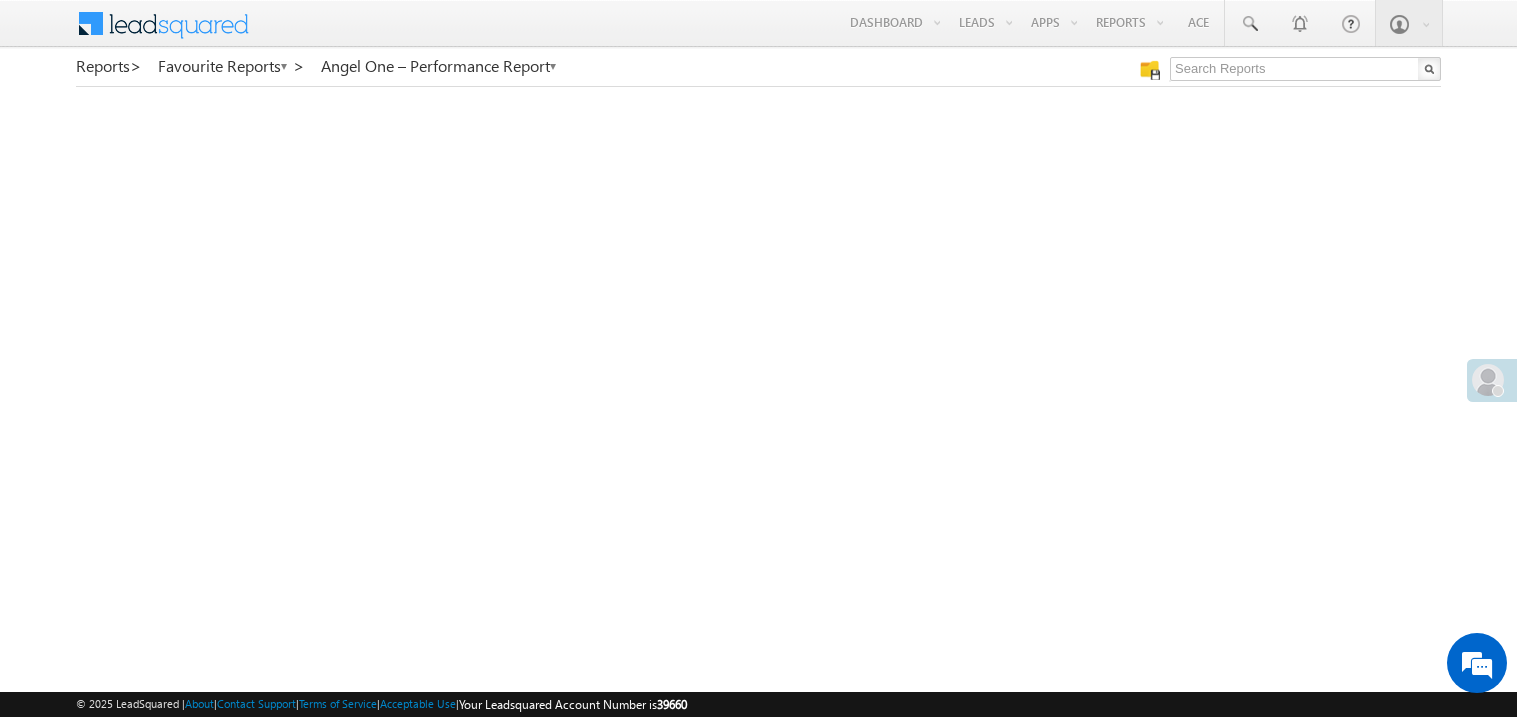 click at bounding box center [1488, 380] 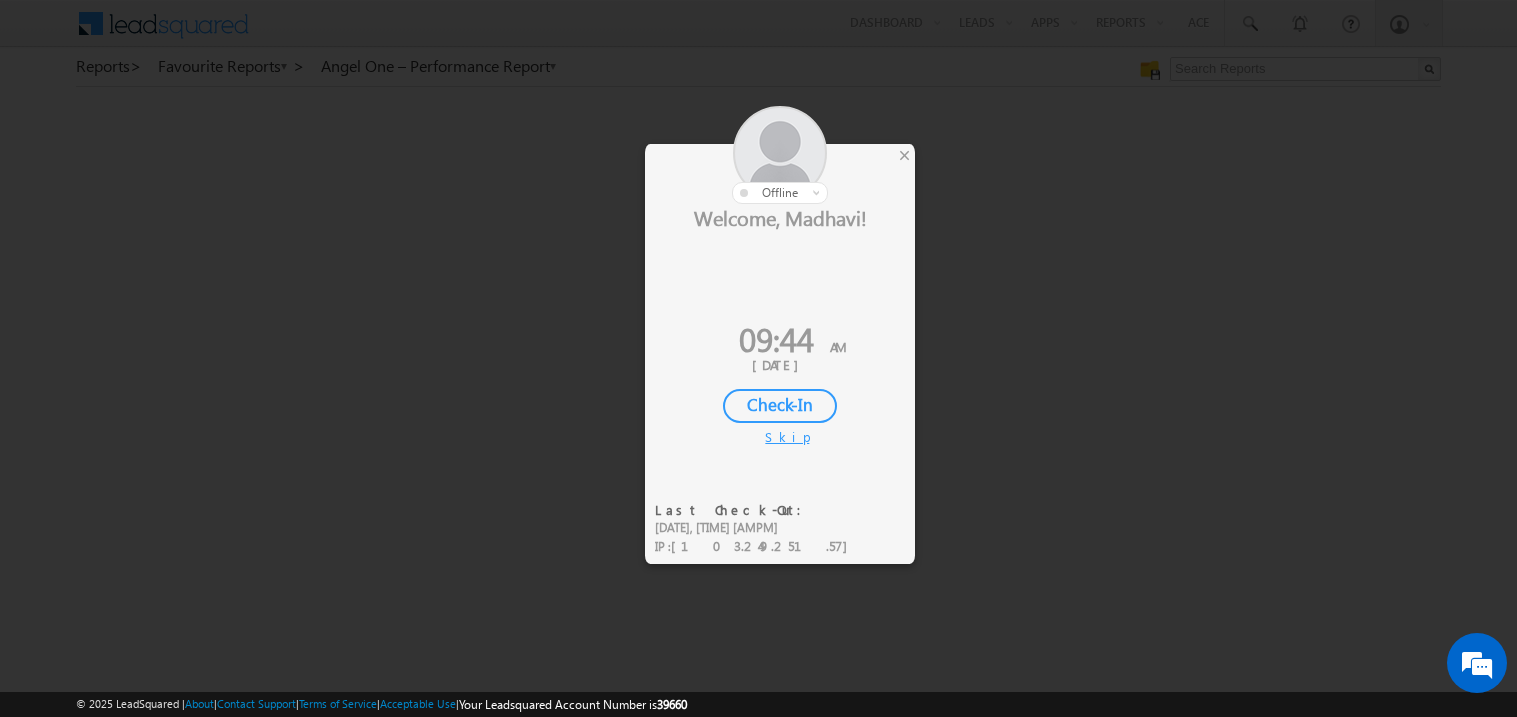 click on "Check-In" at bounding box center (780, 406) 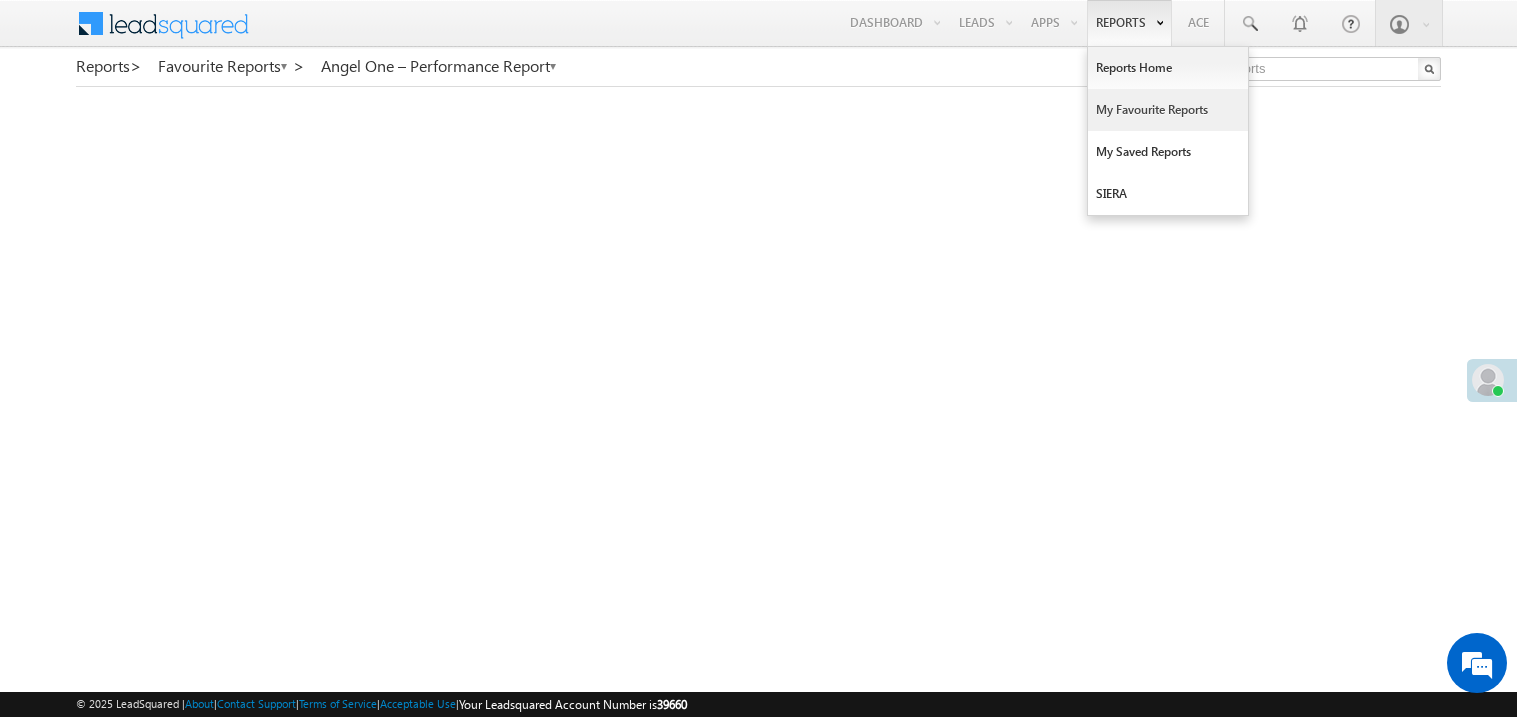 click on "My Favourite Reports" at bounding box center [1168, 110] 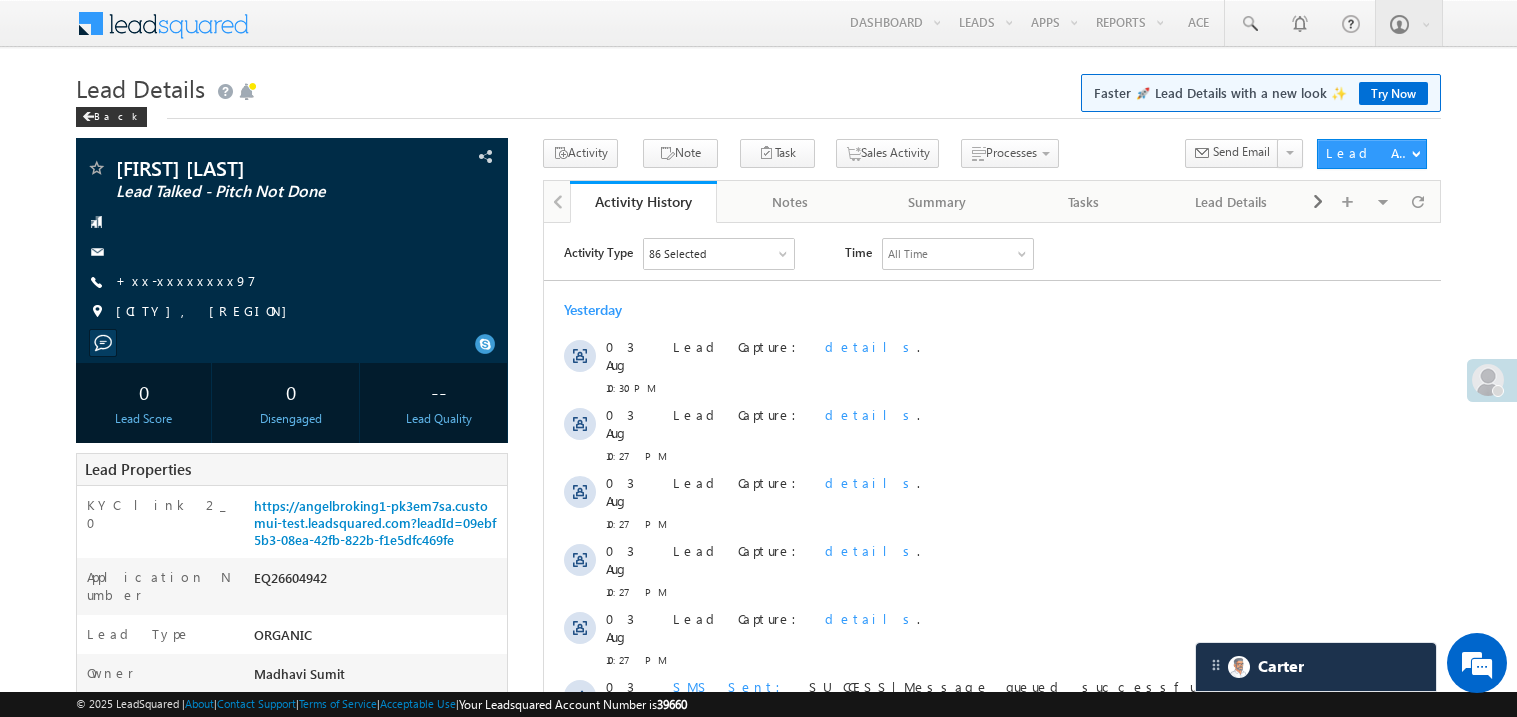 scroll, scrollTop: 0, scrollLeft: 0, axis: both 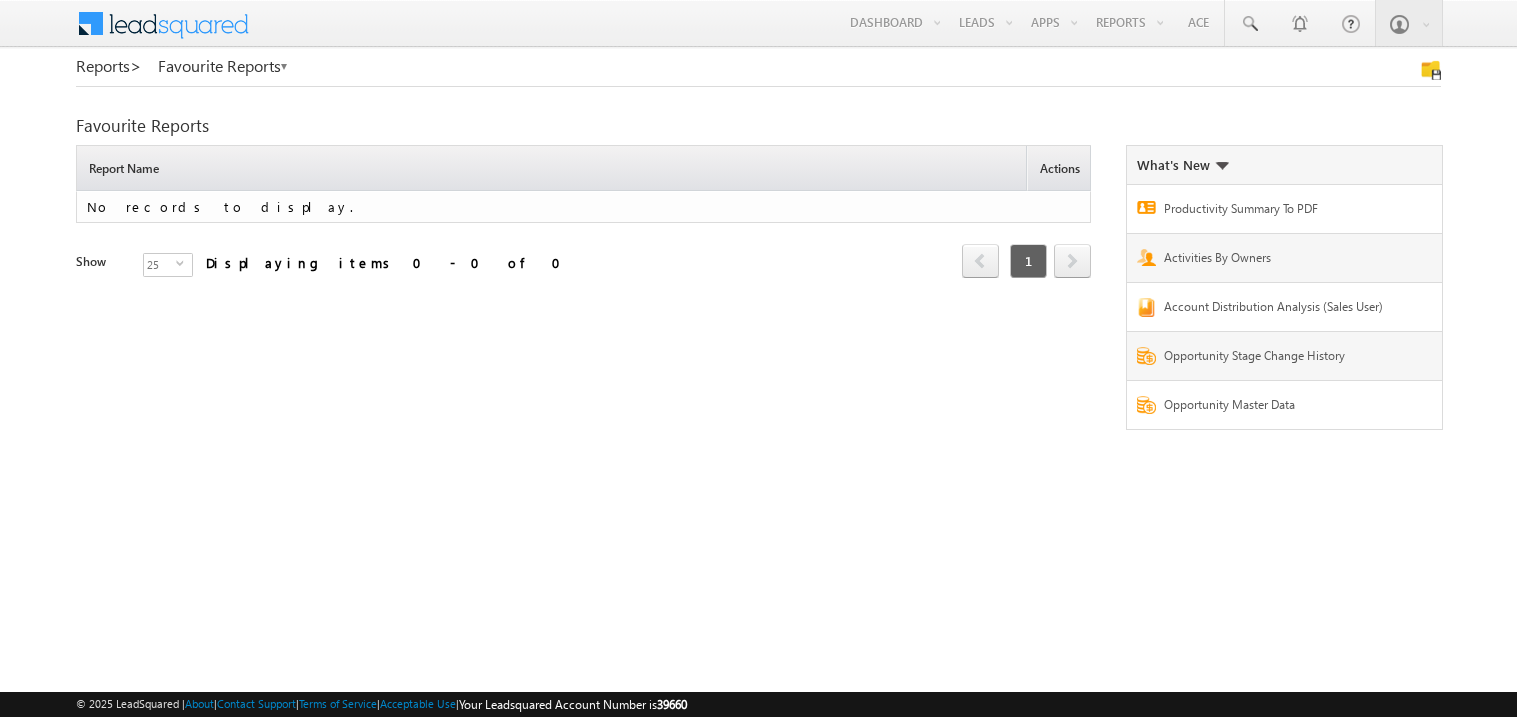 click on "Refresh first prev 1 next last Displaying items 0 - 0 of 0 Report Name Actions No records to display. Refresh first prev 1 next last Displaying items 0 - 0 of 0
Show
25 select 25
What's New
Productivity Summary To PDF
Activities By Owners
Account Distribution Analysis (Sales User)" at bounding box center [758, 297] 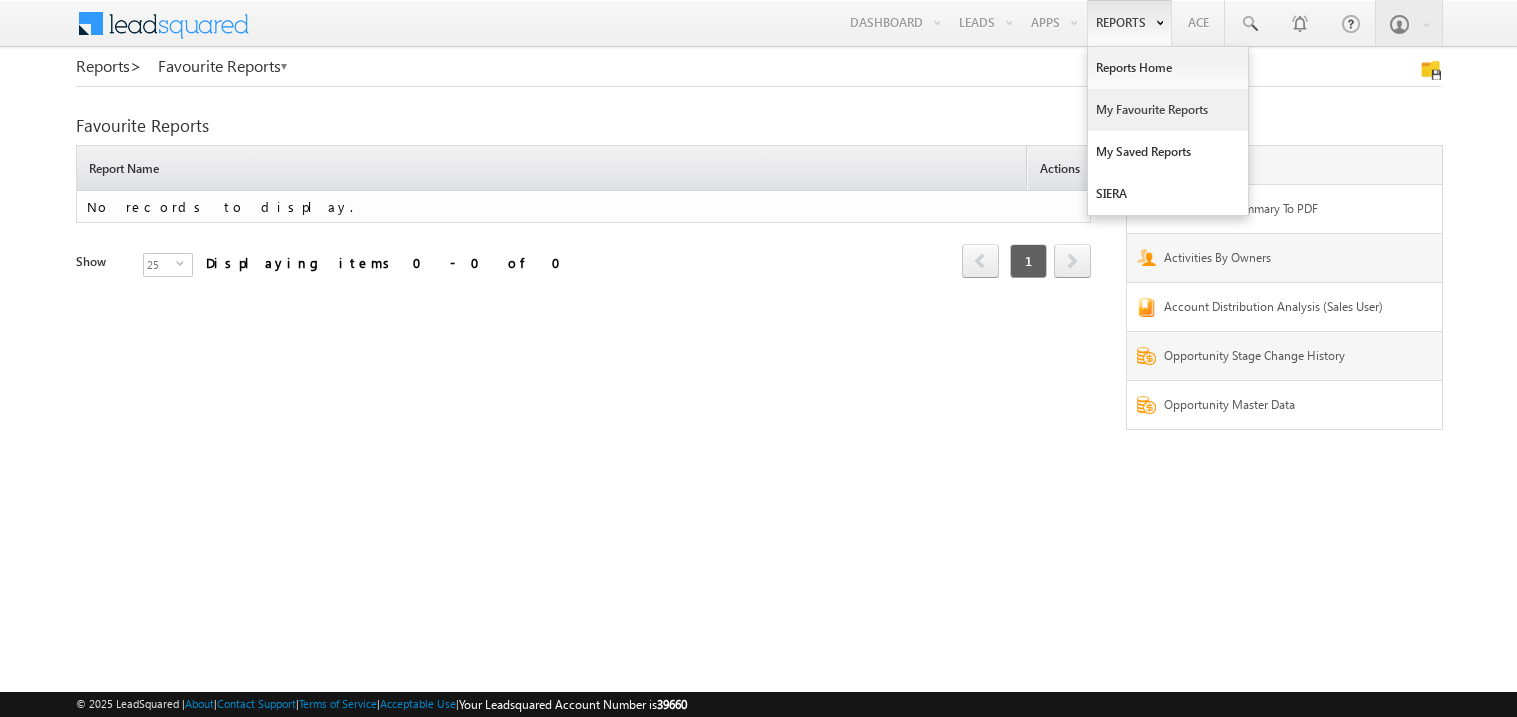 click on "My Favourite Reports" at bounding box center [1168, 110] 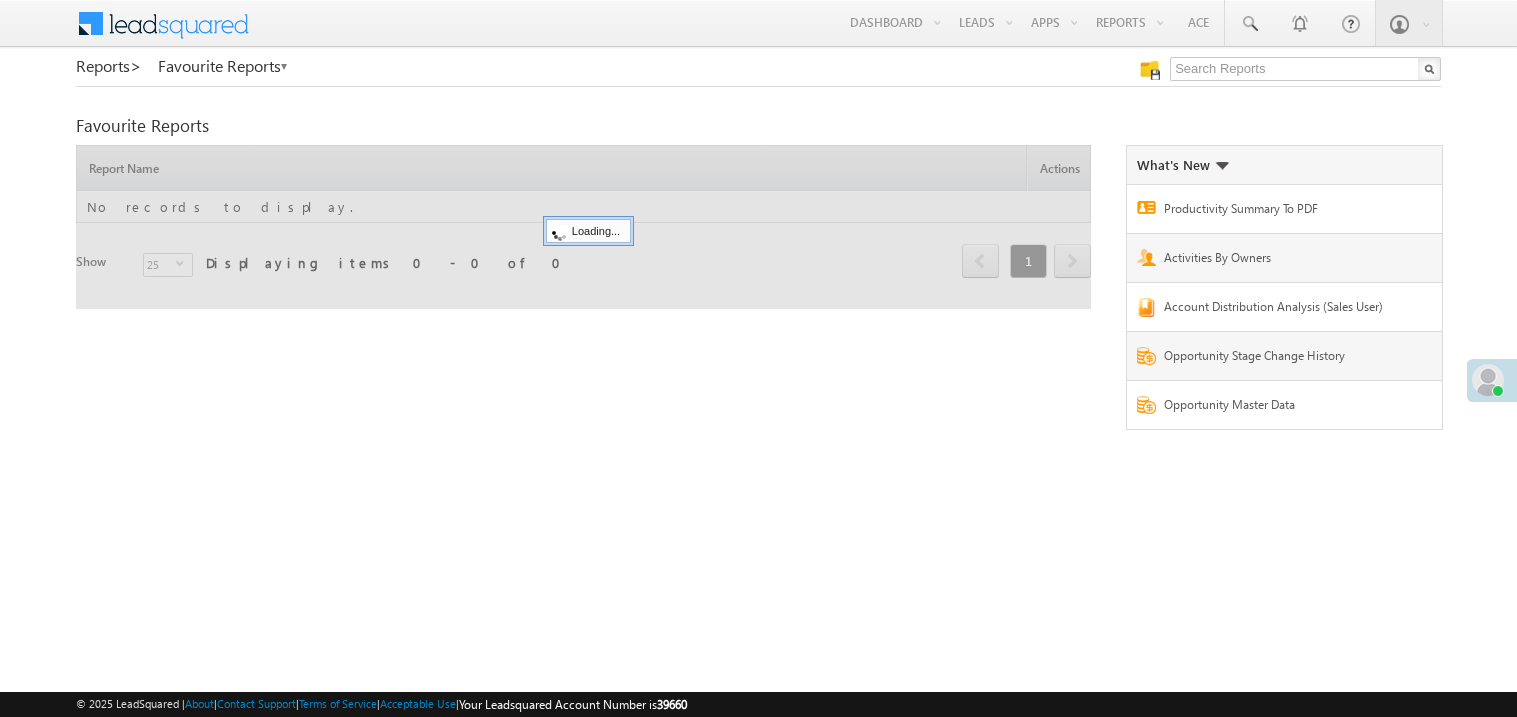 scroll, scrollTop: 0, scrollLeft: 0, axis: both 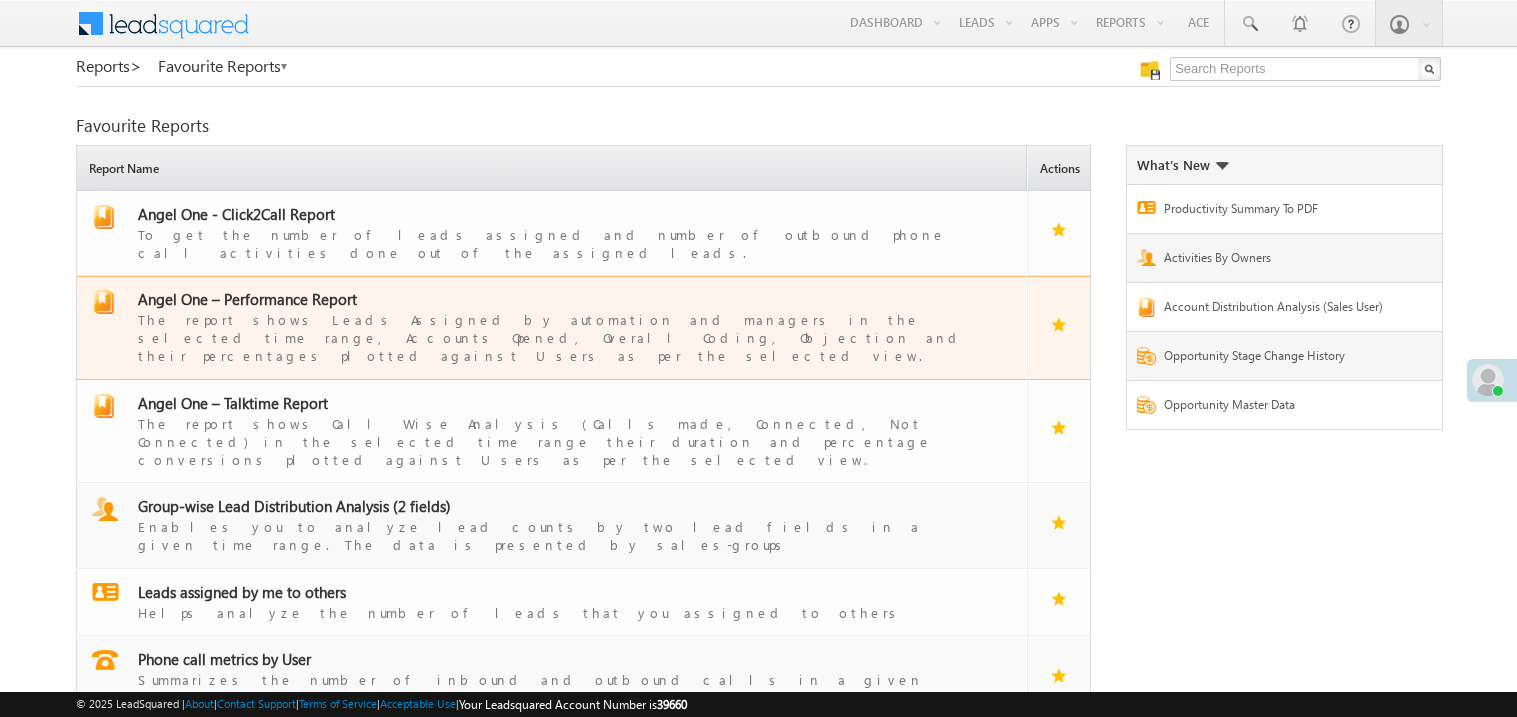 click on "Angel One – Performance Report" at bounding box center (247, 299) 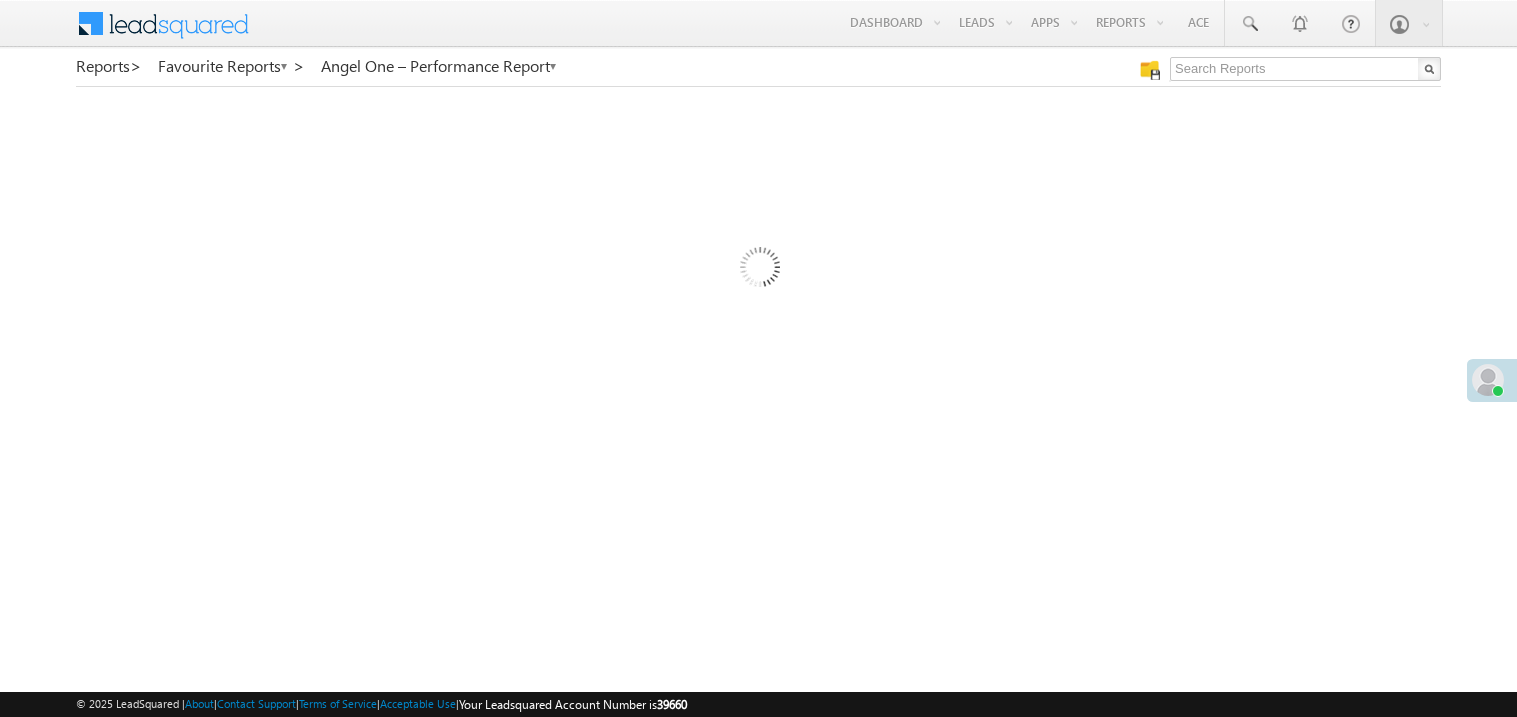 scroll, scrollTop: 0, scrollLeft: 0, axis: both 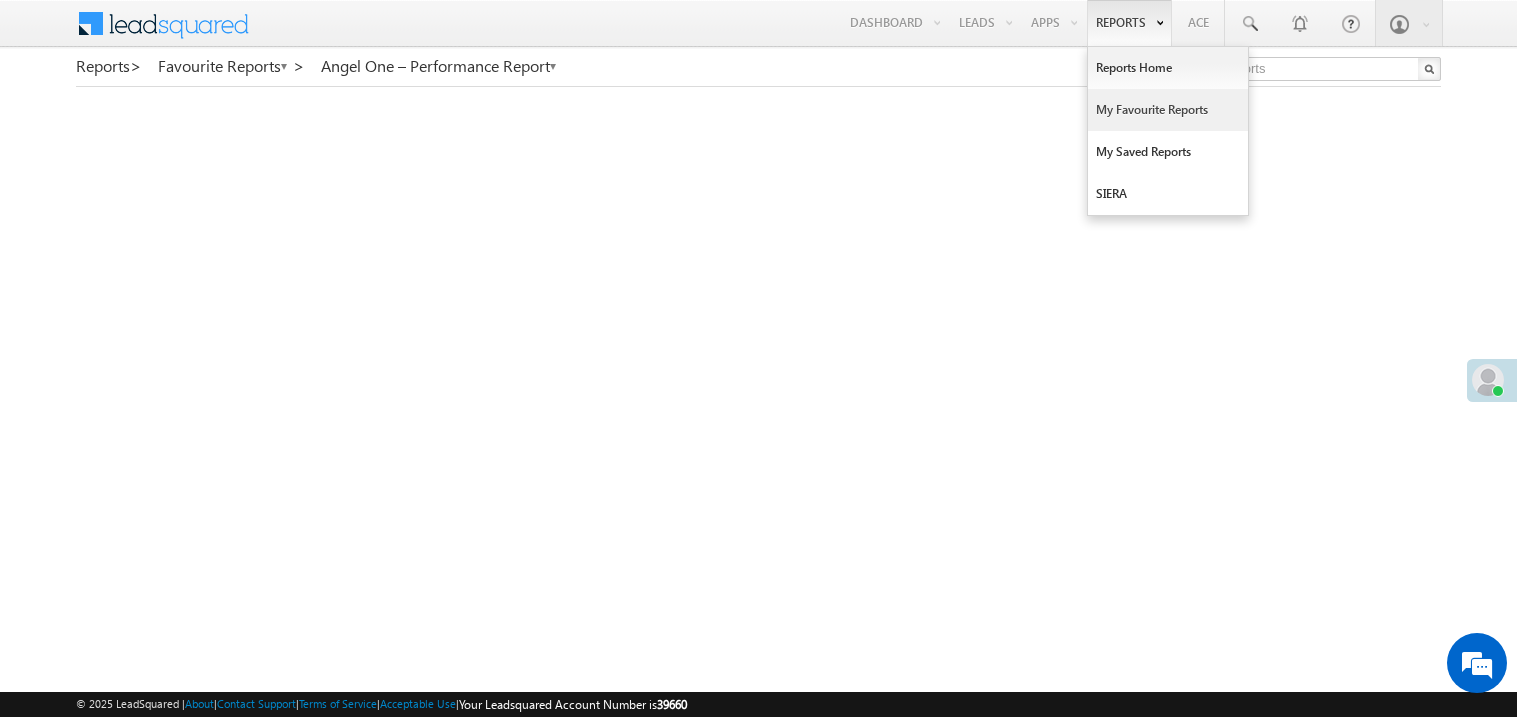 click on "My Favourite Reports" at bounding box center [1168, 110] 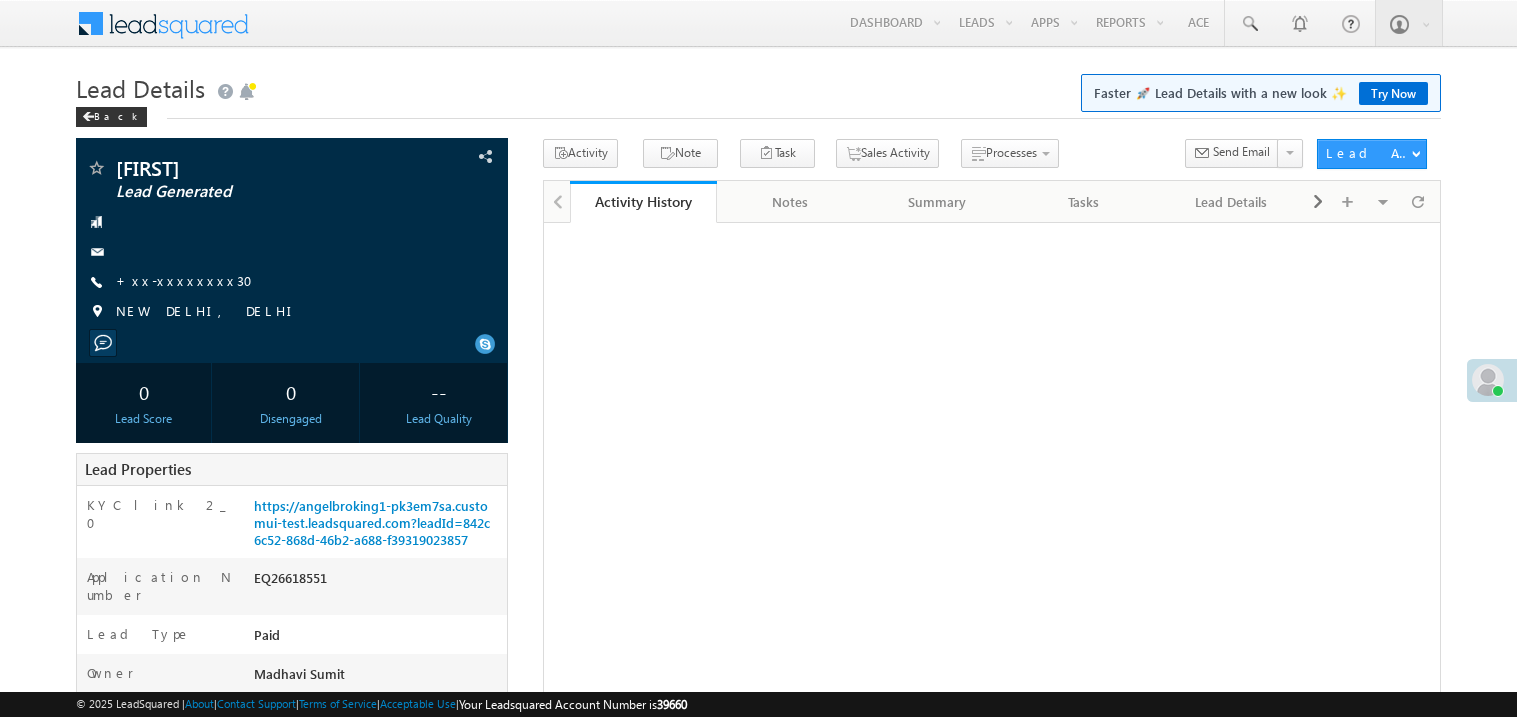 scroll, scrollTop: 0, scrollLeft: 0, axis: both 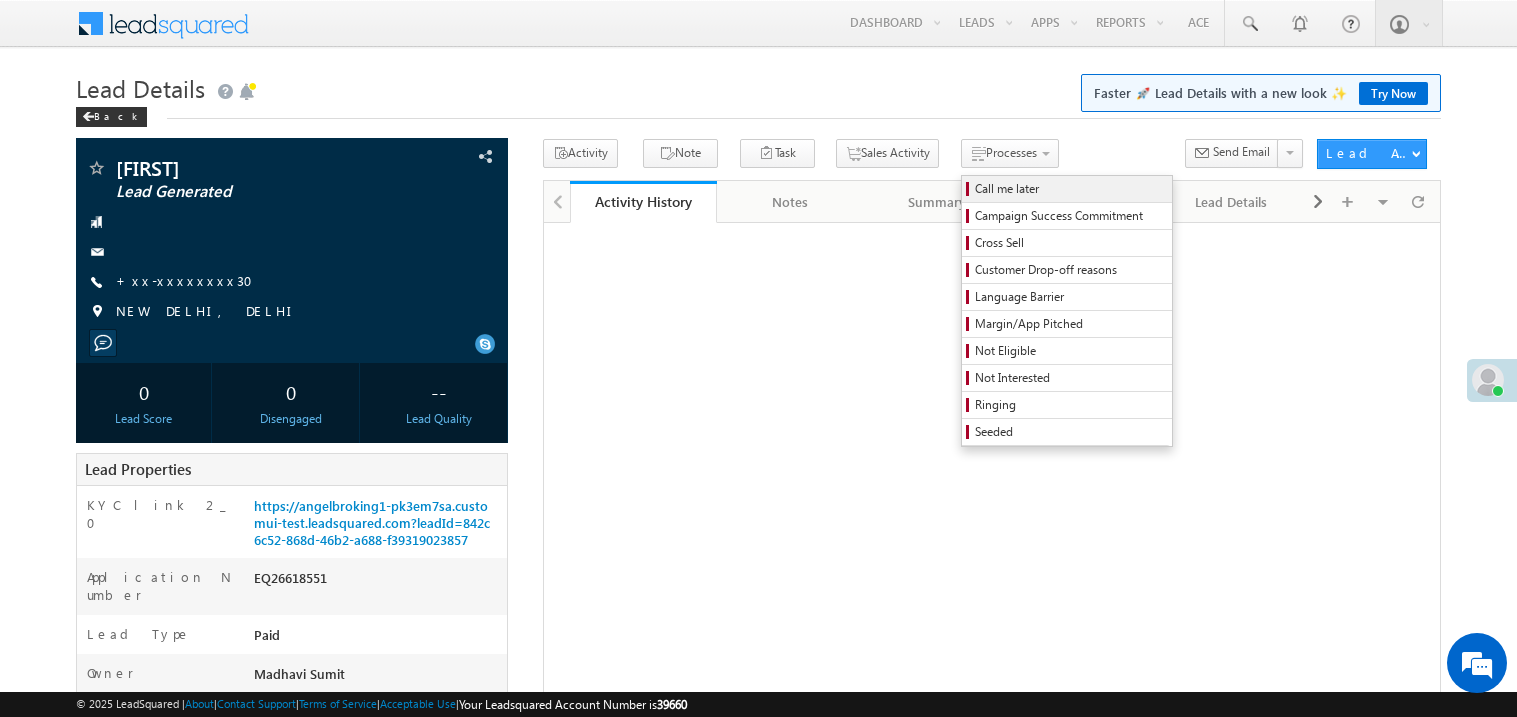 click on "Call me later" at bounding box center [1070, 189] 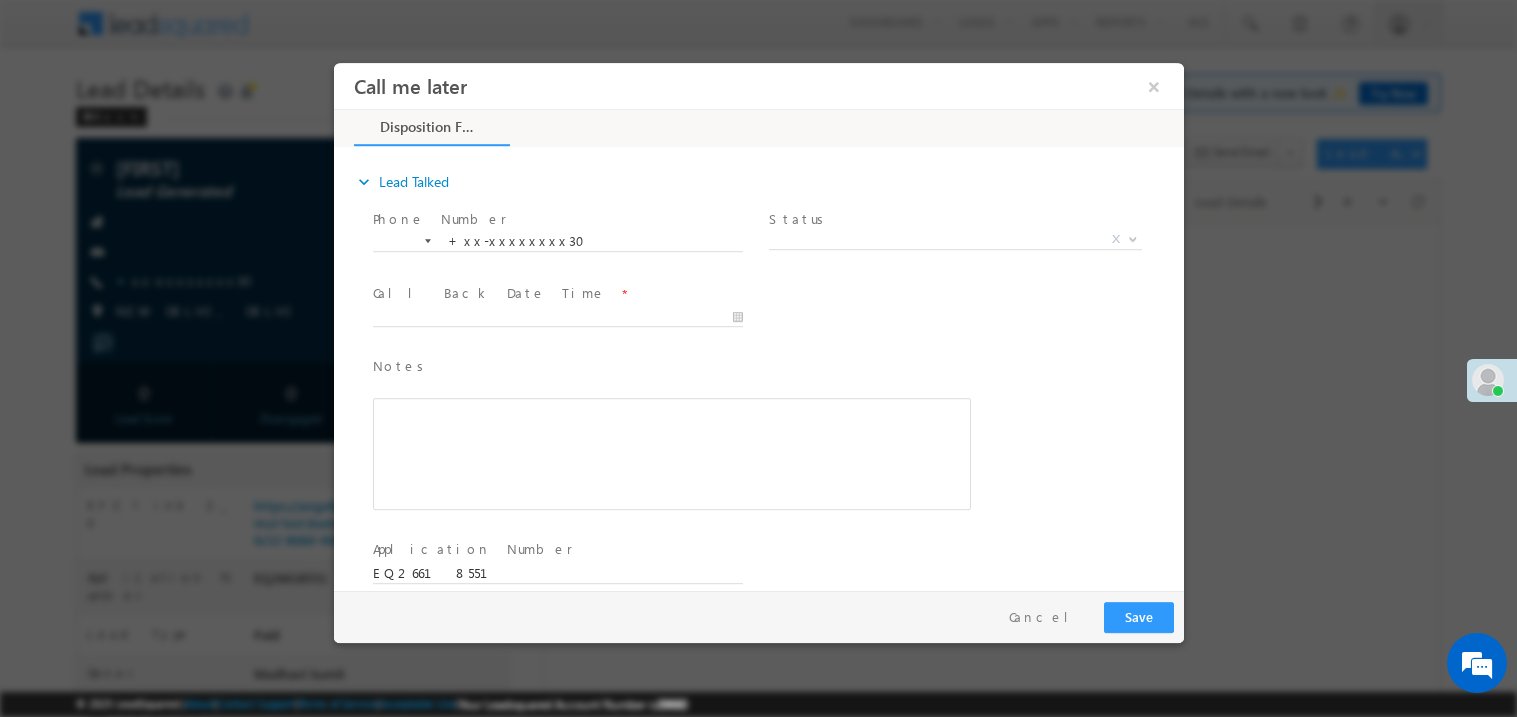 scroll, scrollTop: 0, scrollLeft: 0, axis: both 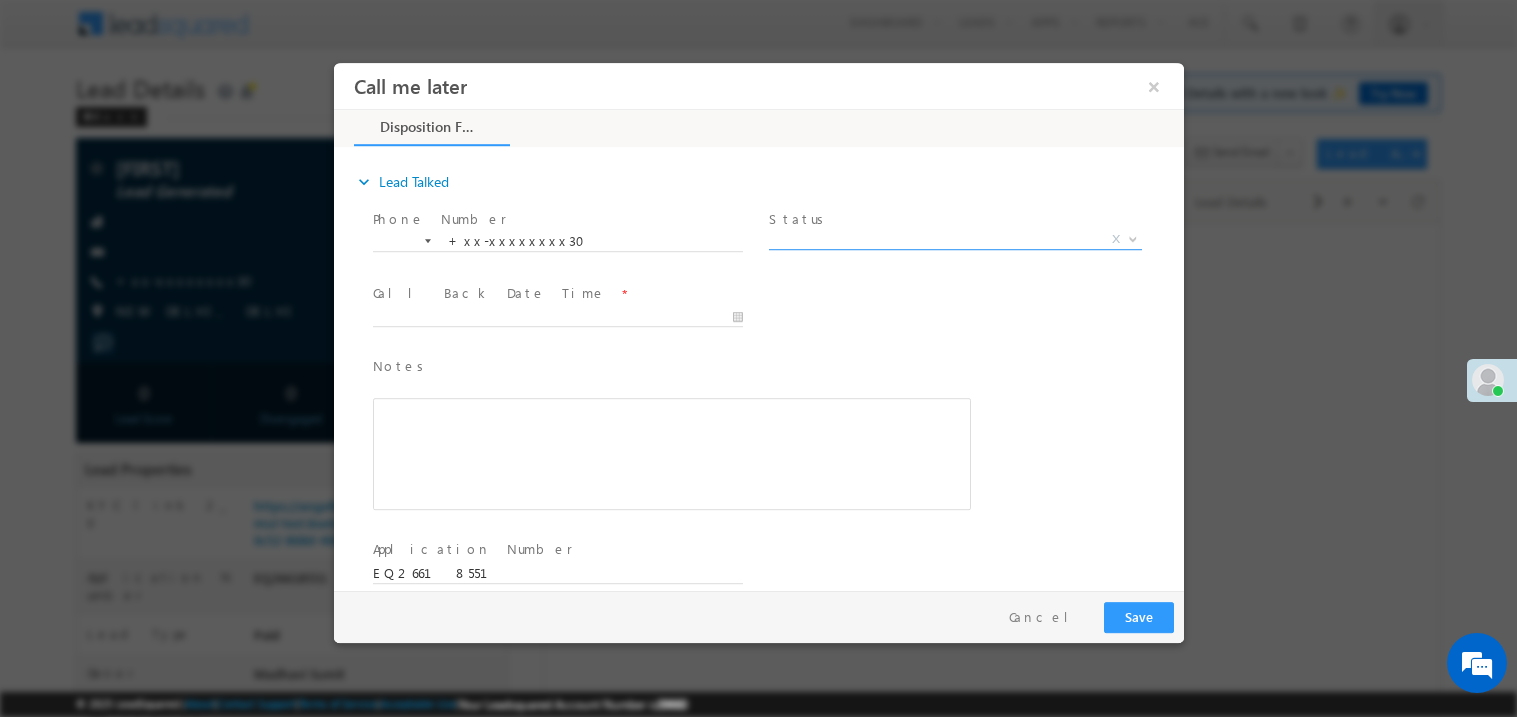 click on "X" at bounding box center [954, 239] 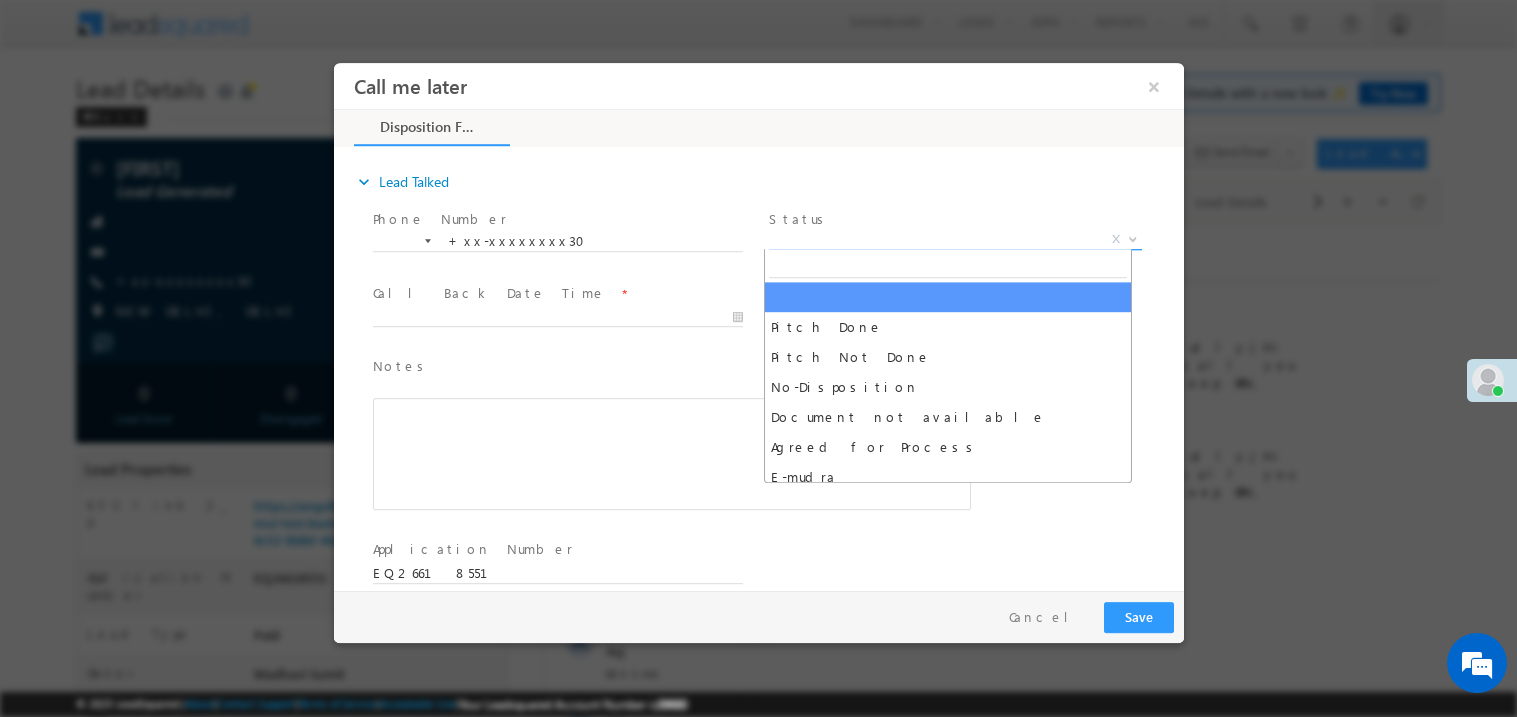 scroll, scrollTop: 0, scrollLeft: 0, axis: both 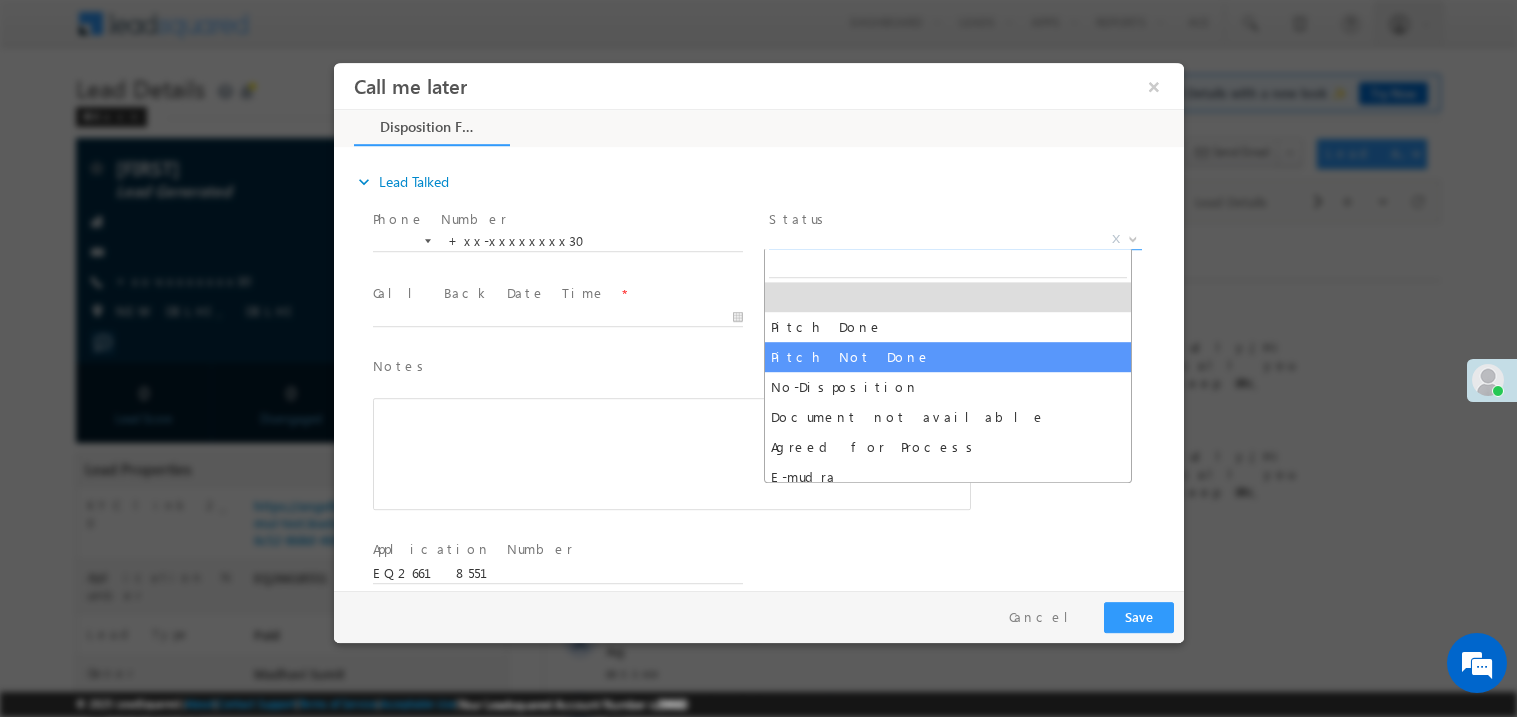select on "Pitch Not Done" 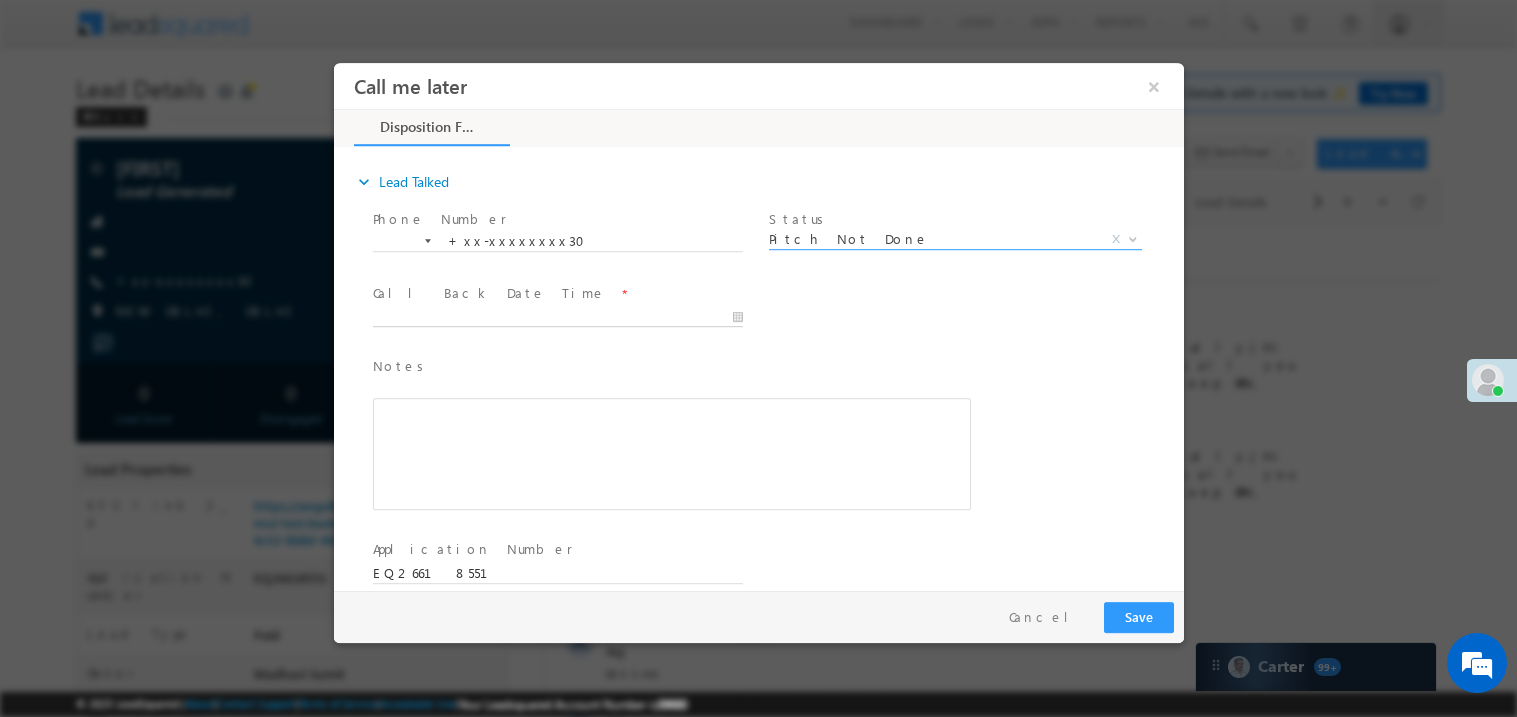 click on "Call me later
×" at bounding box center (758, 325) 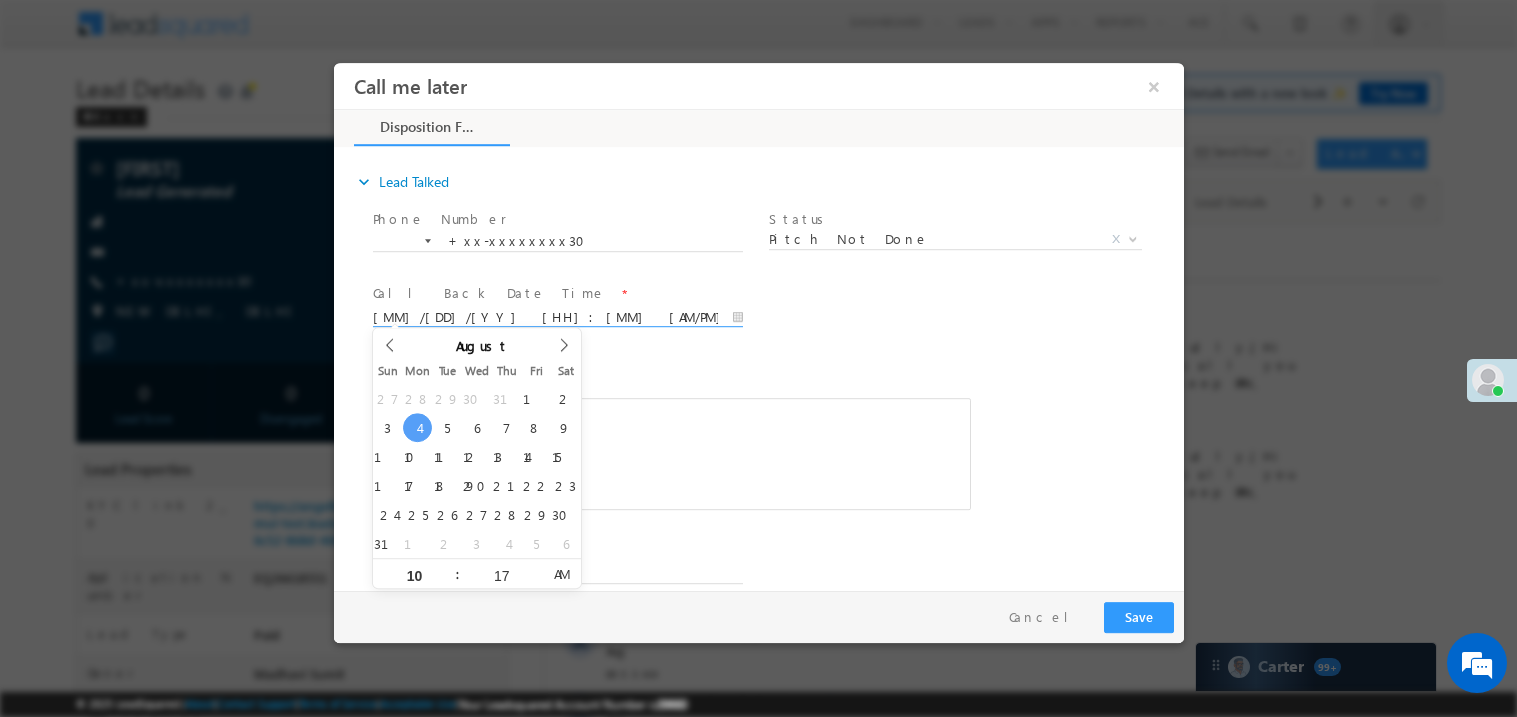 click at bounding box center (671, 453) 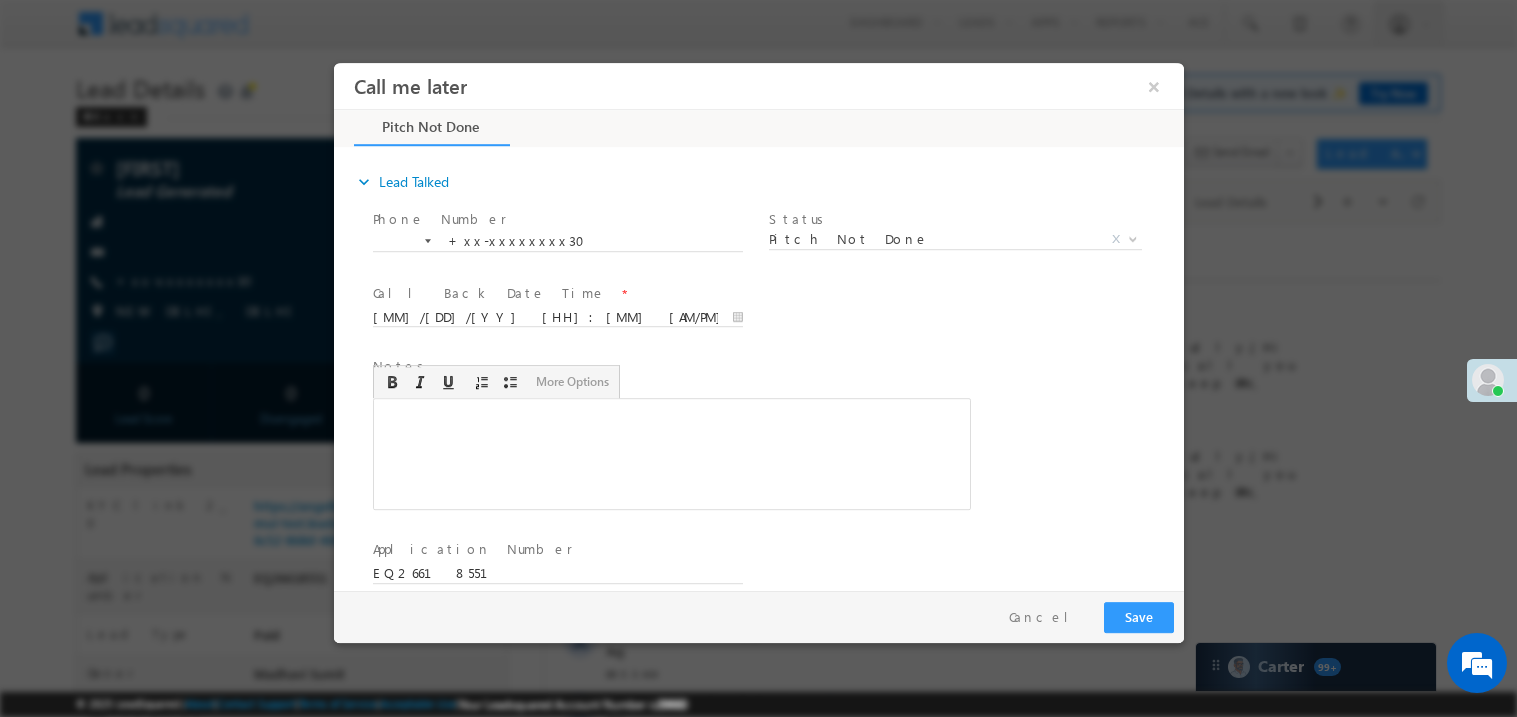 scroll, scrollTop: 0, scrollLeft: 0, axis: both 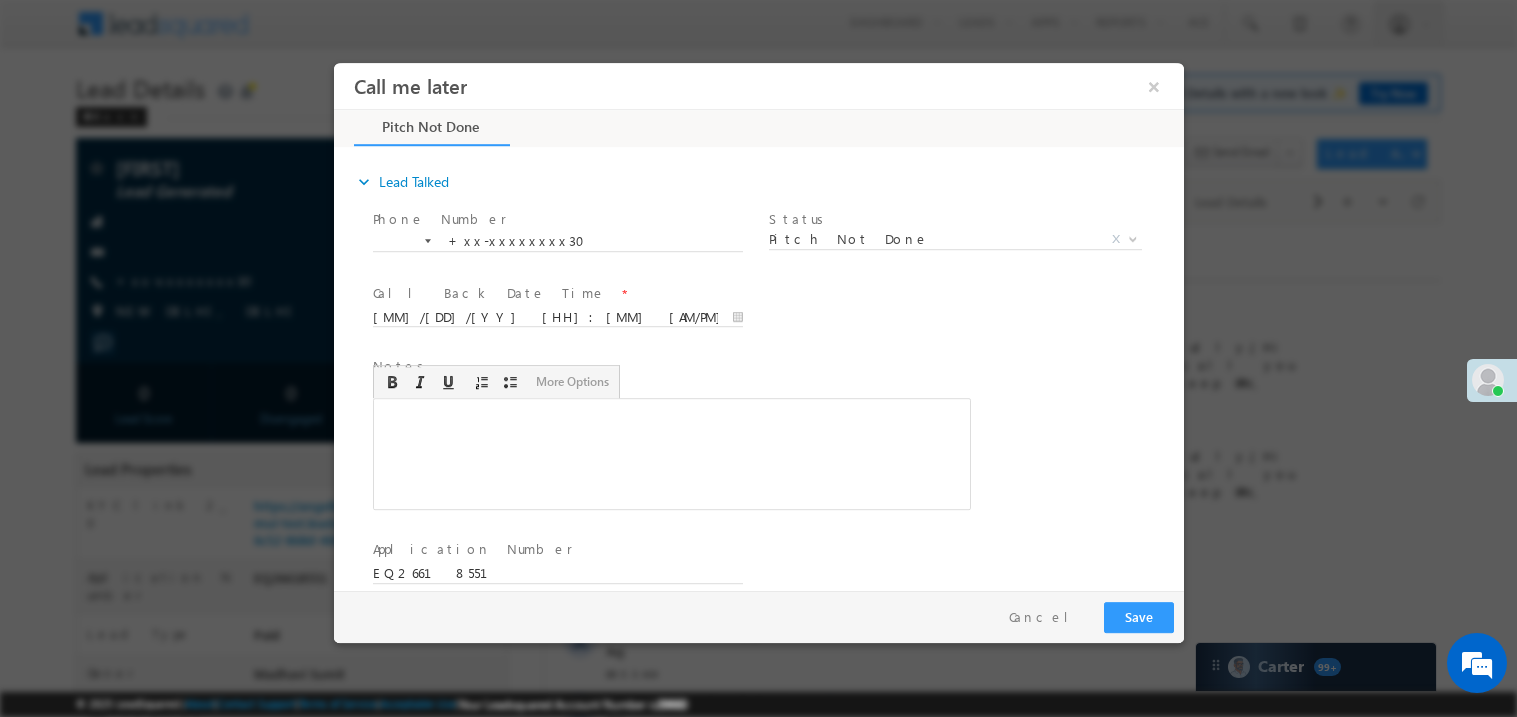 type 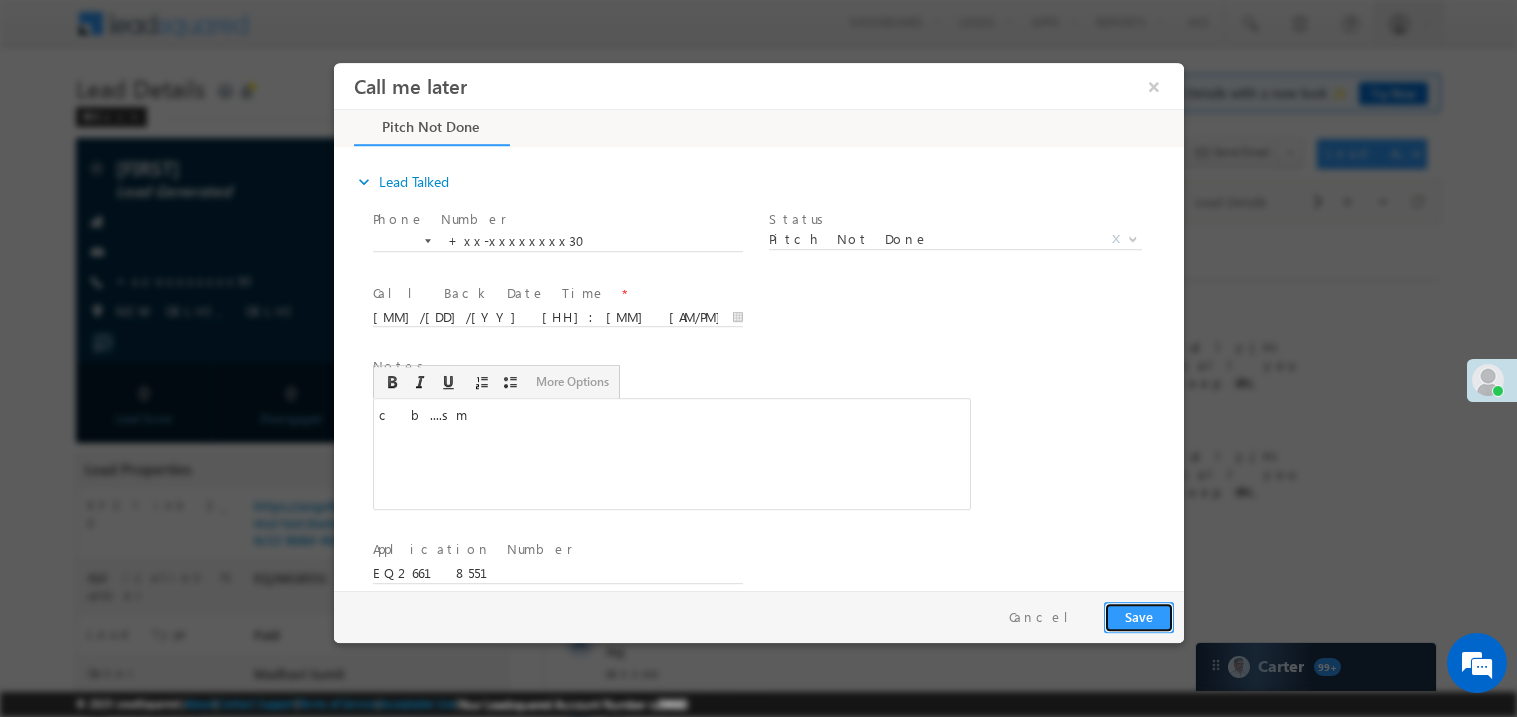 click on "Save" at bounding box center [1138, 616] 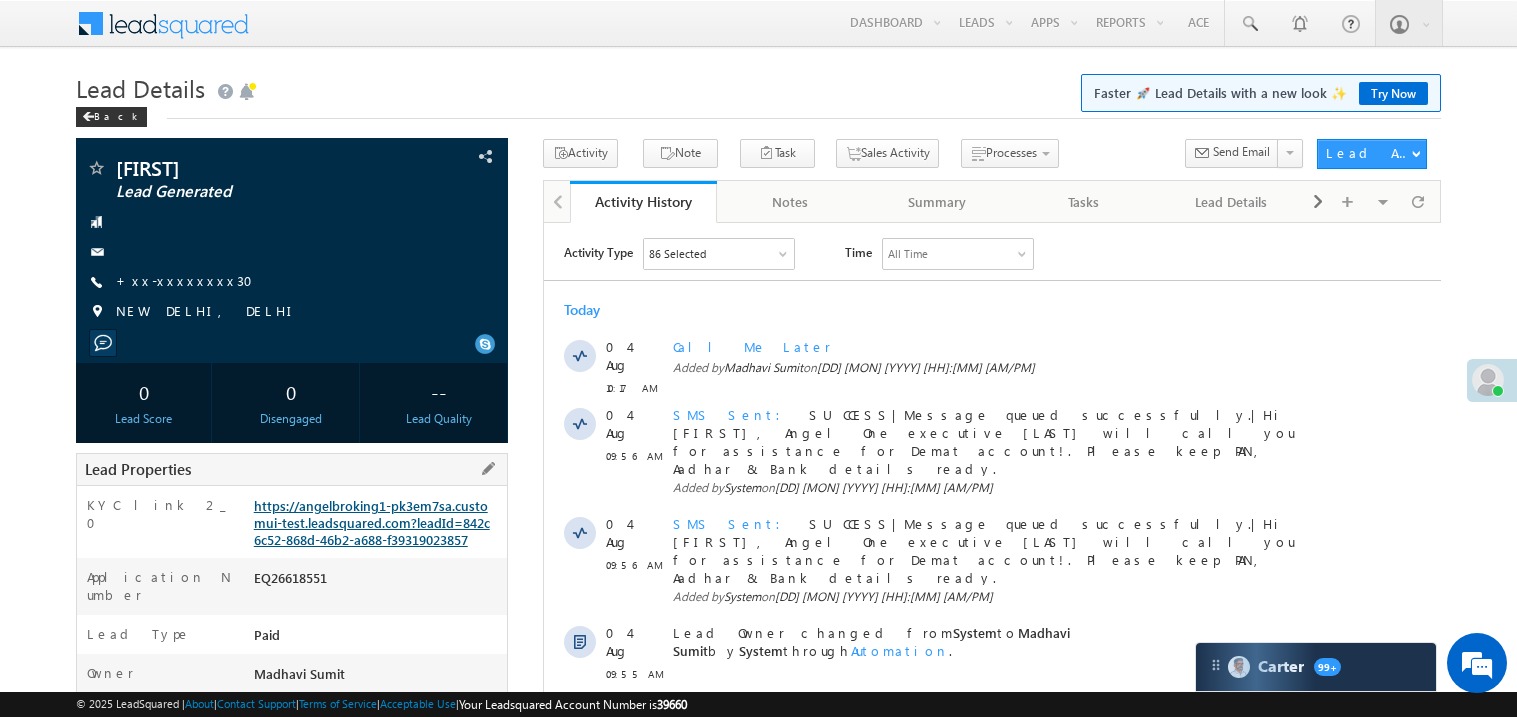 click on "https://angelbroking1-pk3em7sa.customui-test.leadsquared.com?leadId=842c6c52-868d-46b2-a688-f39319023857" at bounding box center (372, 522) 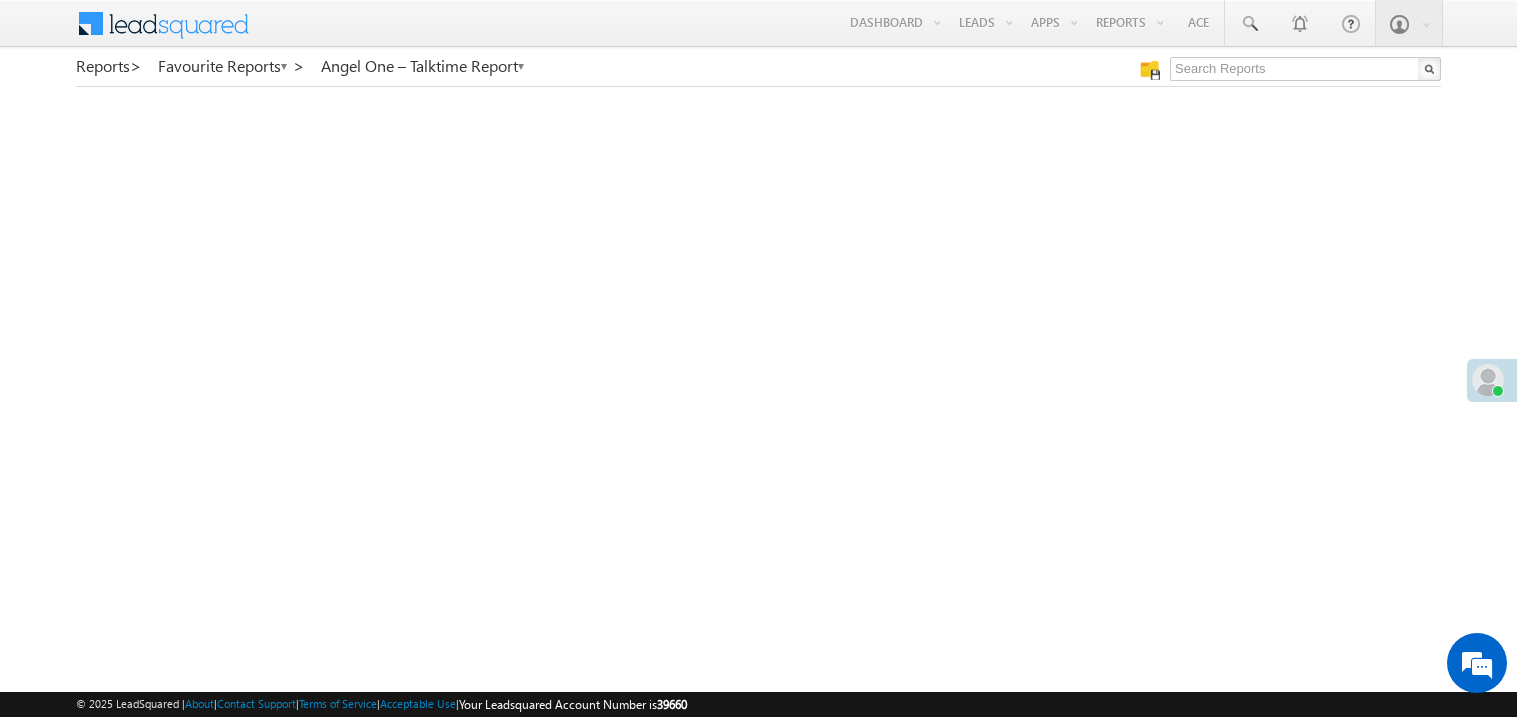 scroll, scrollTop: 0, scrollLeft: 0, axis: both 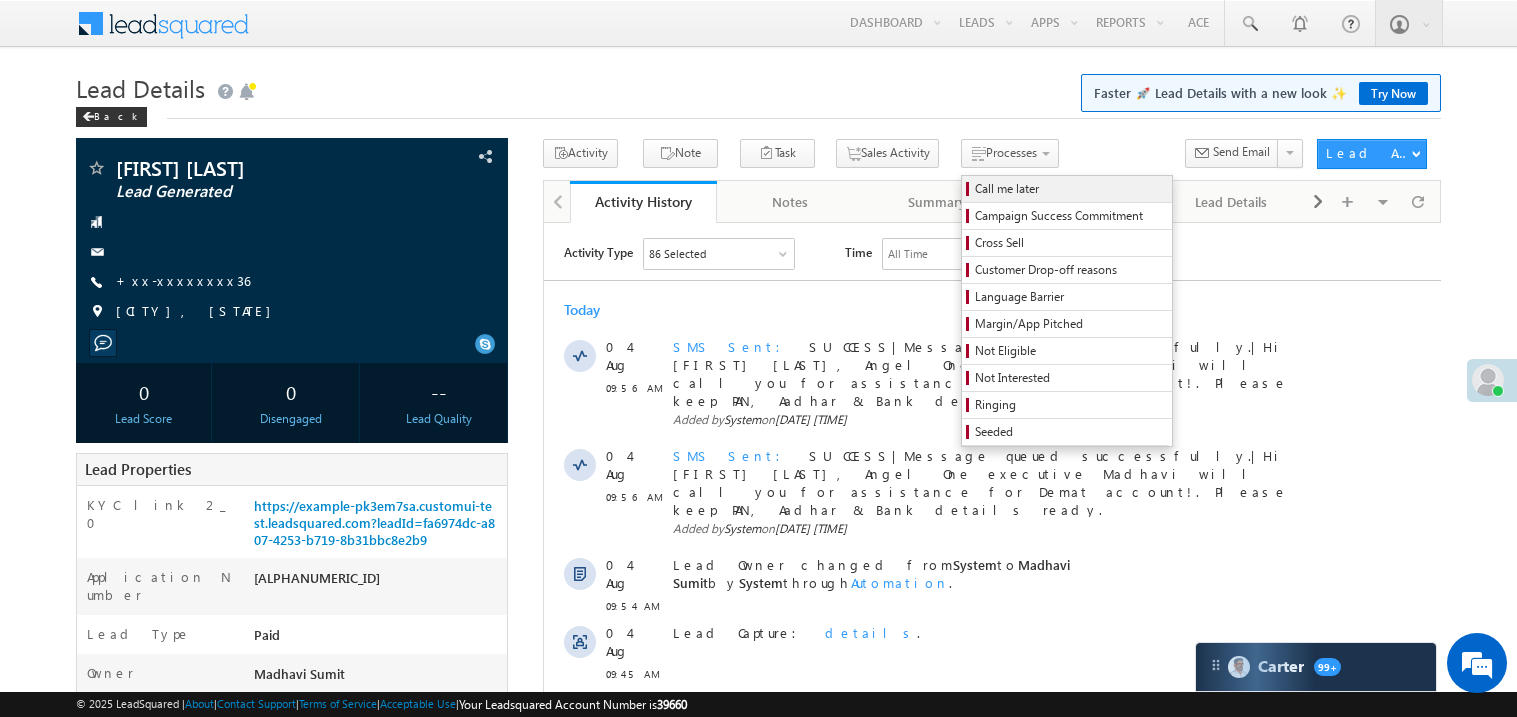 click on "Call me later" at bounding box center (1070, 189) 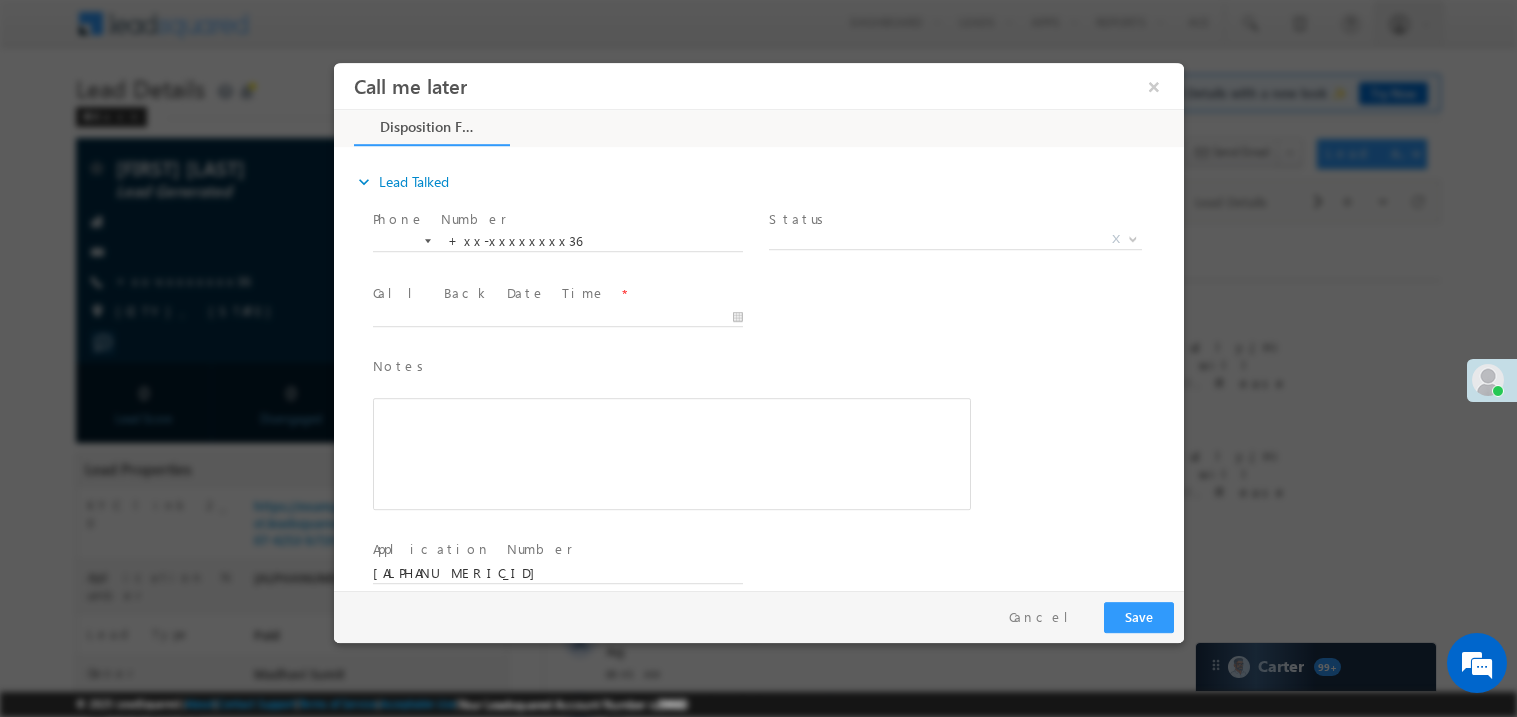 scroll, scrollTop: 0, scrollLeft: 0, axis: both 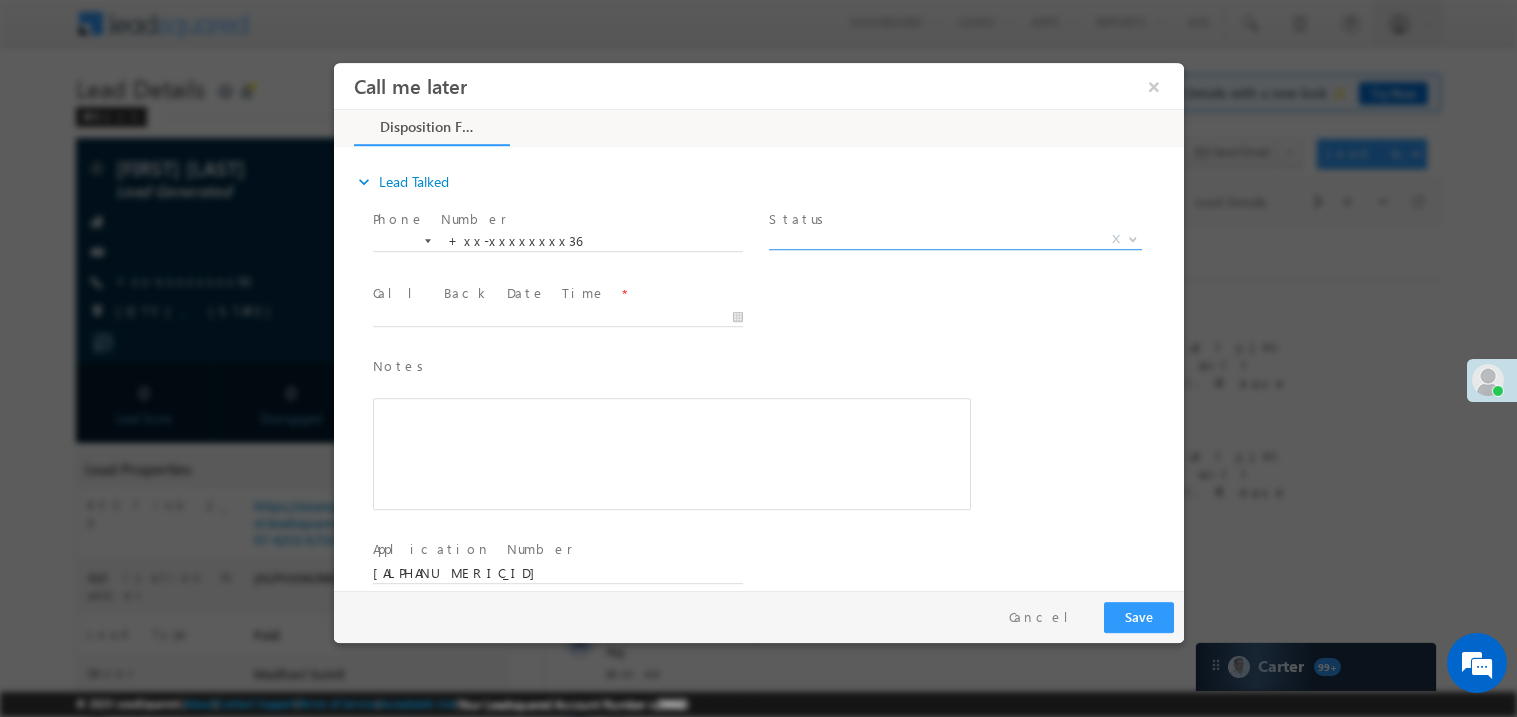 click on "X" at bounding box center (954, 239) 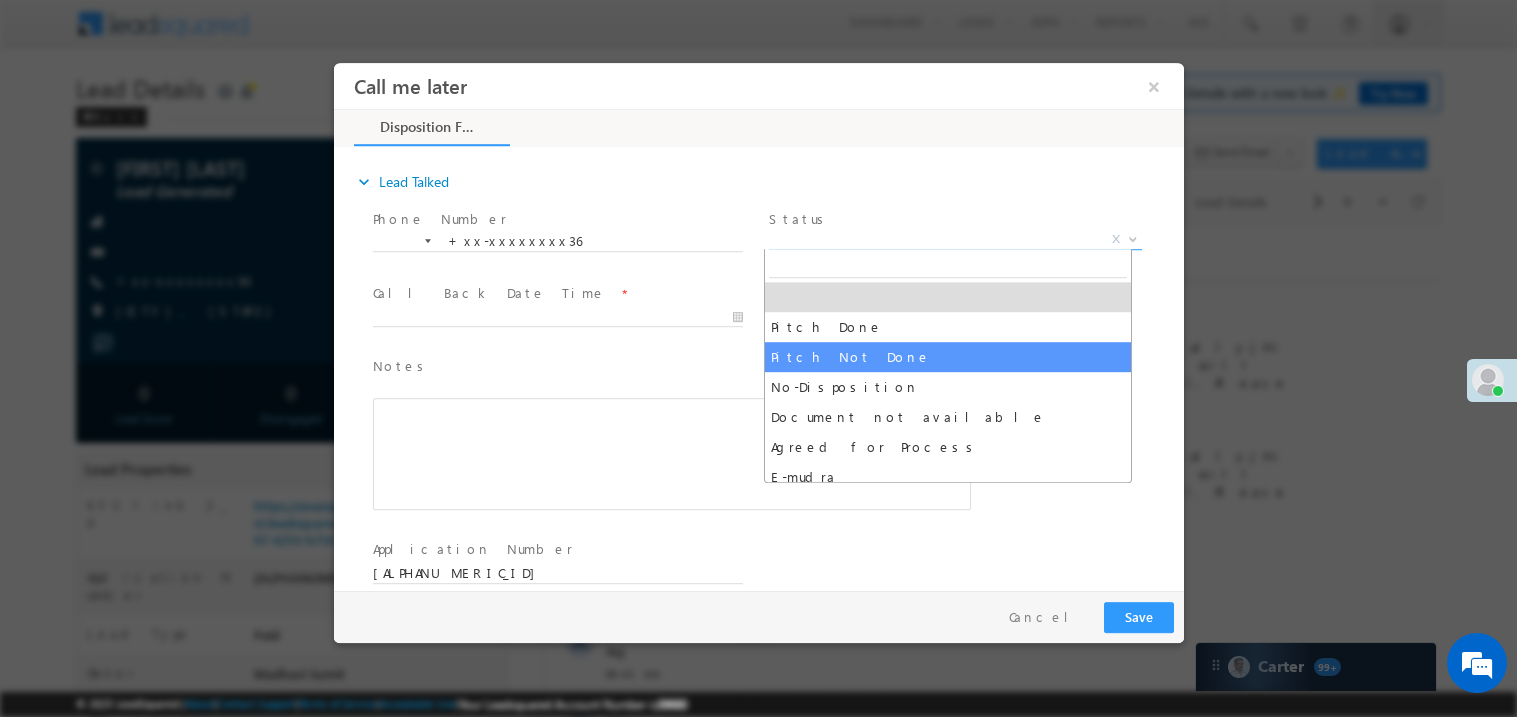 select on "Pitch Not Done" 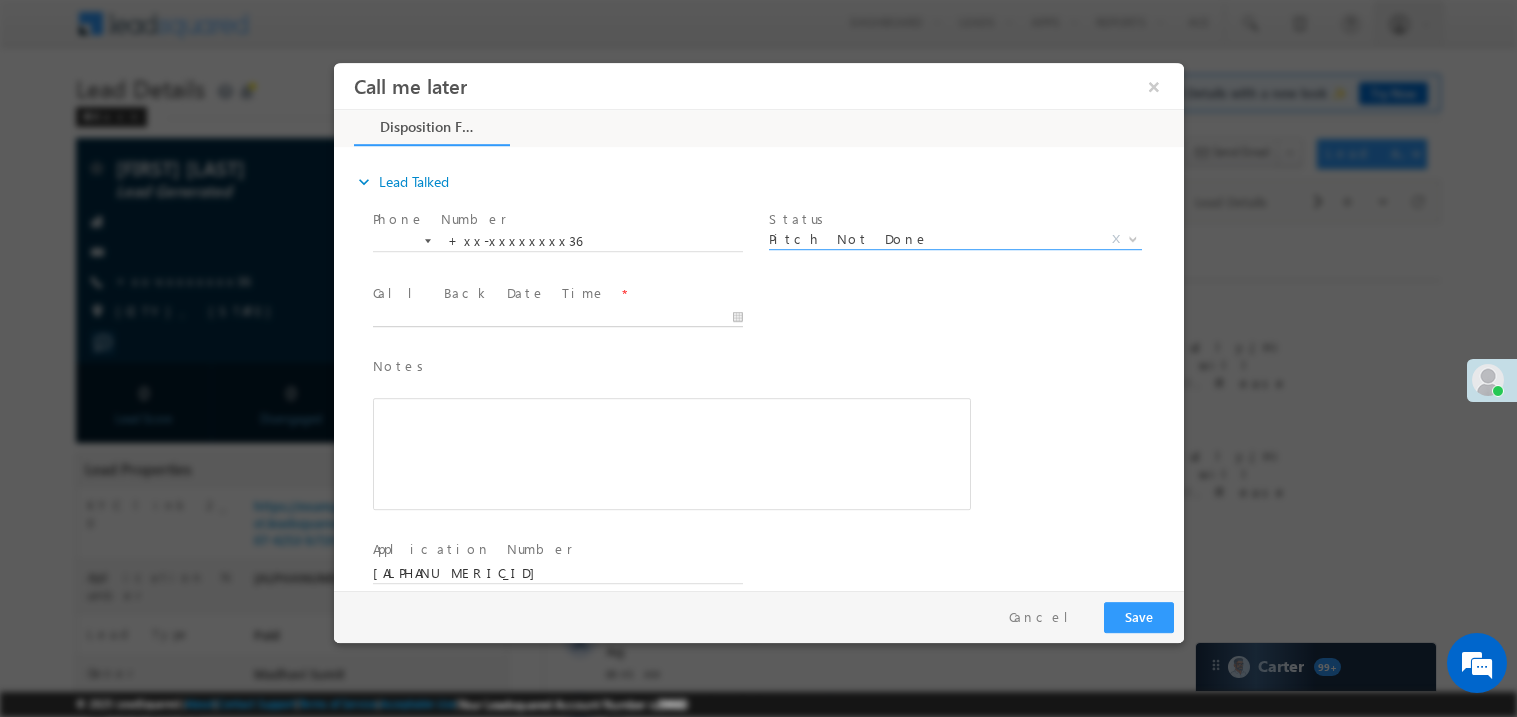 click on "Call me later
×" at bounding box center [758, 325] 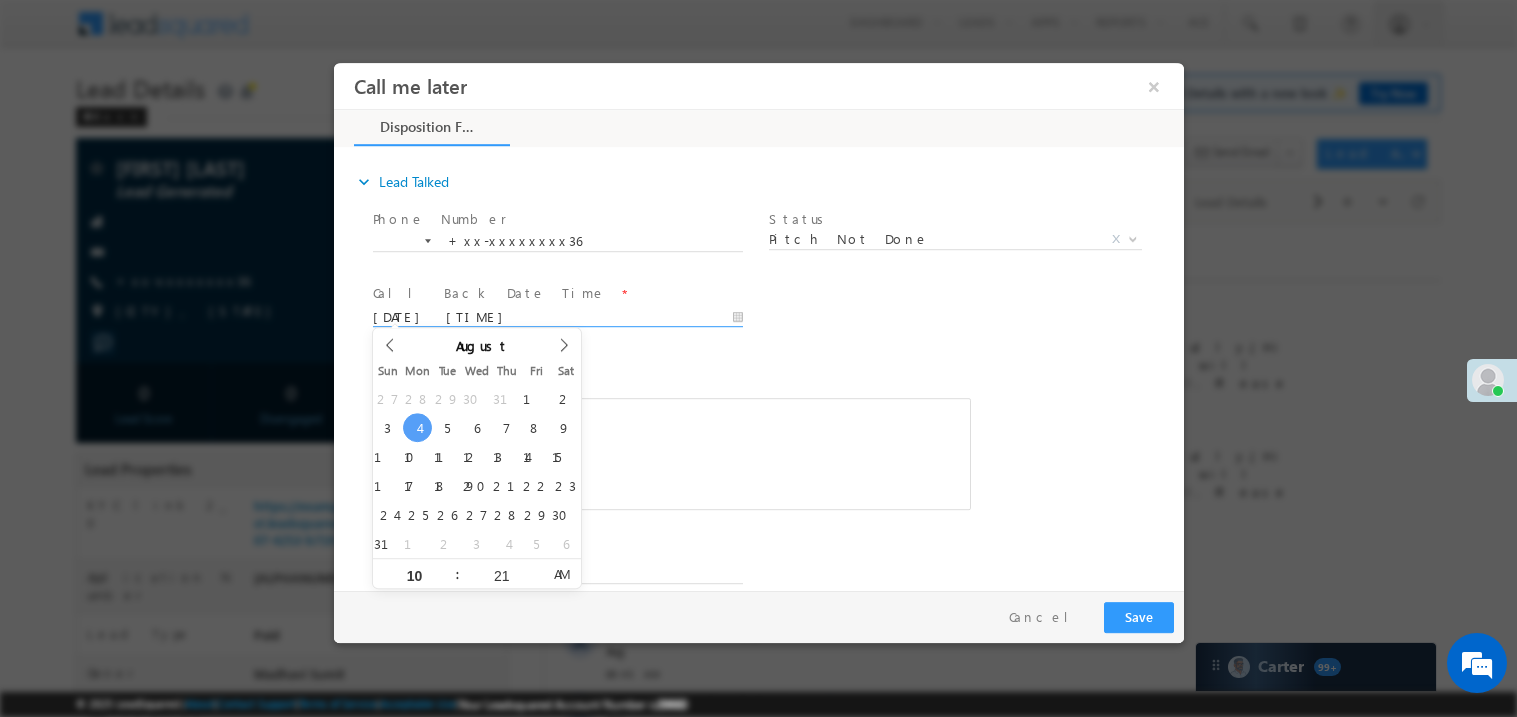 click at bounding box center (671, 453) 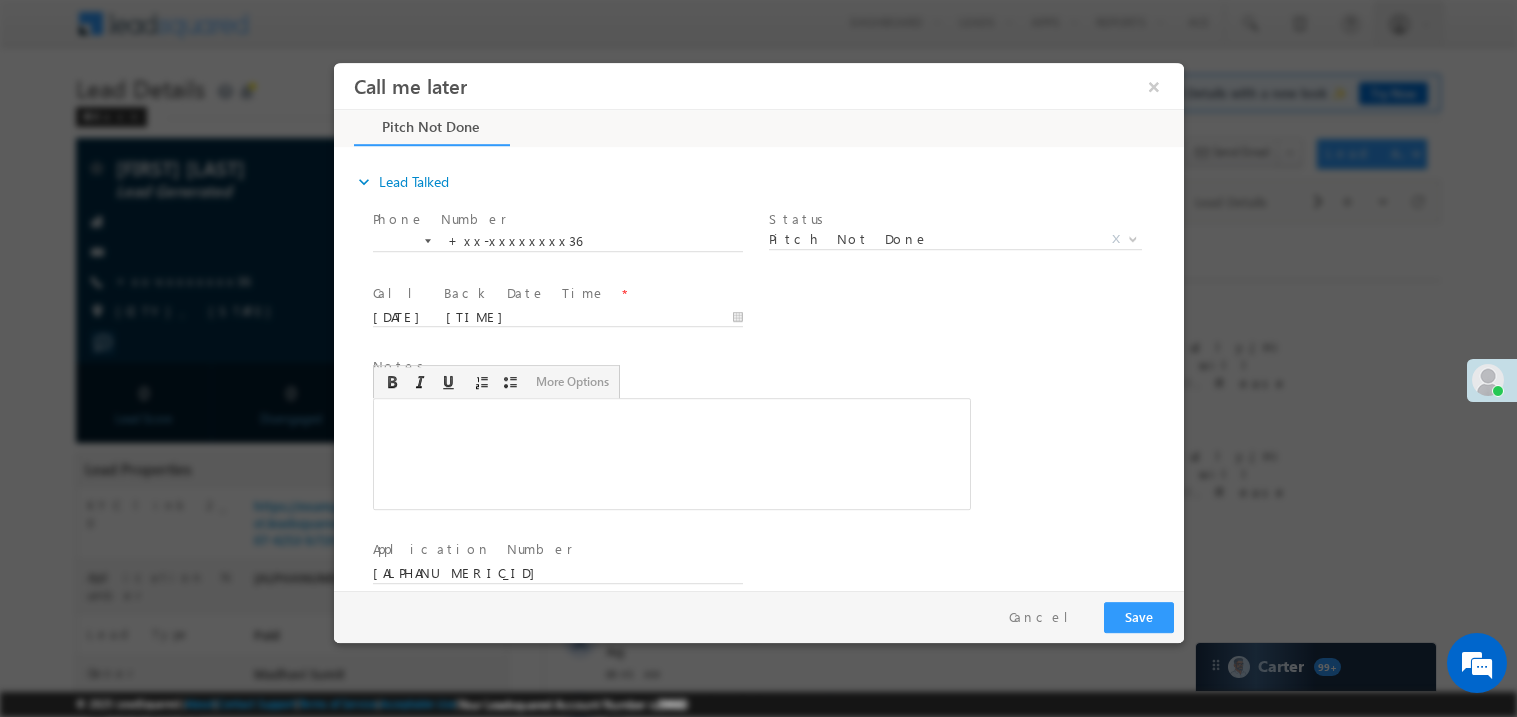 scroll, scrollTop: 0, scrollLeft: 0, axis: both 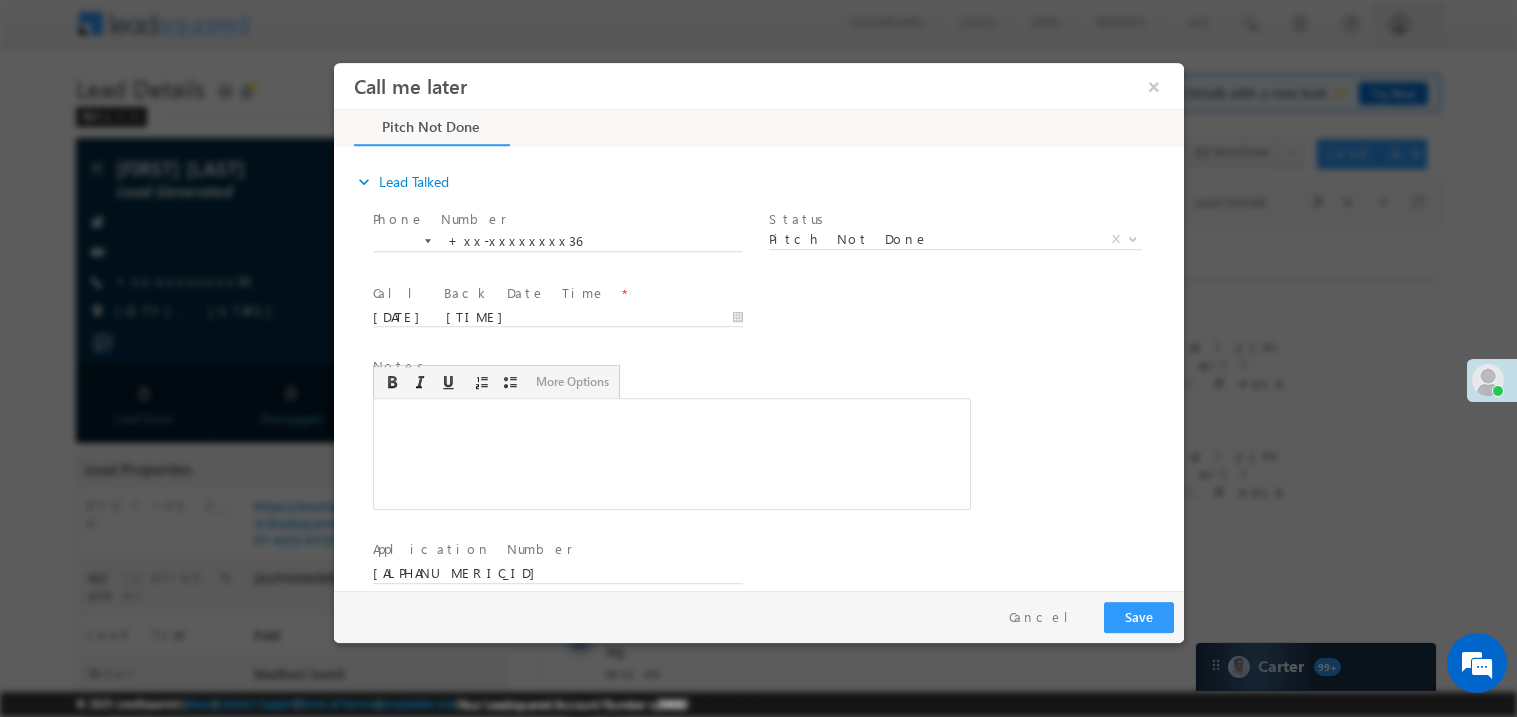 type 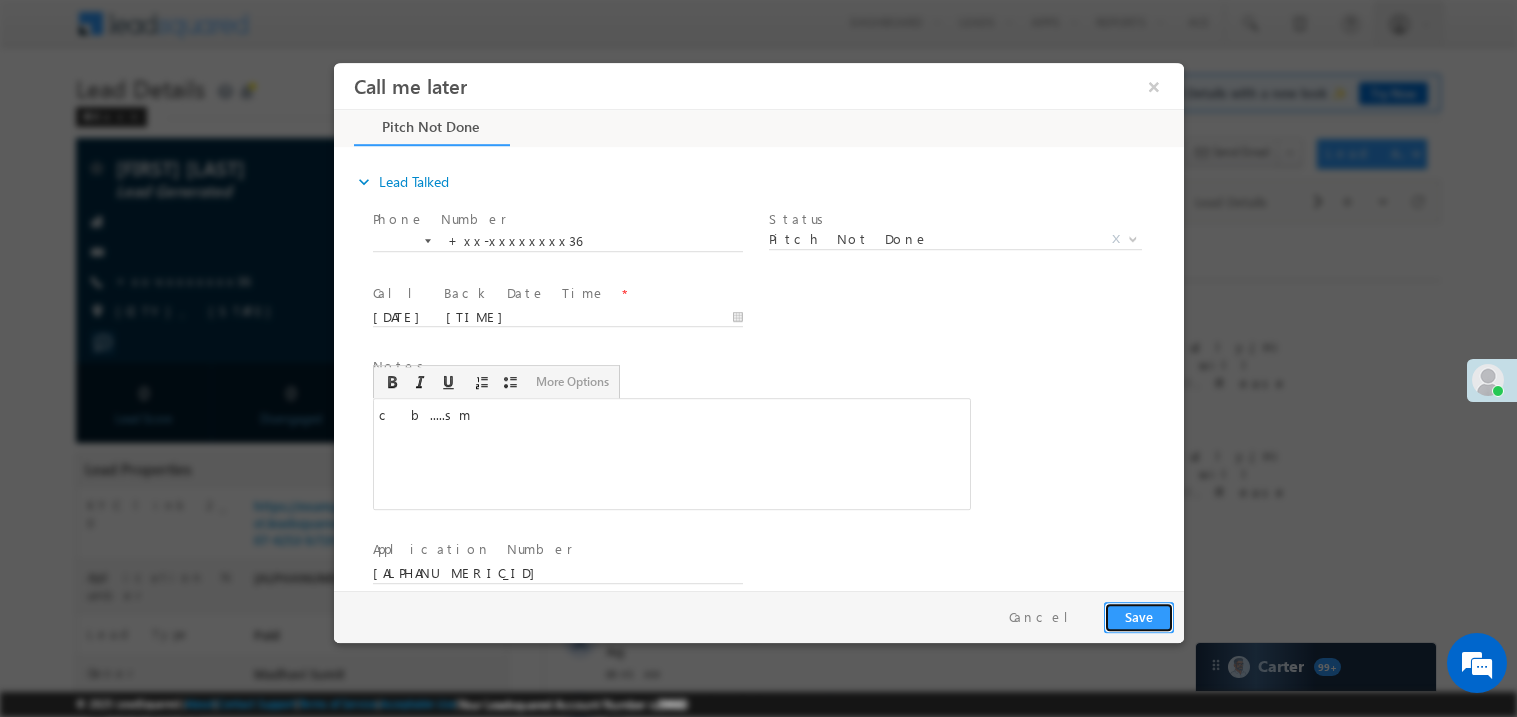 click on "Save" at bounding box center [1138, 616] 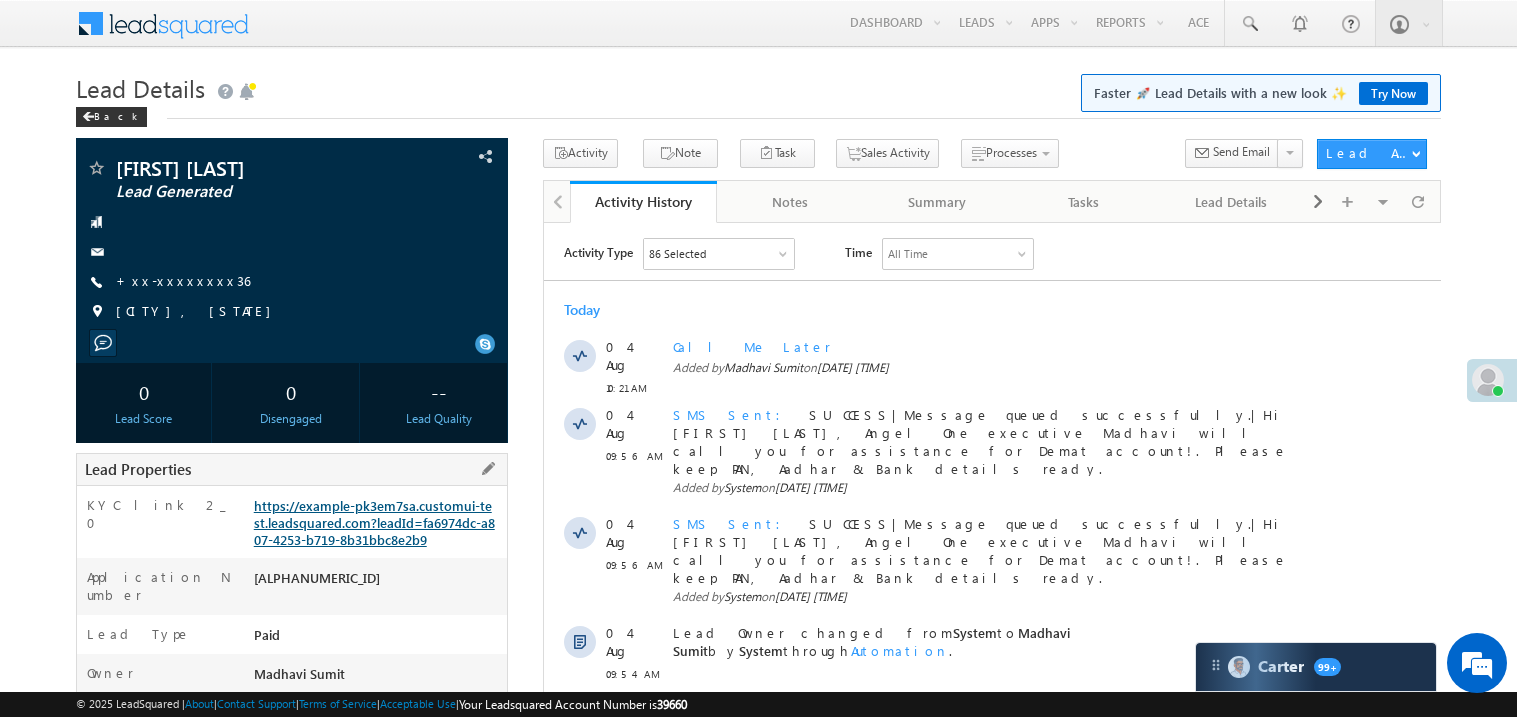 click on "https://angelbroking1-pk3em7sa.customui-test.leadsquared.com?leadId=fa6974dc-a807-4253-b719-8b31bbc8e2b9" at bounding box center (374, 522) 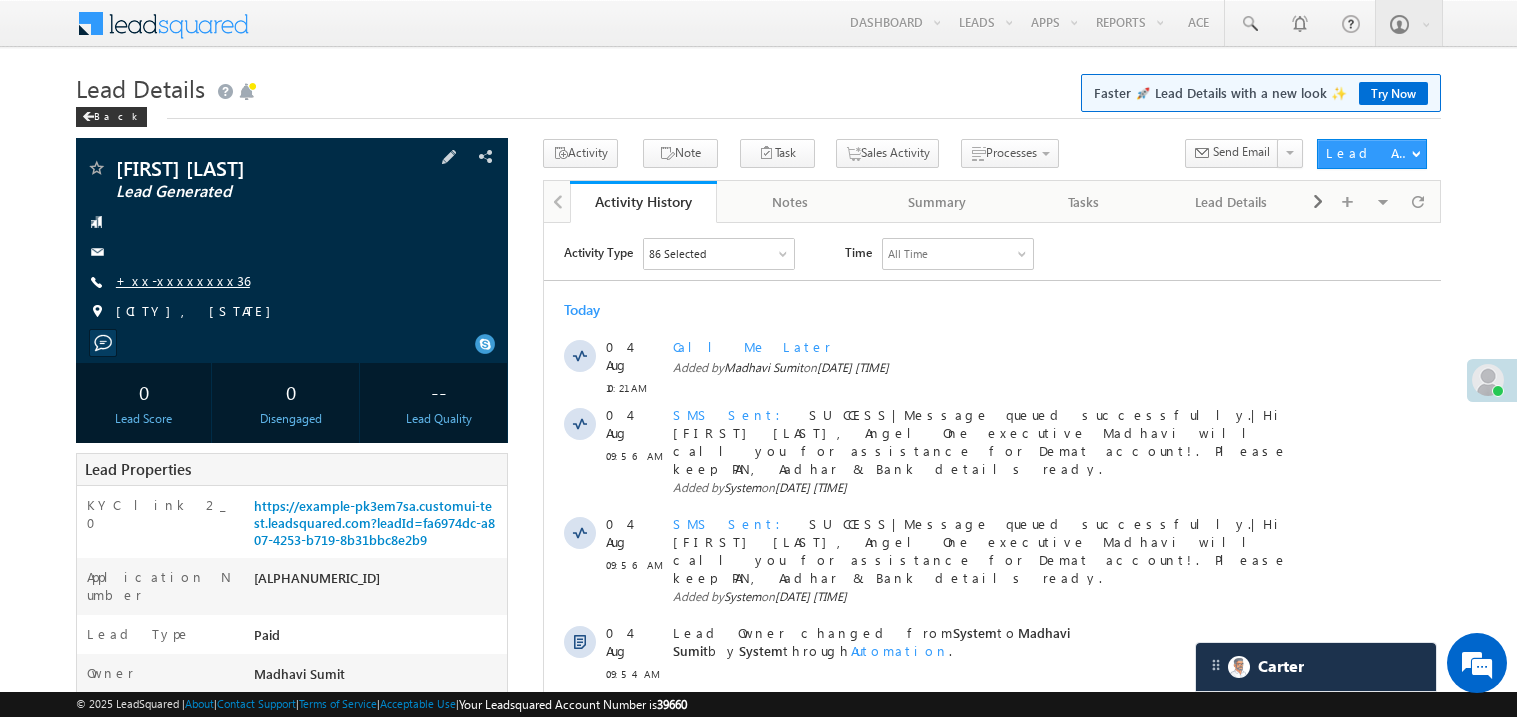 click on "+xx-xxxxxxxx36" at bounding box center [183, 280] 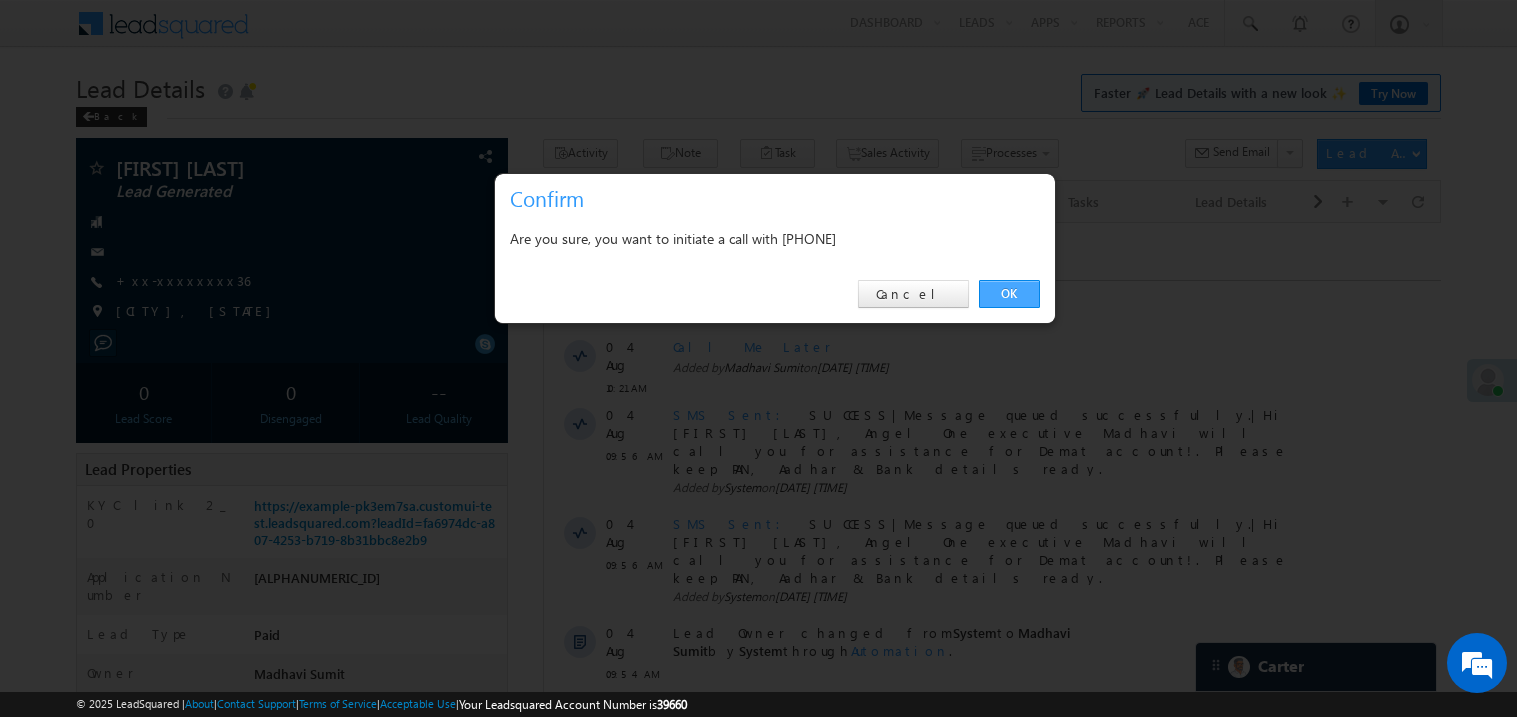 click on "OK" at bounding box center [1009, 294] 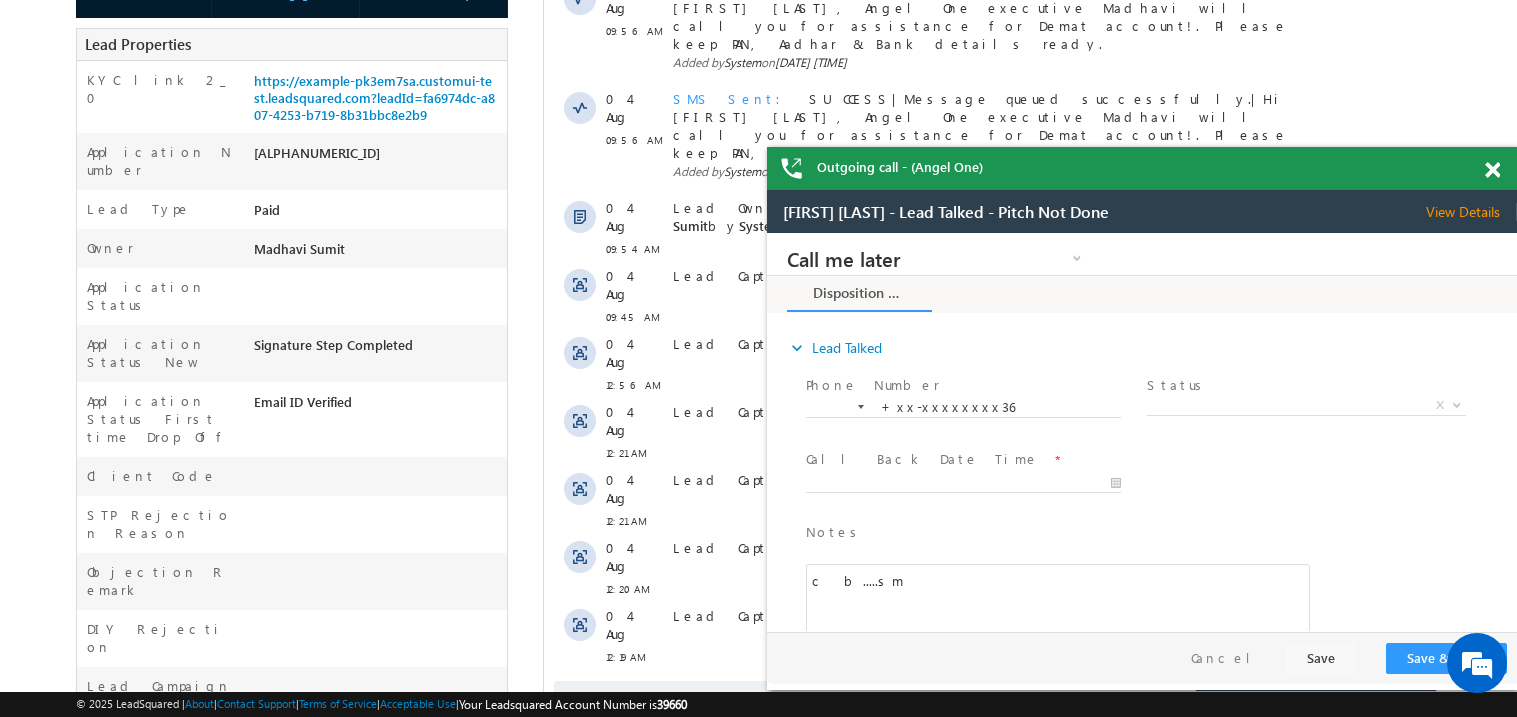 scroll, scrollTop: 519, scrollLeft: 0, axis: vertical 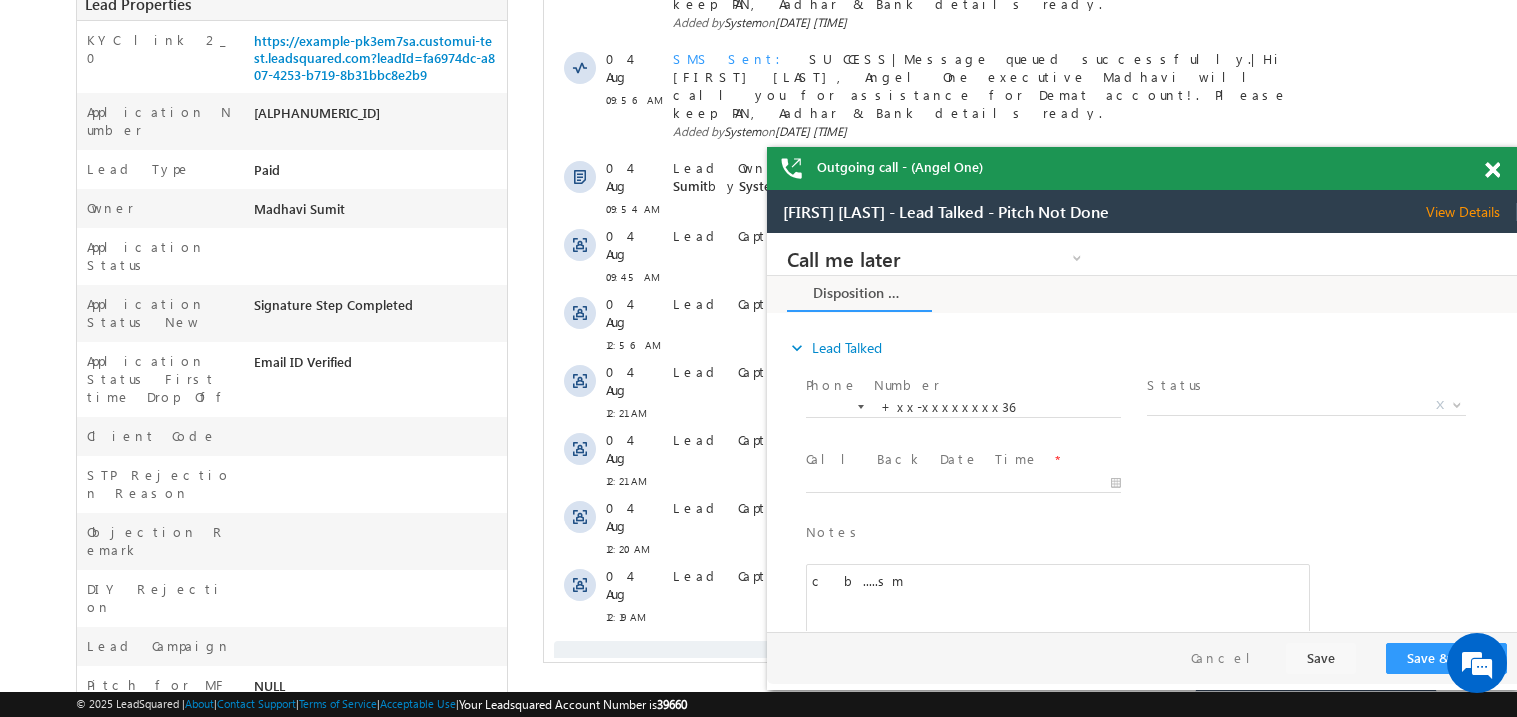 click at bounding box center (1492, 170) 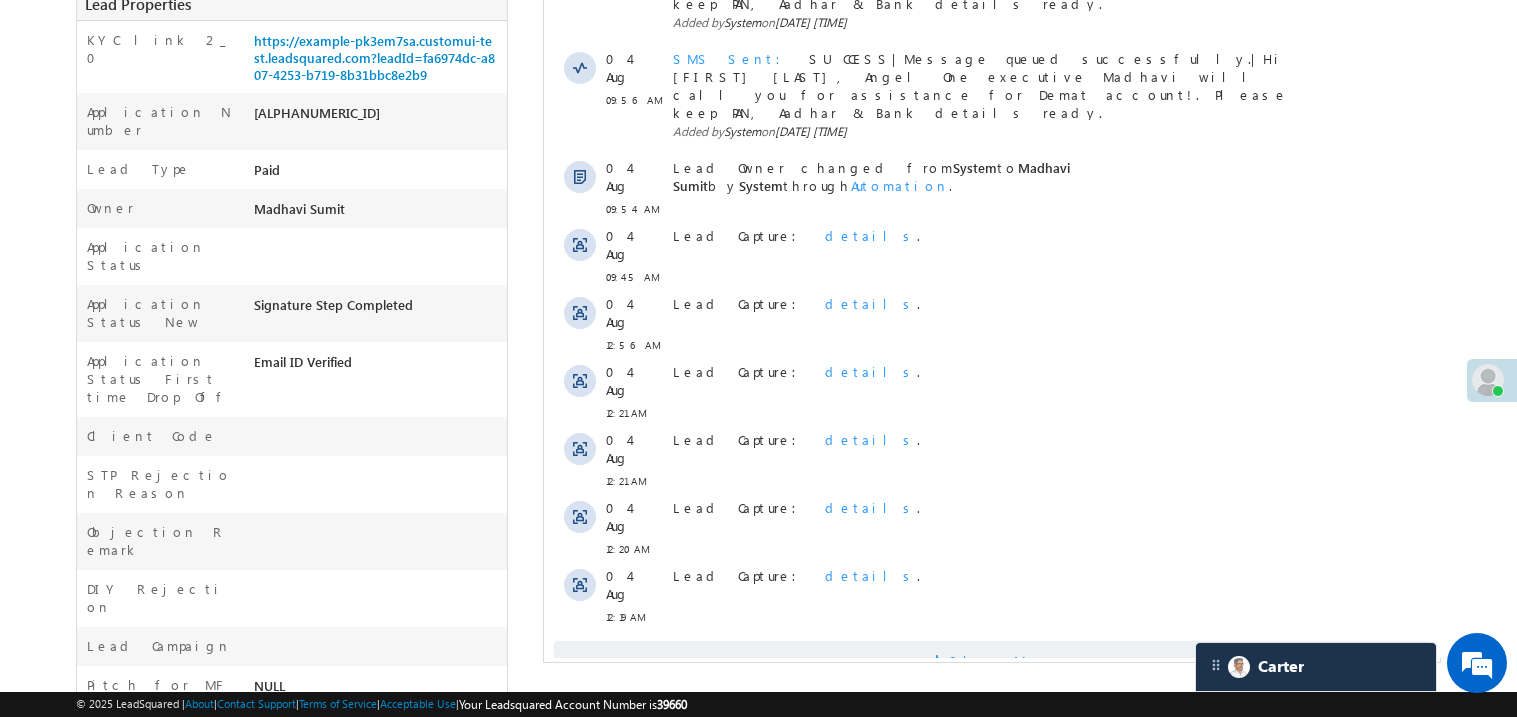 click on "Show More" at bounding box center [991, 661] 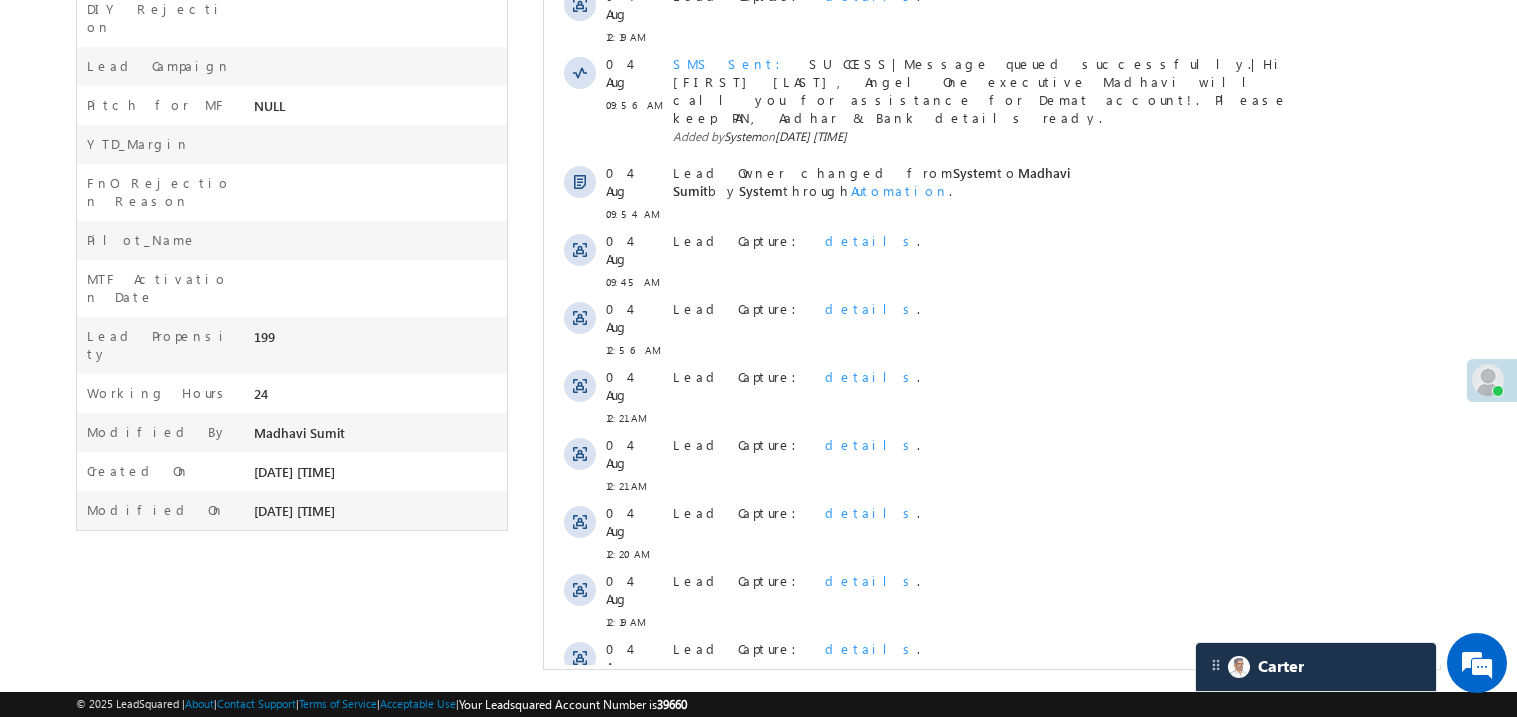 scroll, scrollTop: 1101, scrollLeft: 0, axis: vertical 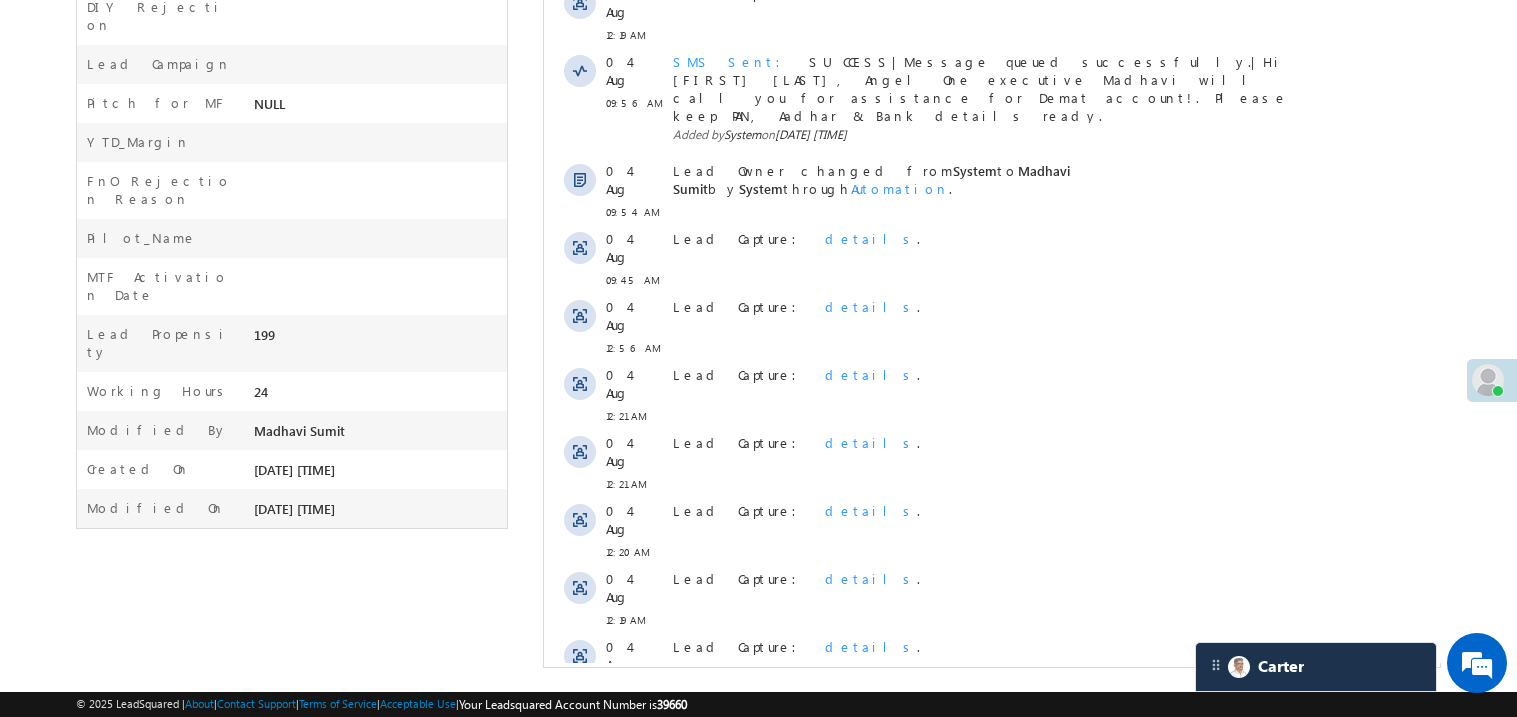 click on "Show More" at bounding box center (991, 800) 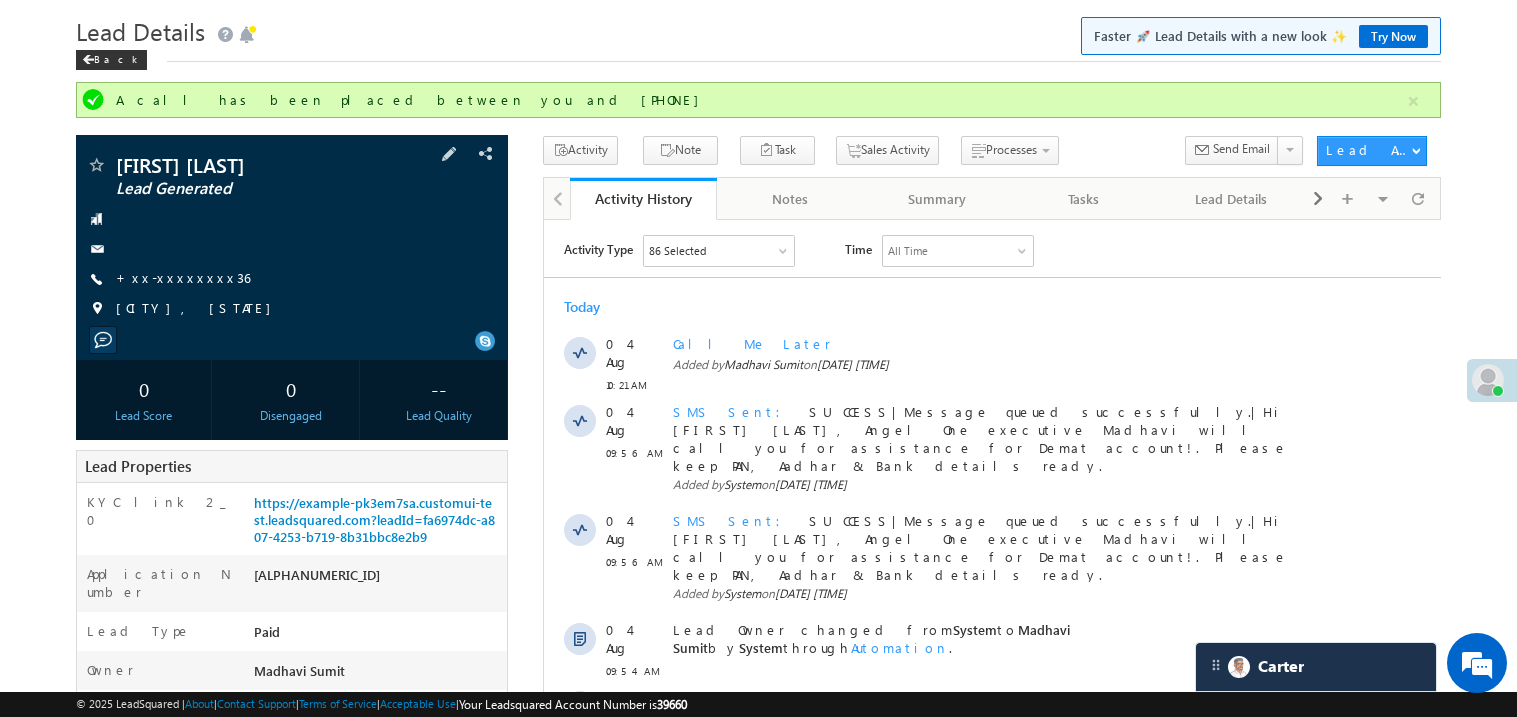 scroll, scrollTop: 0, scrollLeft: 0, axis: both 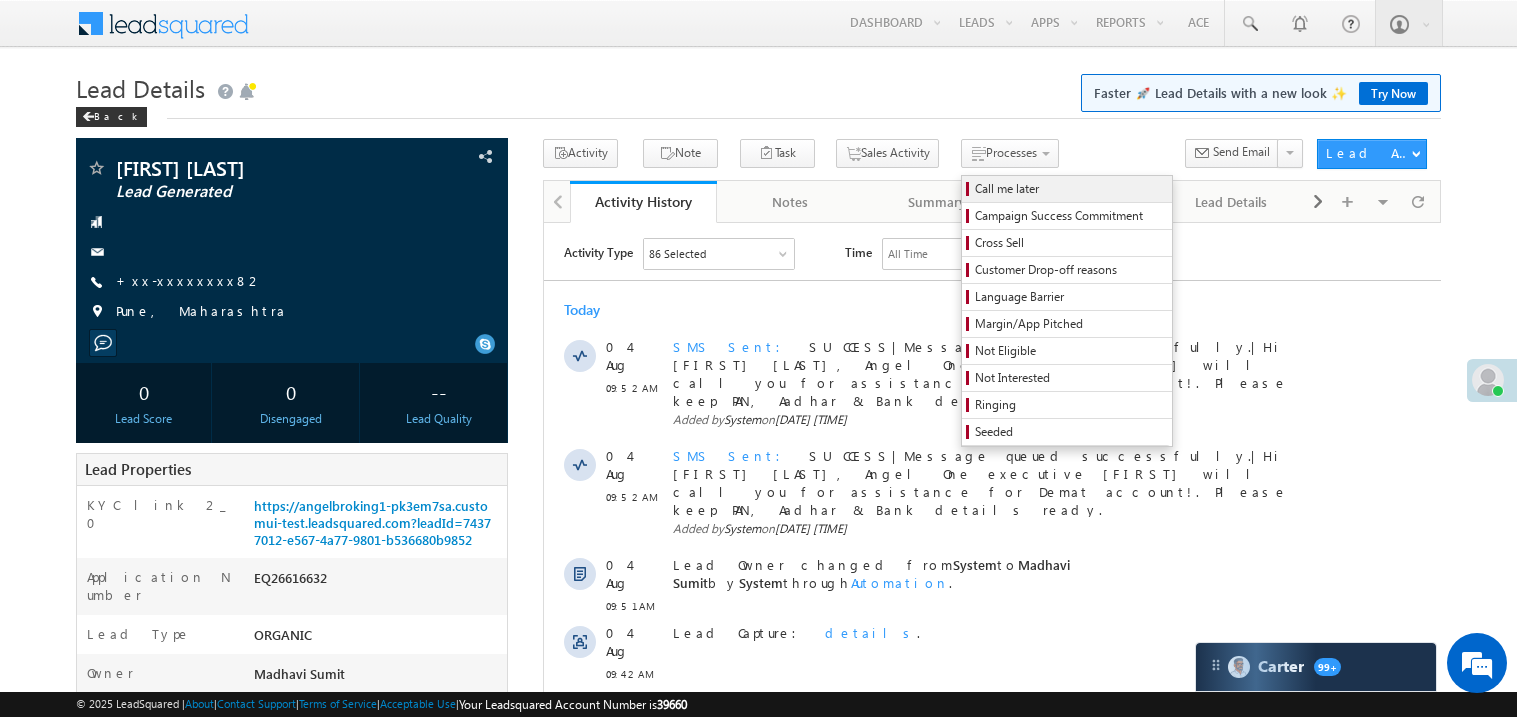 click on "Call me later" at bounding box center (1070, 189) 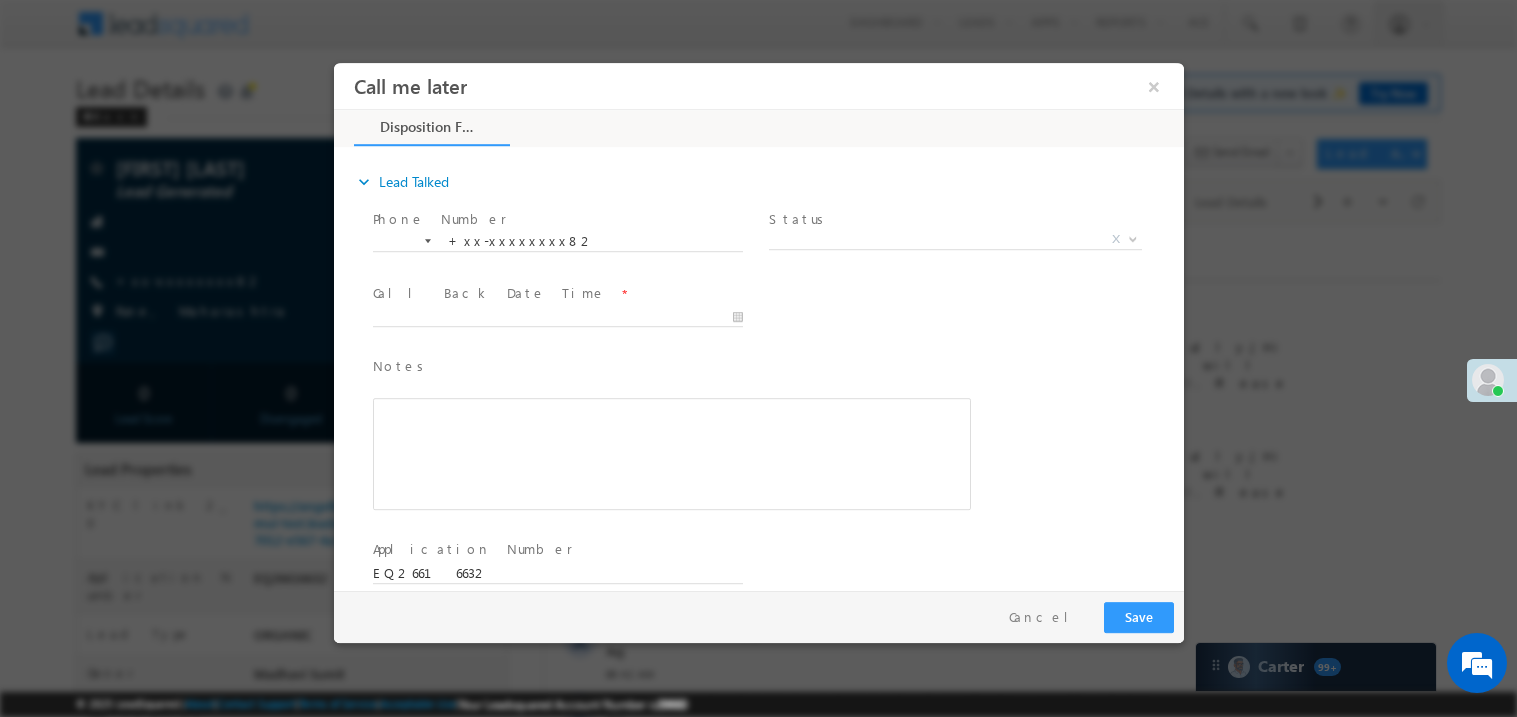 scroll, scrollTop: 0, scrollLeft: 0, axis: both 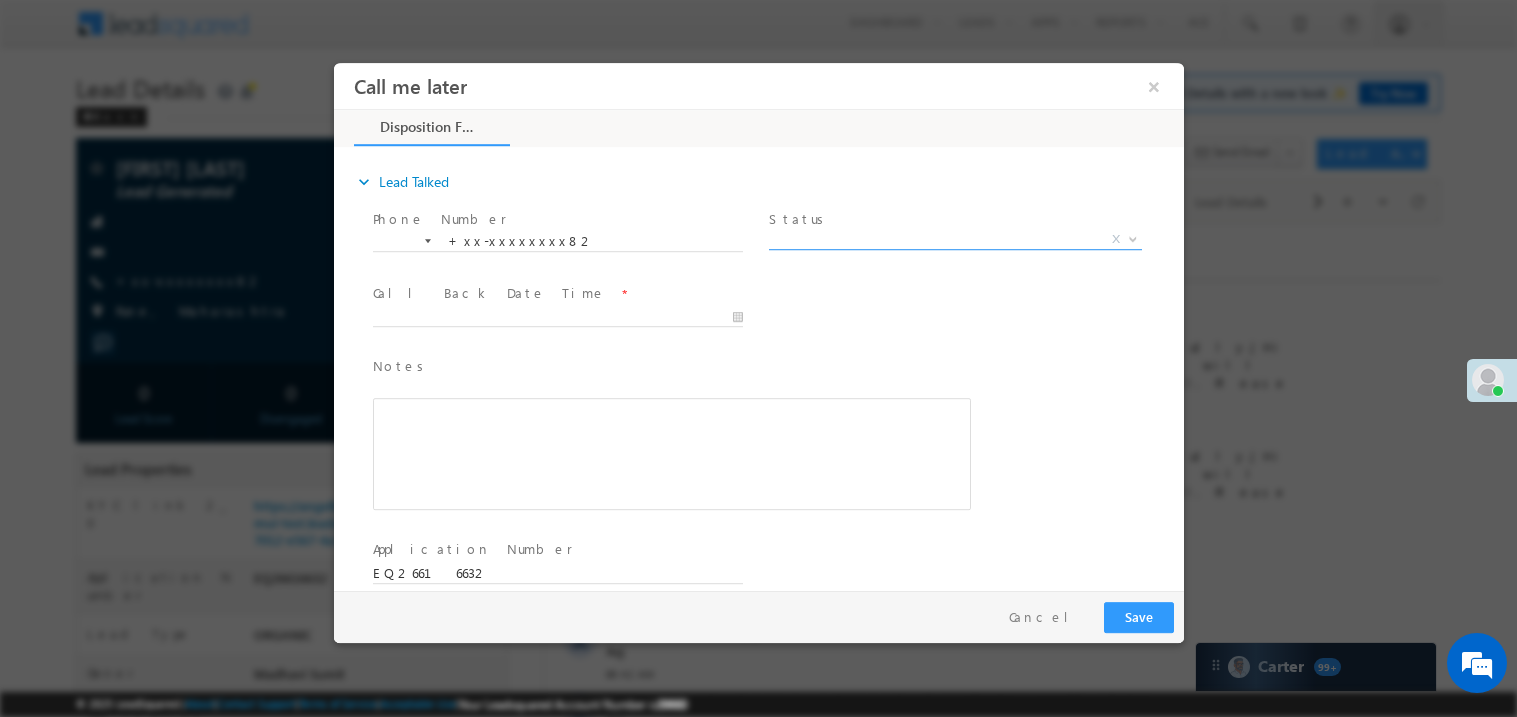 click on "X" at bounding box center [954, 239] 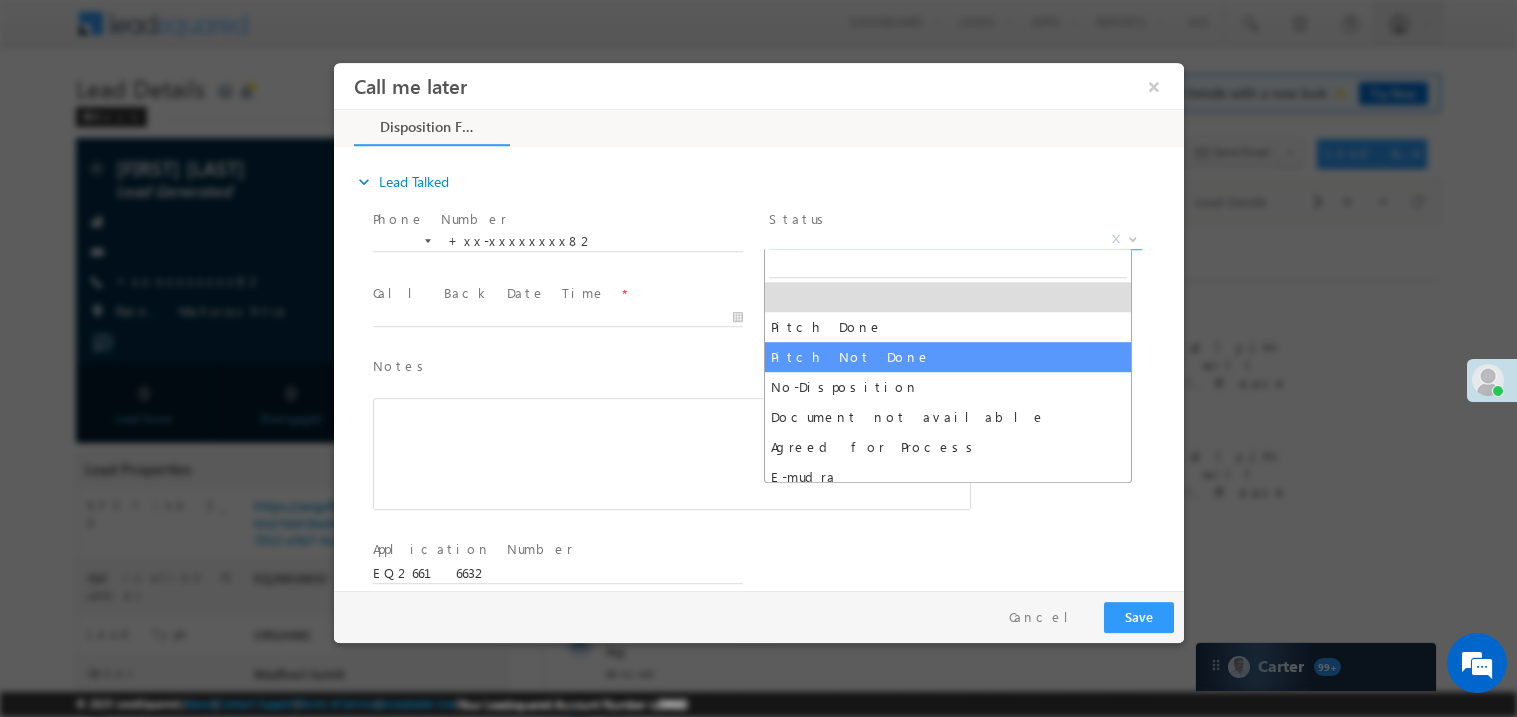 select on "Pitch Not Done" 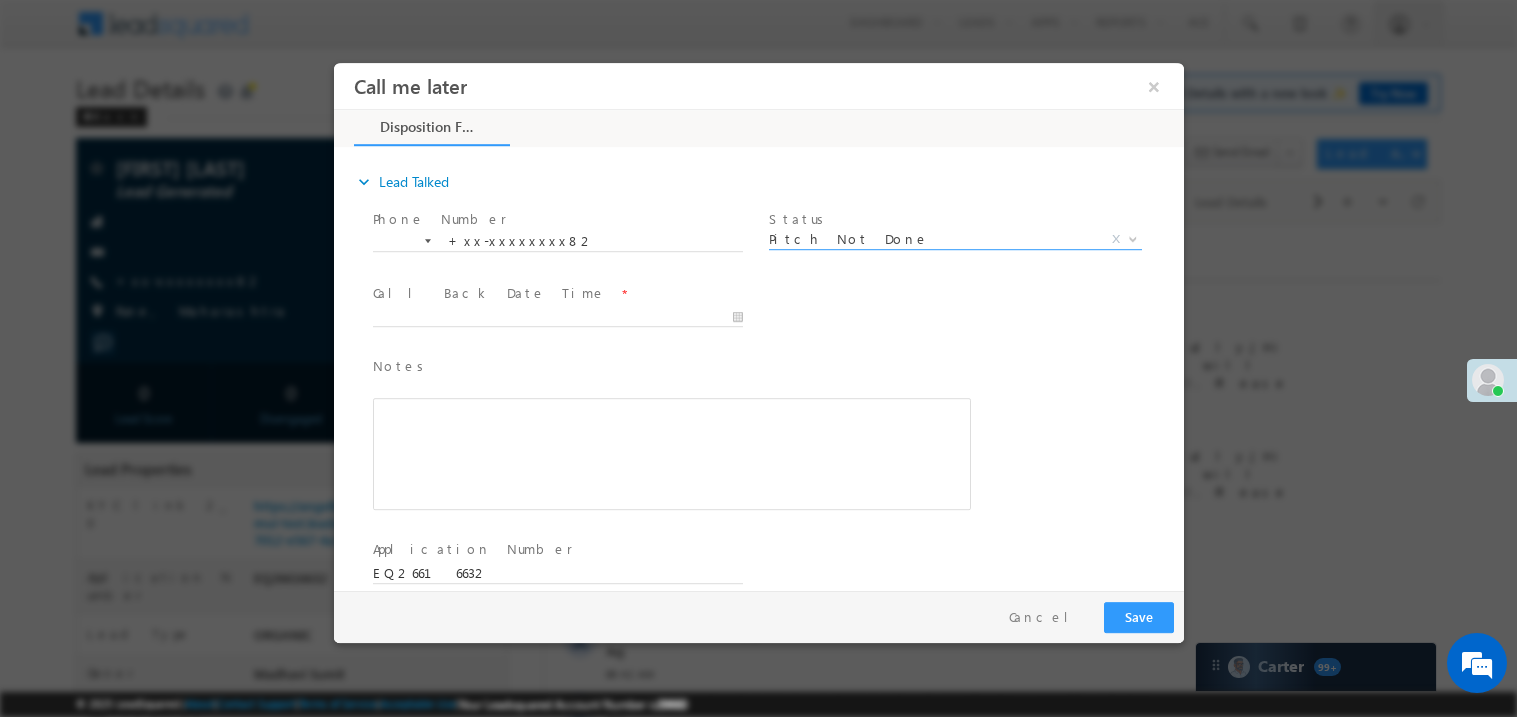 scroll, scrollTop: 0, scrollLeft: 0, axis: both 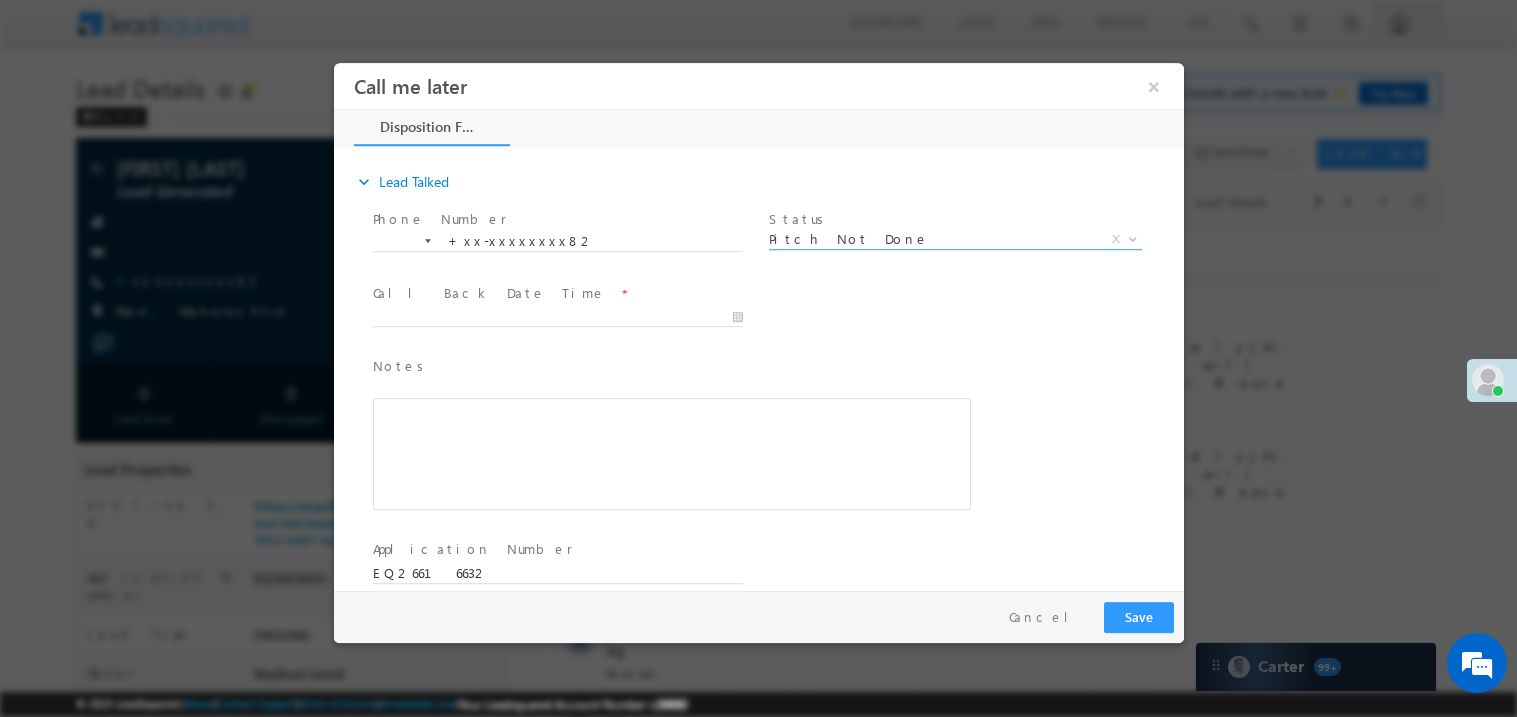 click at bounding box center (556, 336) 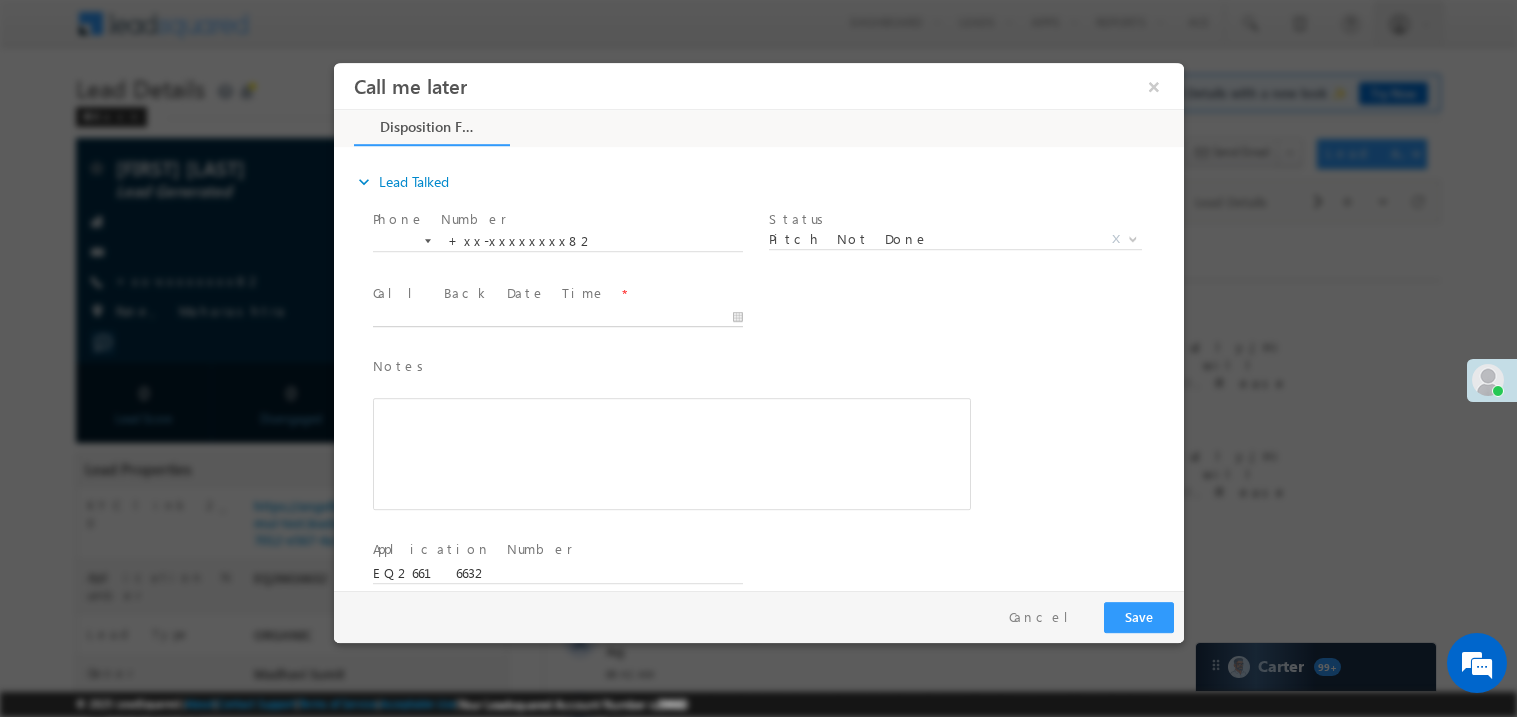 click on "Call me later
×" at bounding box center (758, 325) 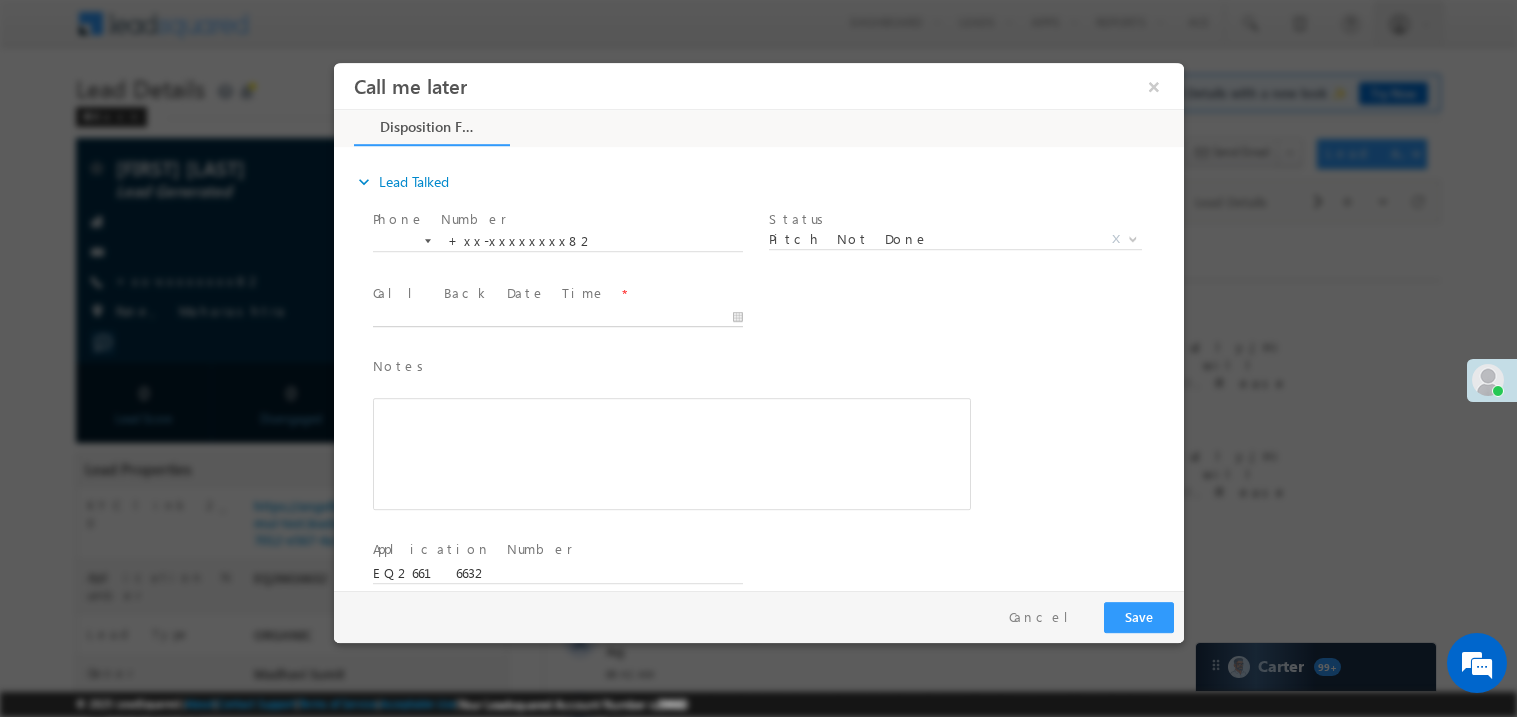 type on "08/04/25 10:25 AM" 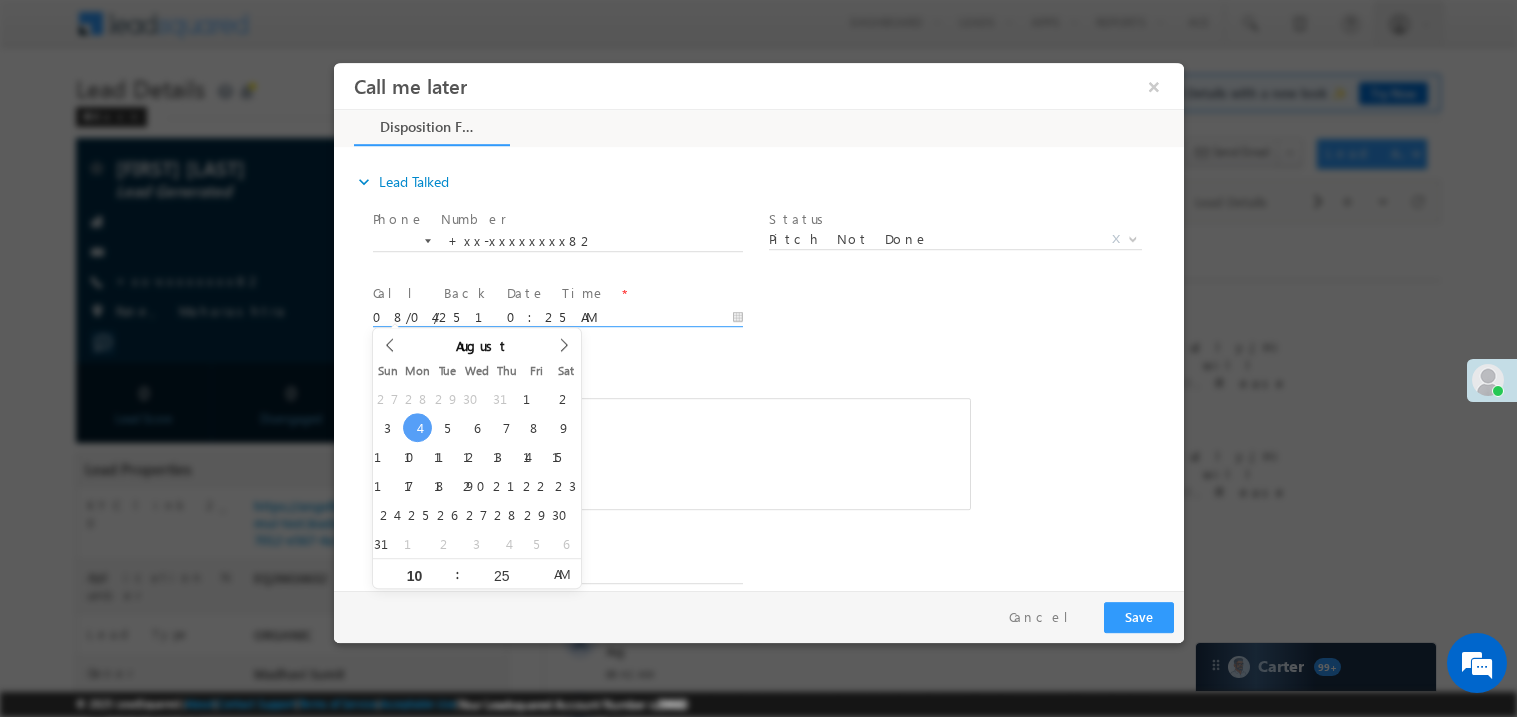 click on "Notes
*
Editor toolbars Basic Styles   Bold   Italic   Underline Paragraph   Insert/Remove Numbered List   Insert/Remove Bulleted List expandable   More Options Press ALT 0 for help" at bounding box center [671, 432] 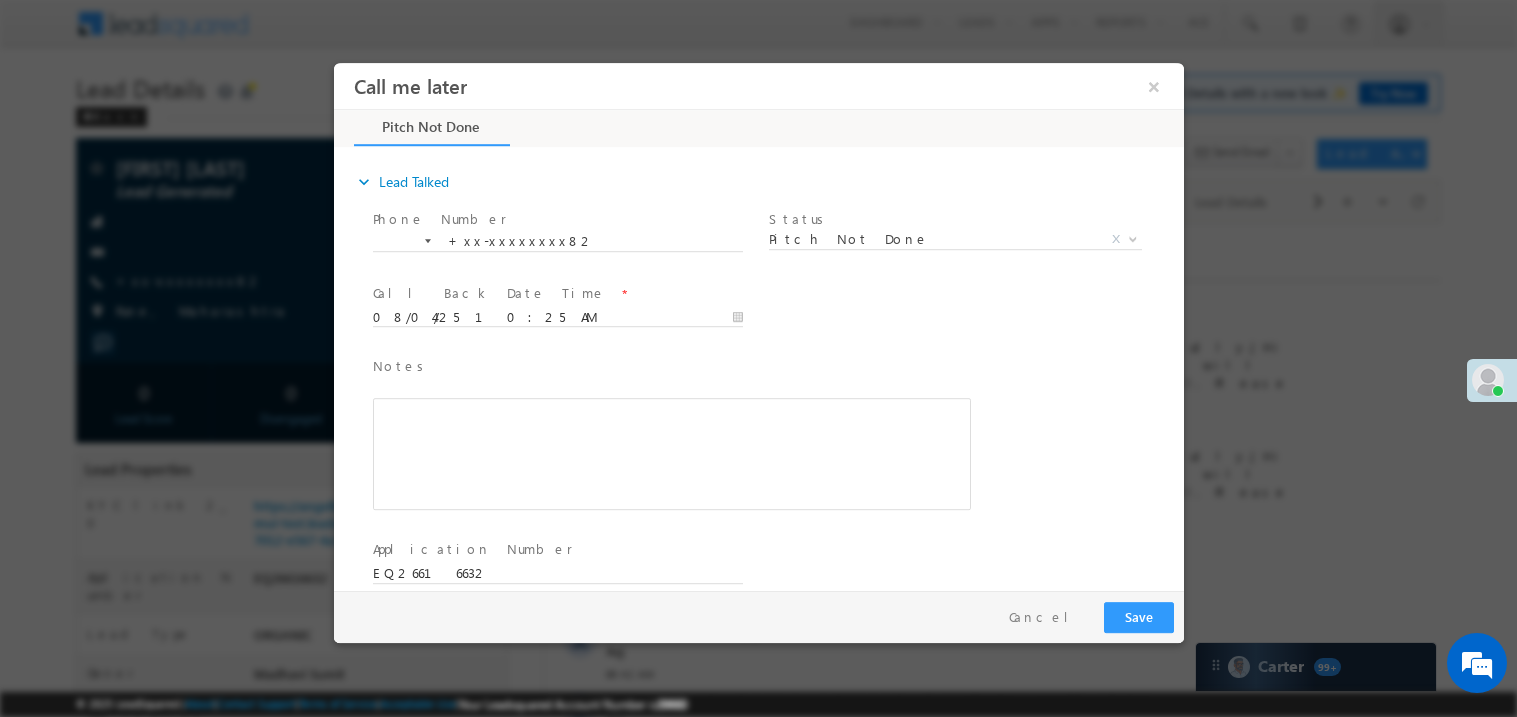 click at bounding box center [671, 453] 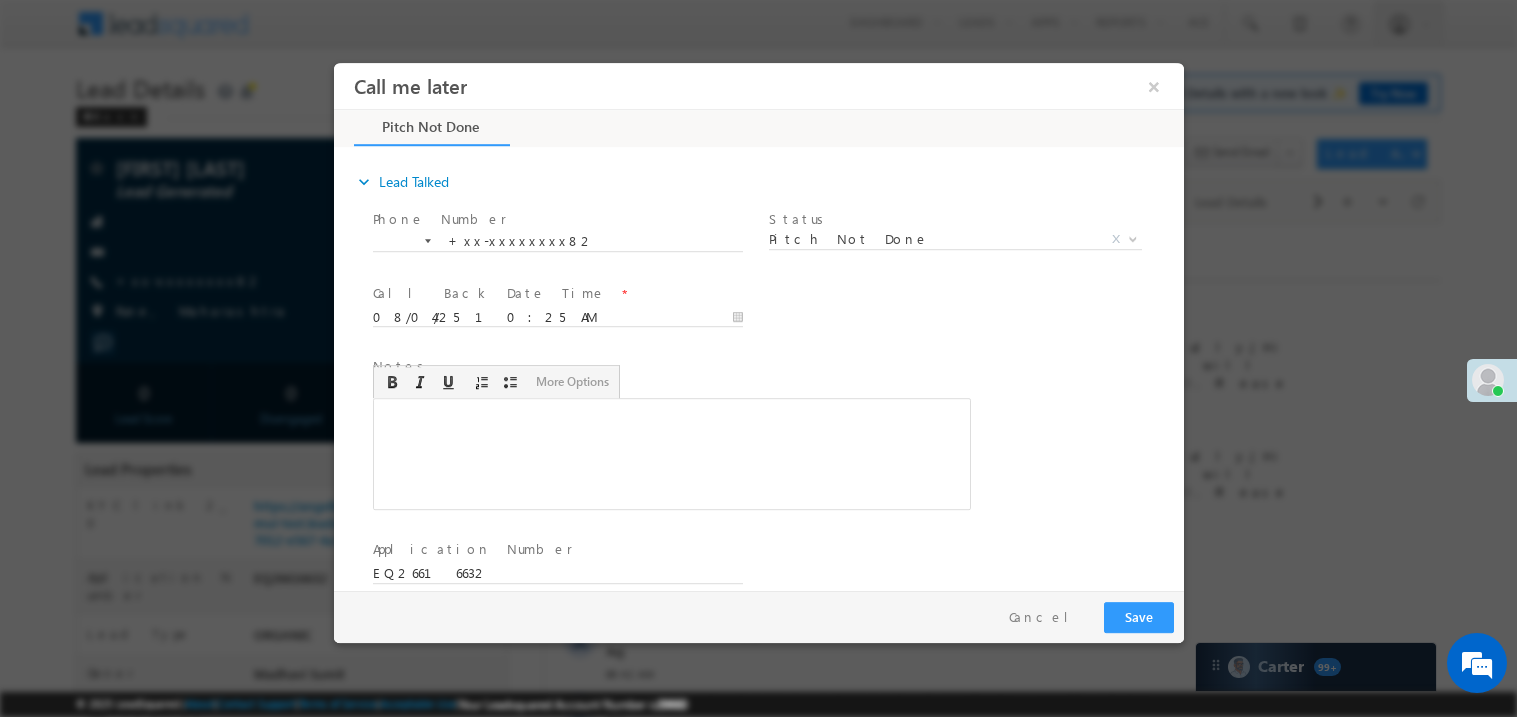 type 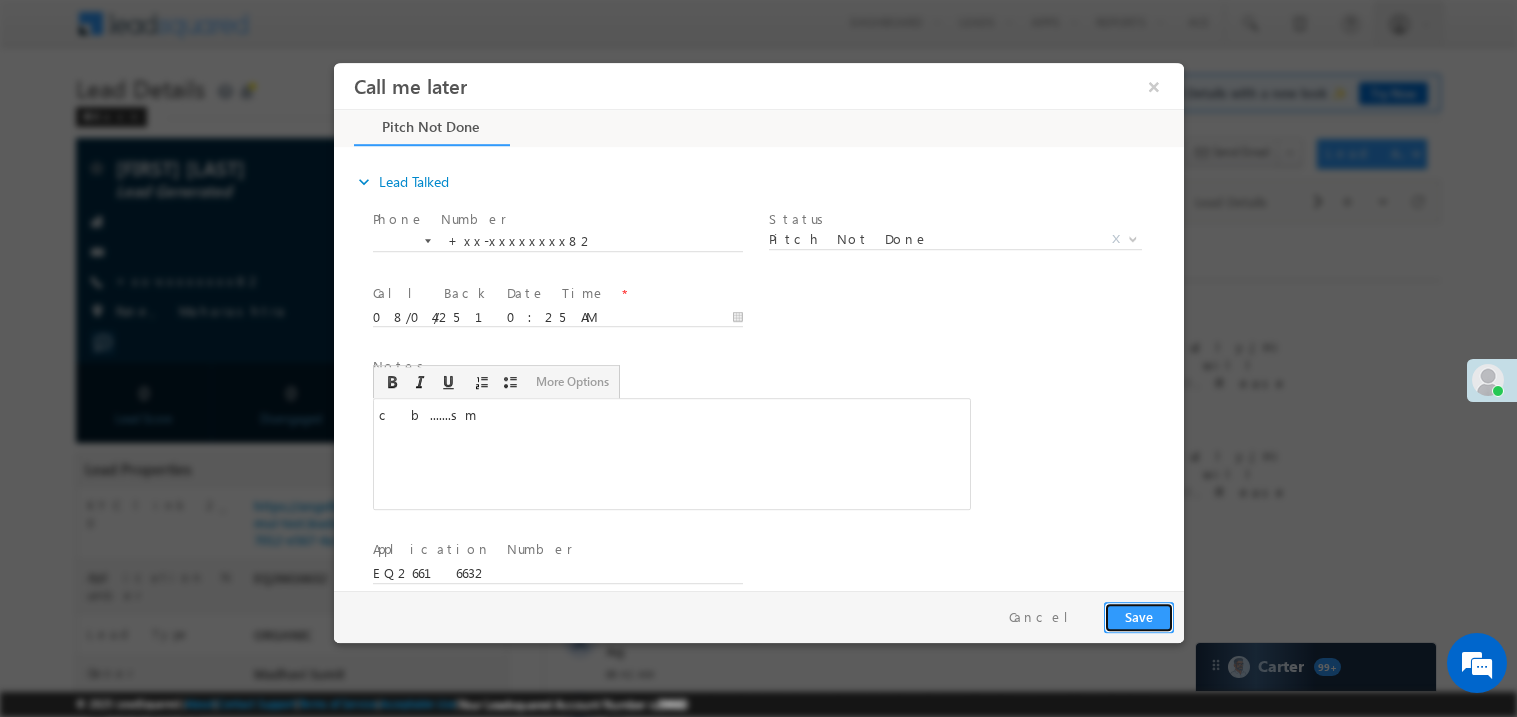 click on "Save" at bounding box center (1138, 616) 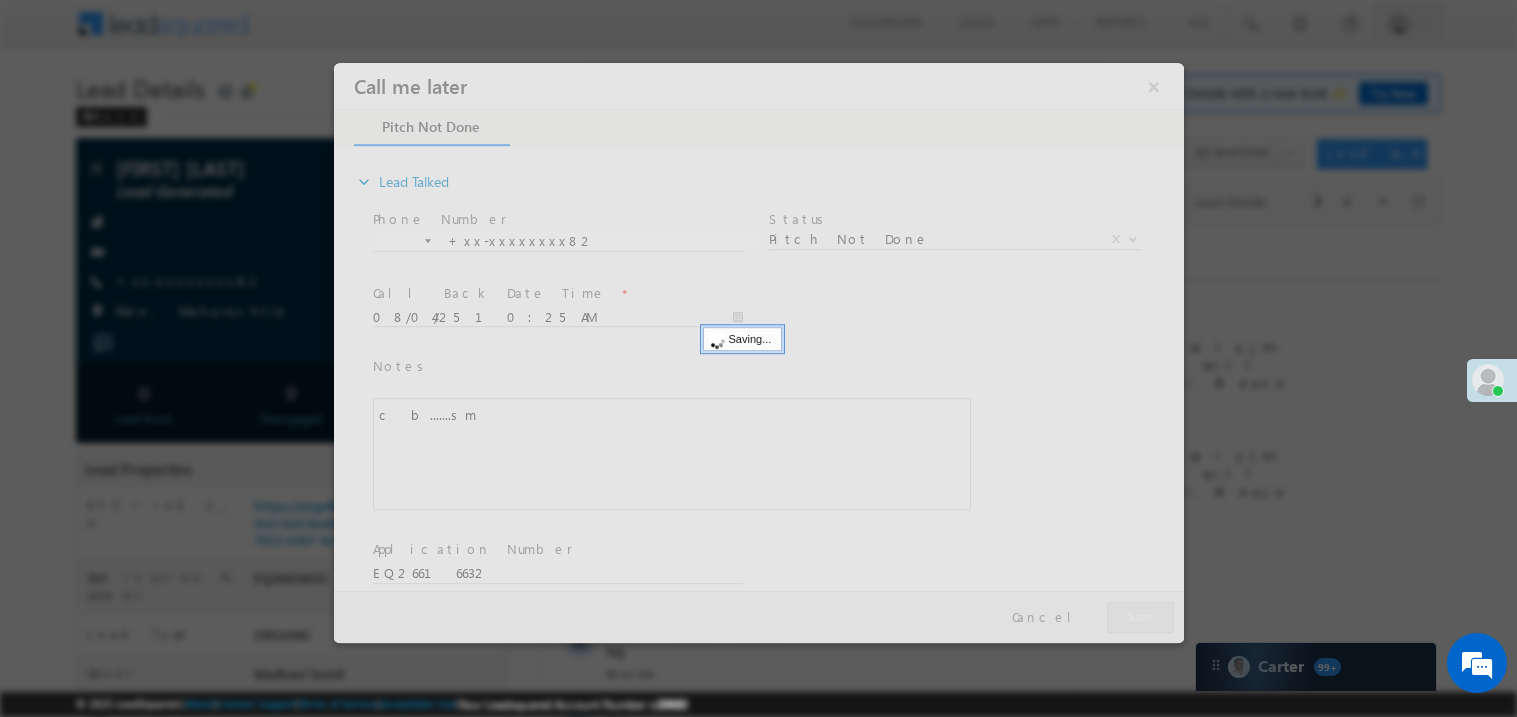 click at bounding box center (758, 352) 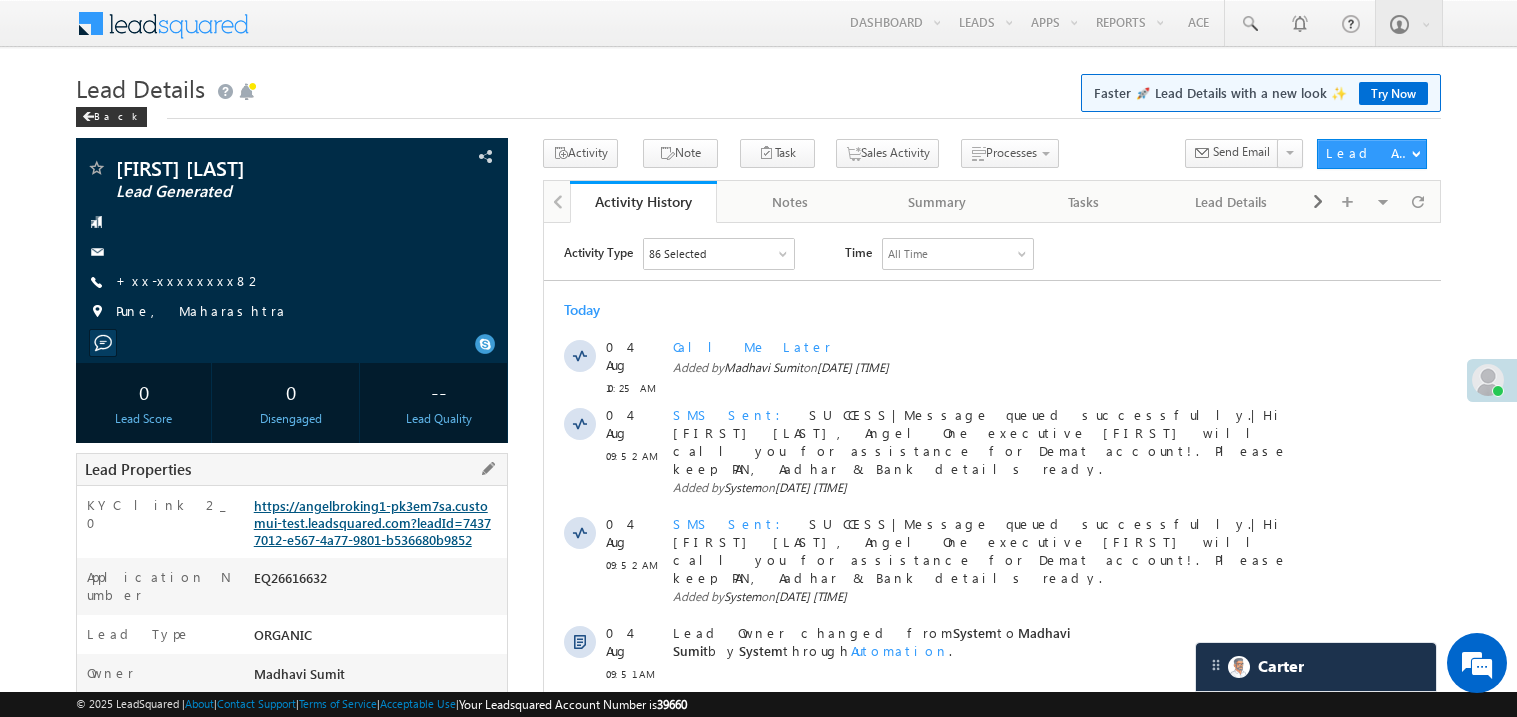 click on "https://angelbroking1-pk3em7sa.customui-test.leadsquared.com?leadId=74377012-e567-4a77-9801-b536680b9852" at bounding box center (372, 522) 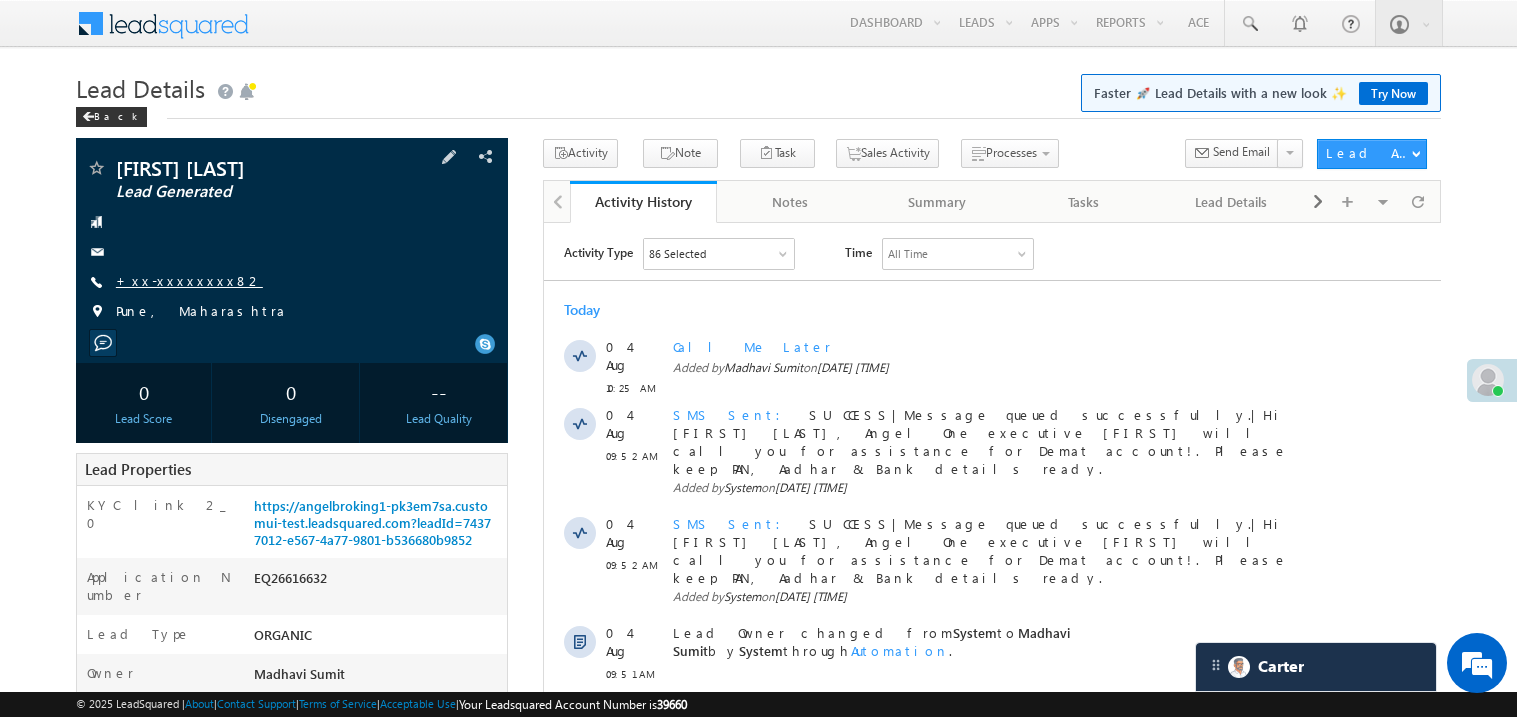 click on "+xx-xxxxxxxx82" at bounding box center [189, 280] 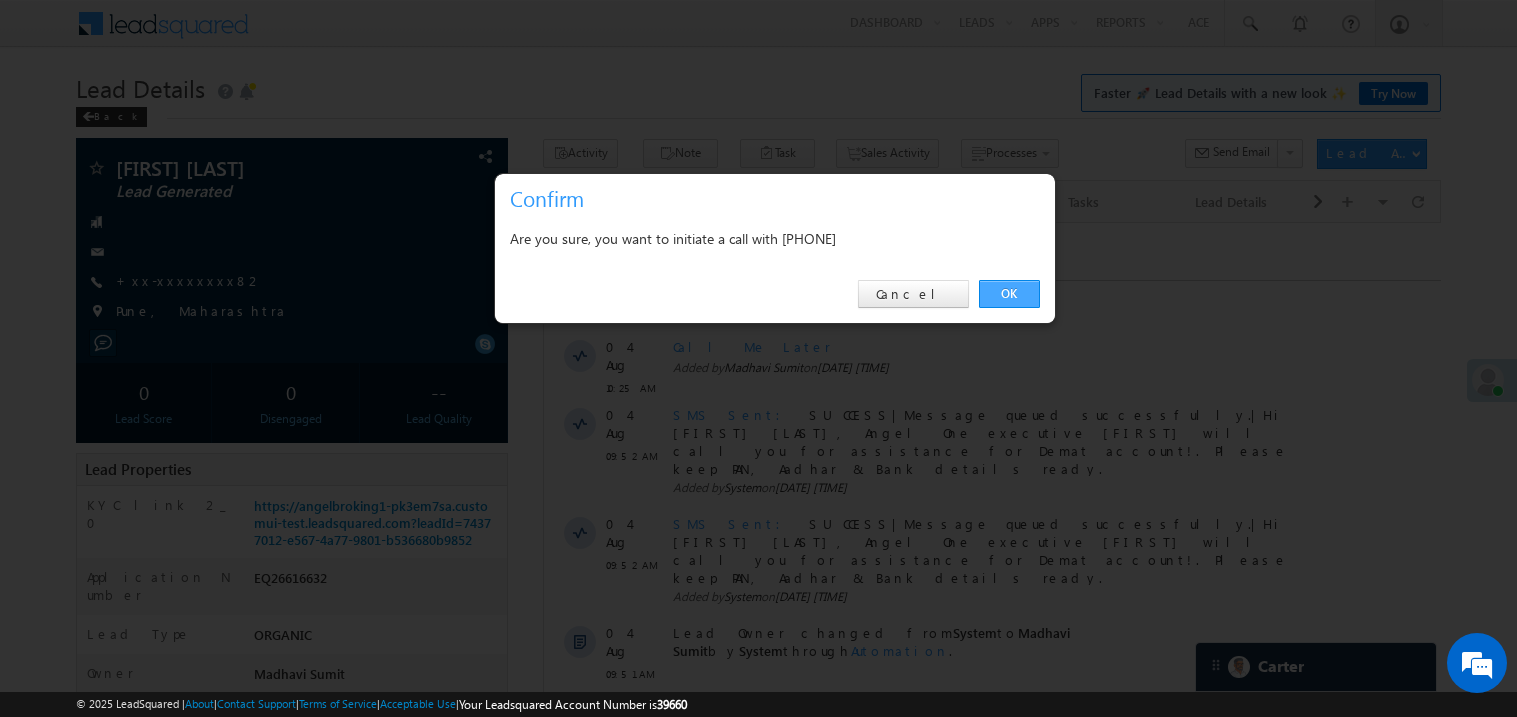 click on "OK" at bounding box center (1009, 294) 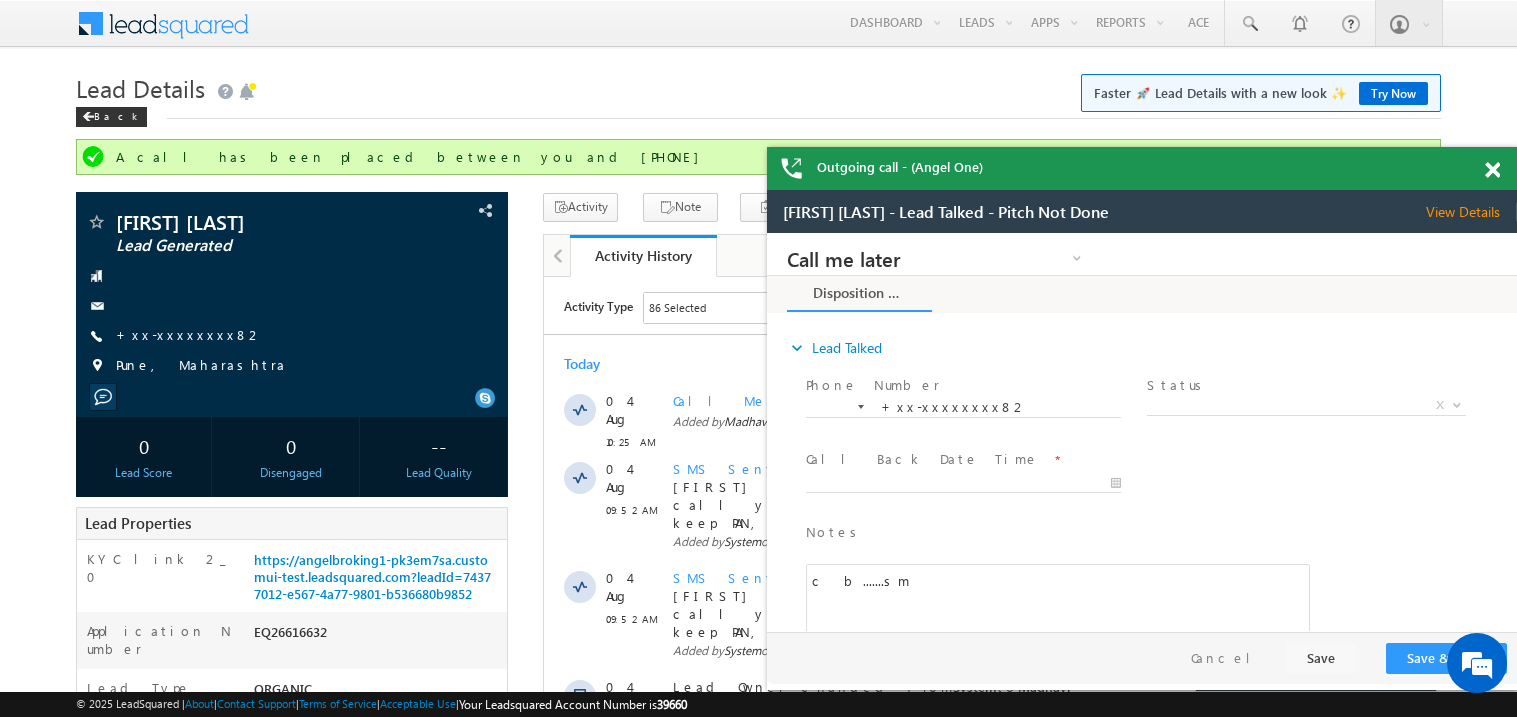 scroll, scrollTop: 0, scrollLeft: 0, axis: both 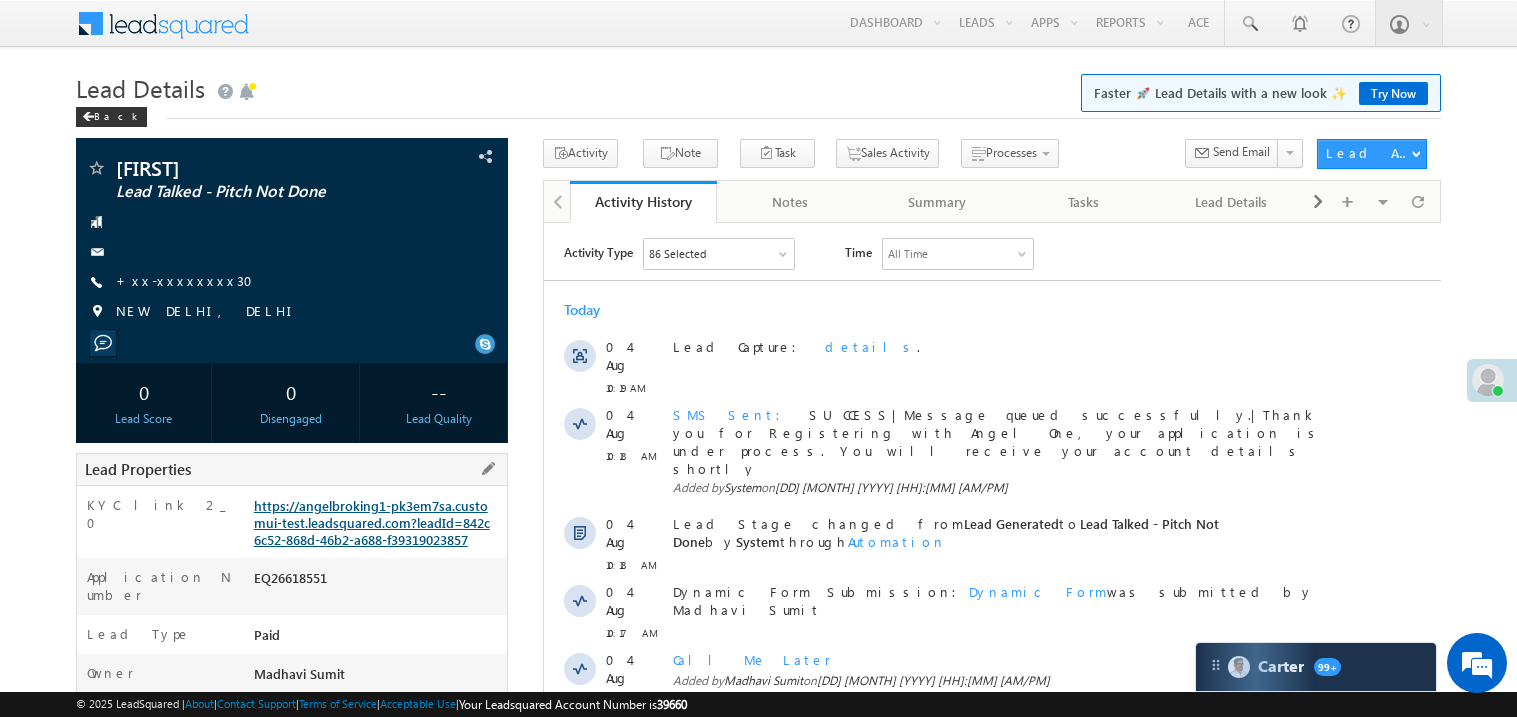 click on "https://angelbroking1-pk3em7sa.customui-test.leadsquared.com?leadId=842c6c52-868d-46b2-a688-f39319023857" at bounding box center [372, 522] 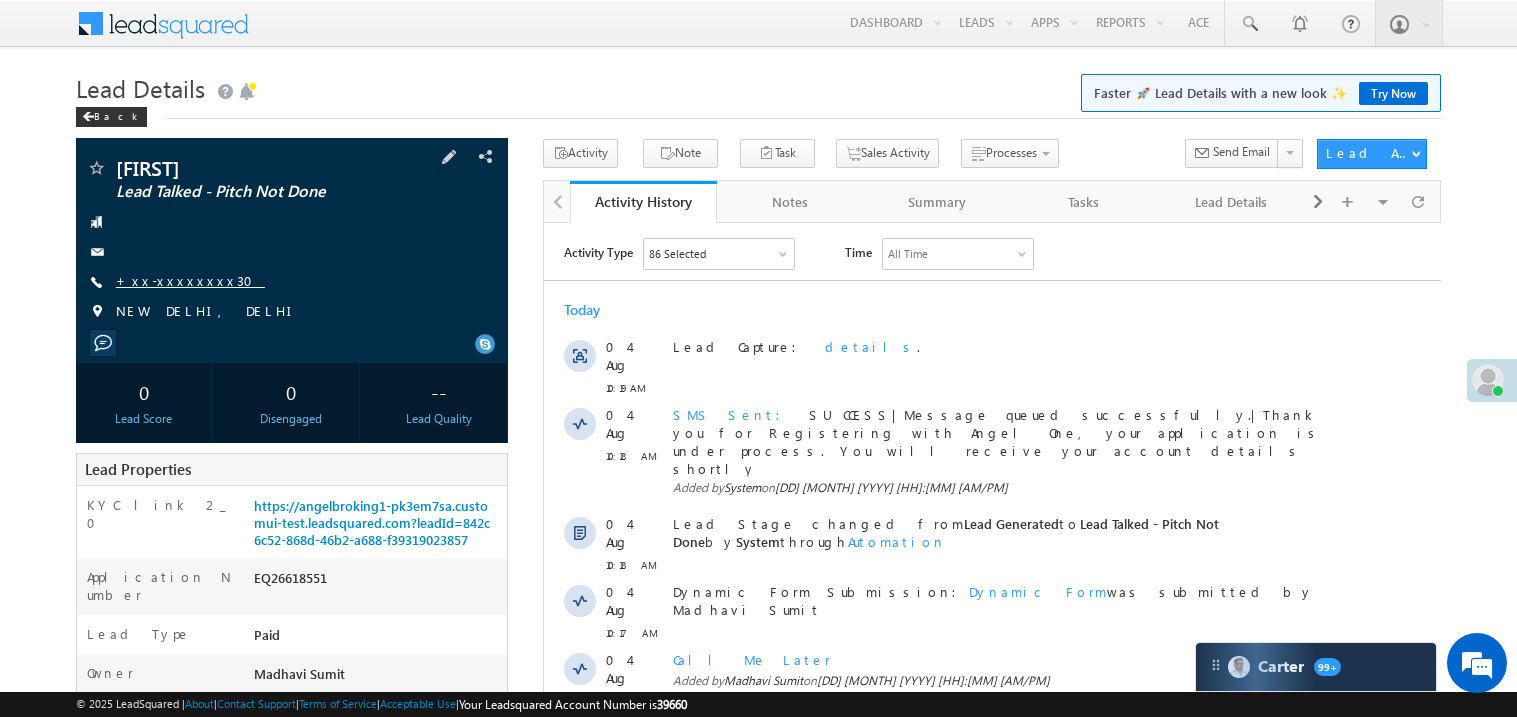click on "+xx-xxxxxxxx30" at bounding box center [190, 280] 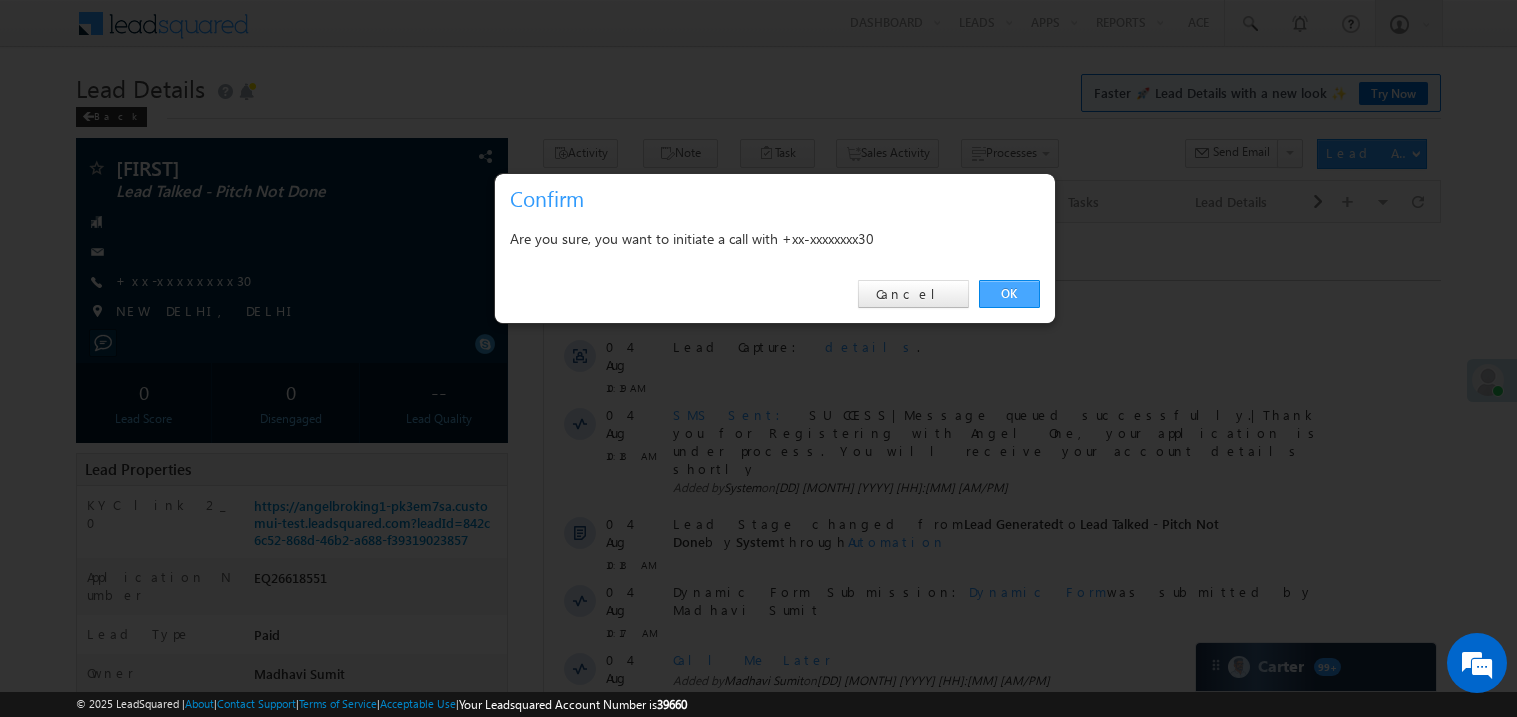 click on "OK" at bounding box center (1009, 294) 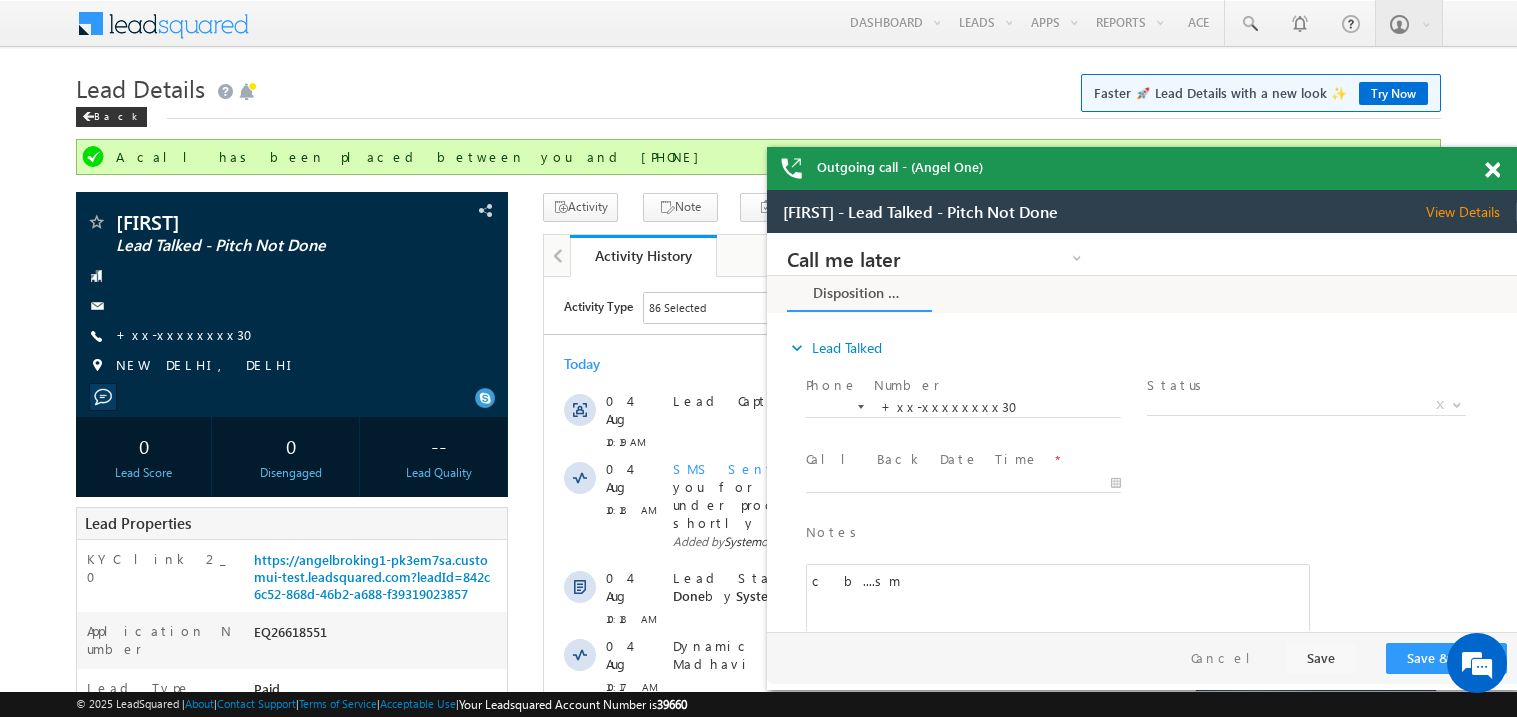 scroll, scrollTop: 0, scrollLeft: 0, axis: both 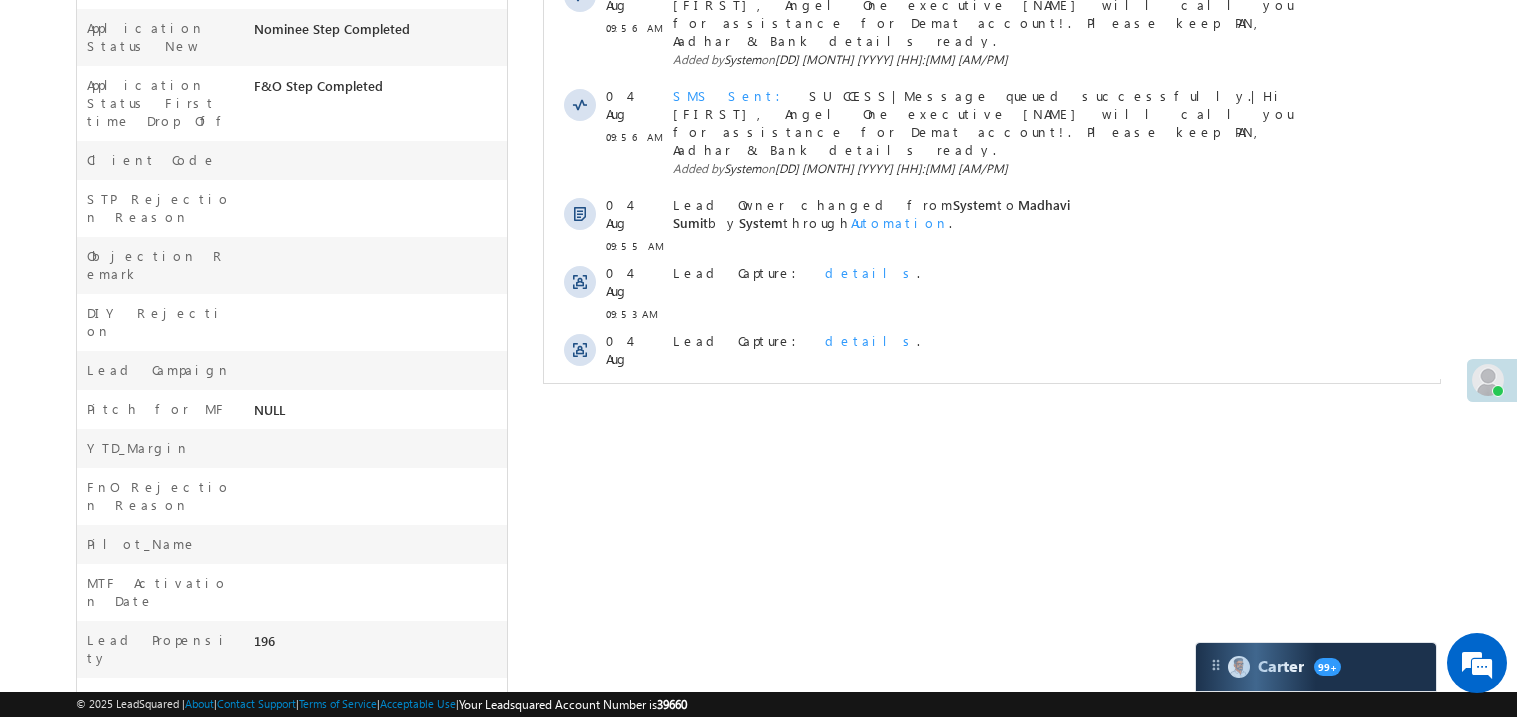 click on "Show More" at bounding box center [991, 426] 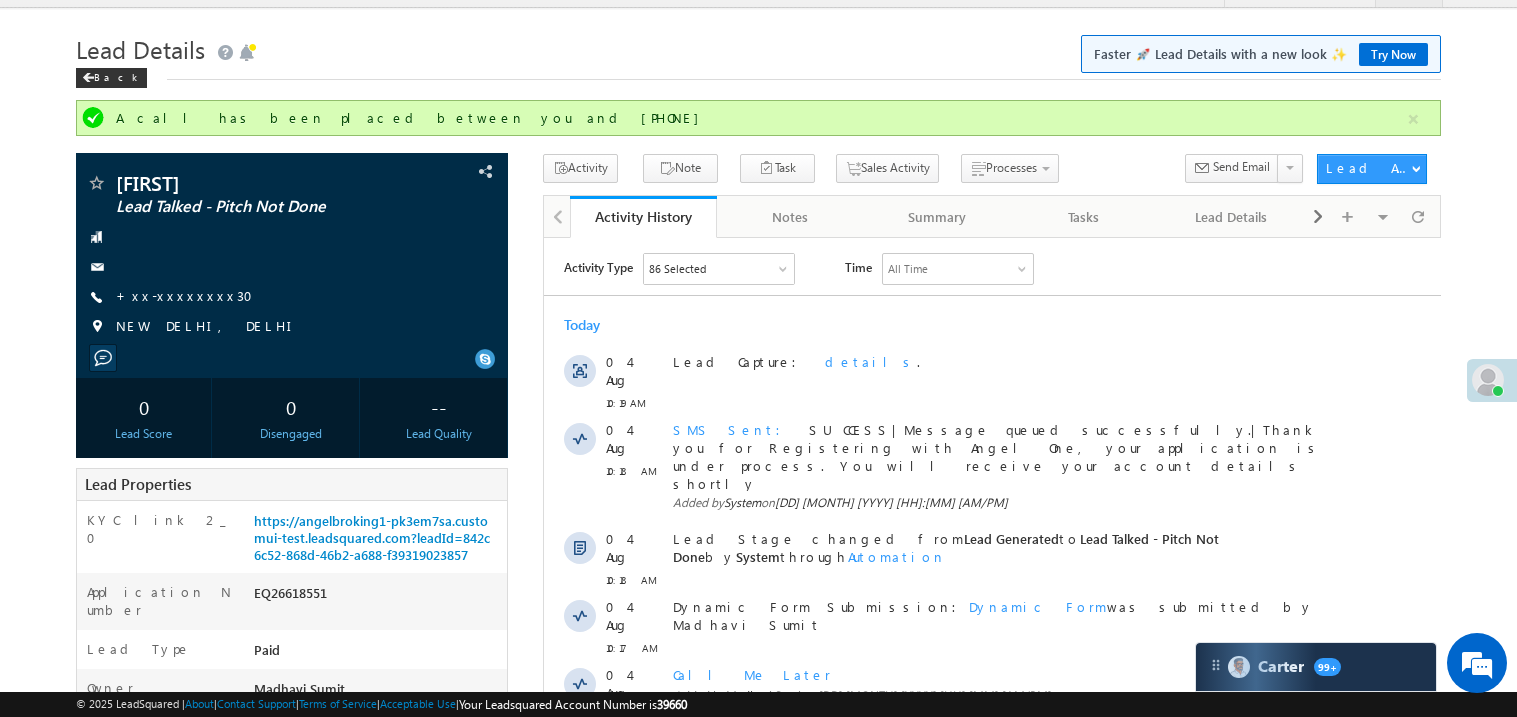 scroll, scrollTop: 79, scrollLeft: 0, axis: vertical 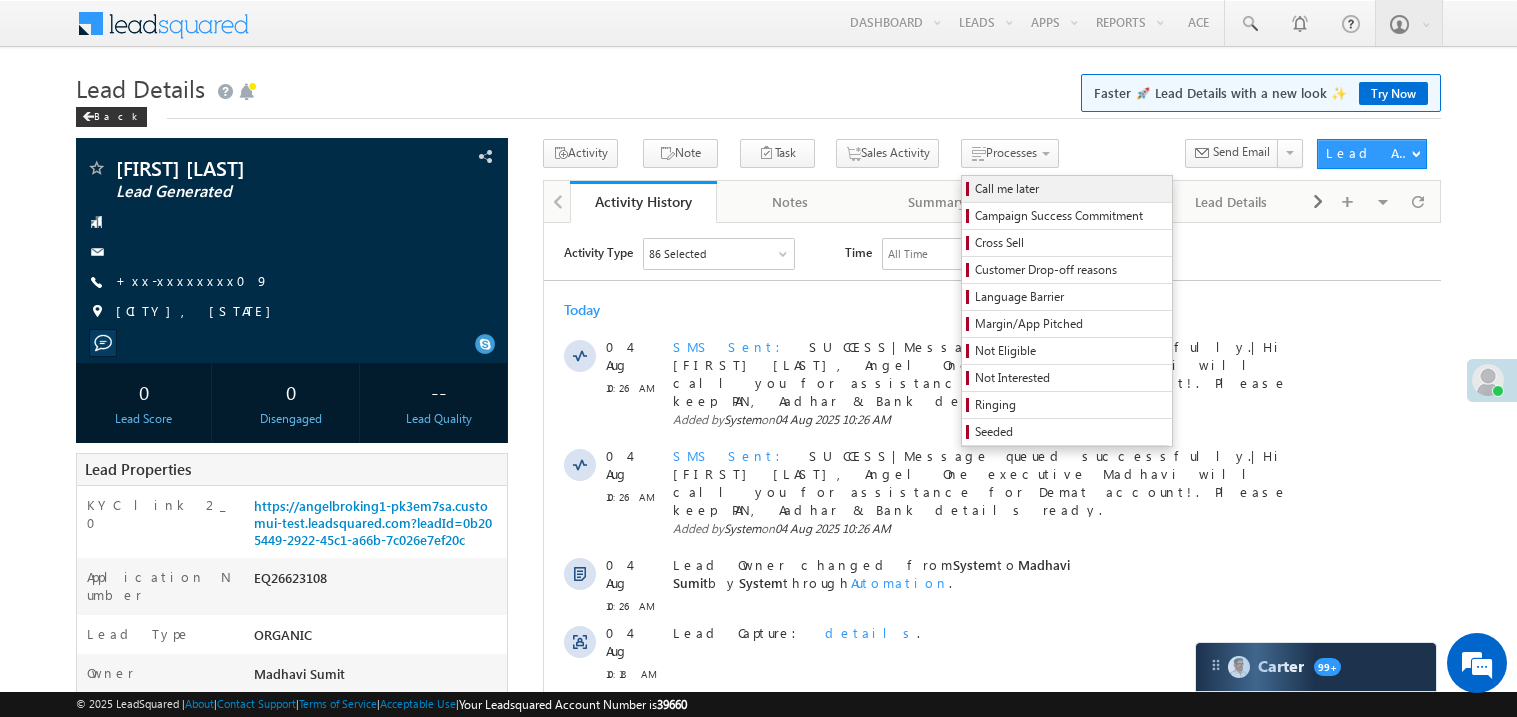 click on "Call me later" at bounding box center [1070, 189] 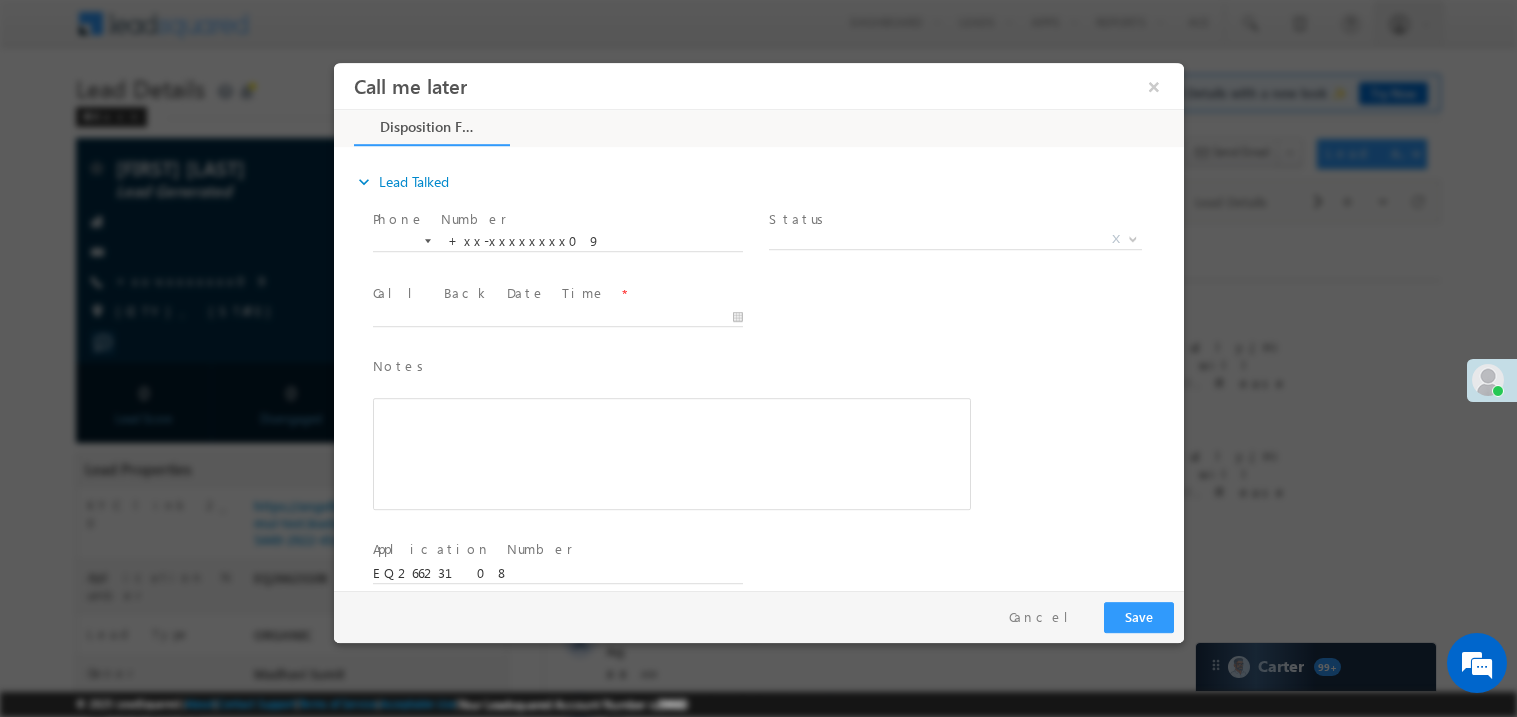 scroll, scrollTop: 0, scrollLeft: 0, axis: both 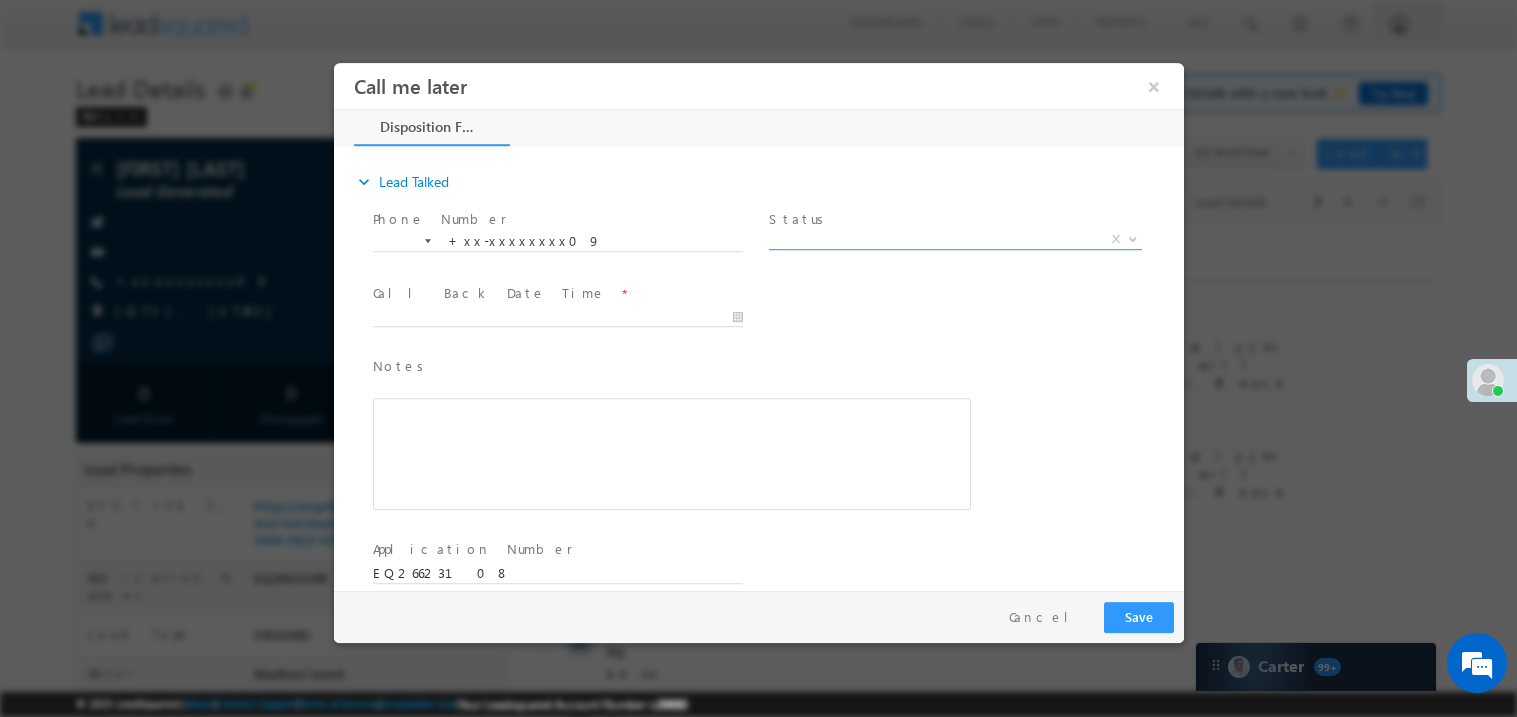 click on "X" at bounding box center (954, 239) 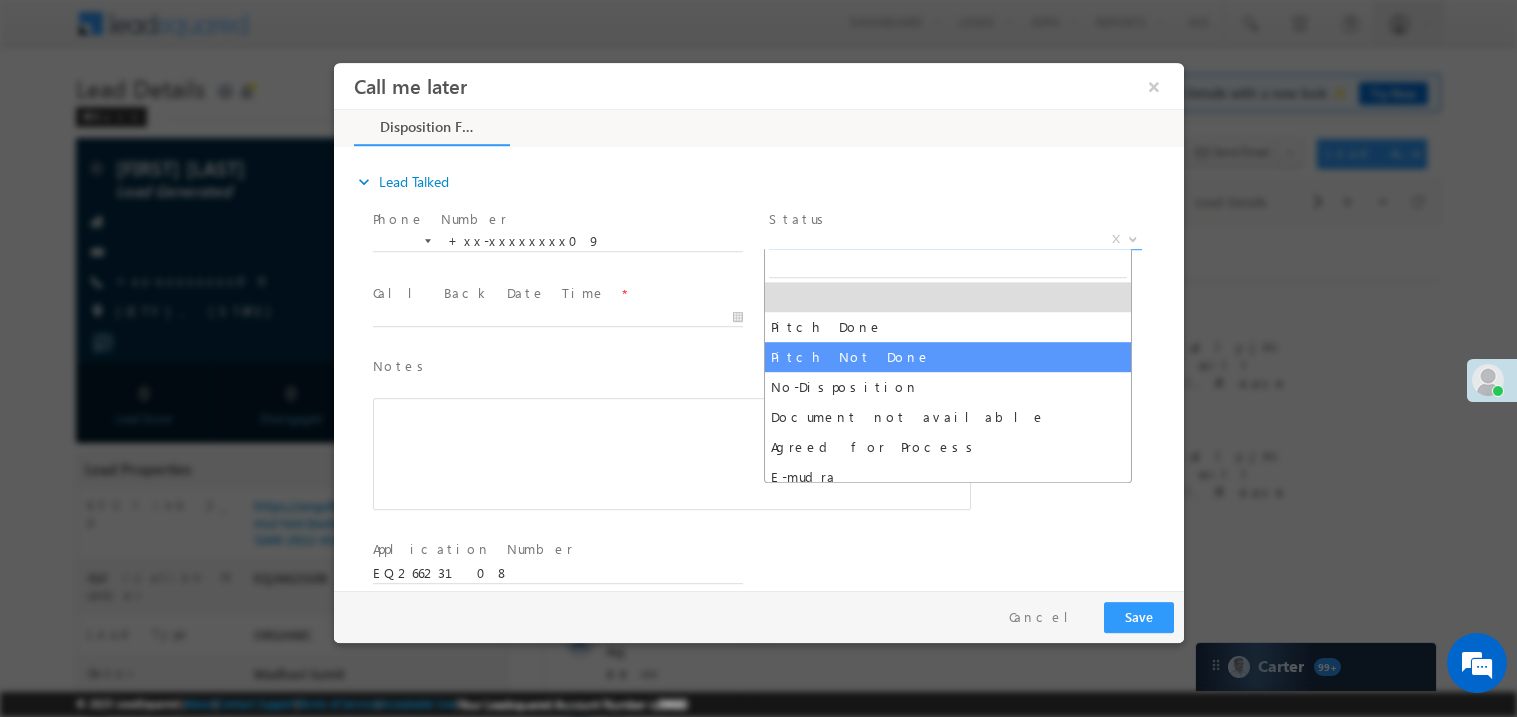 select on "Pitch Not Done" 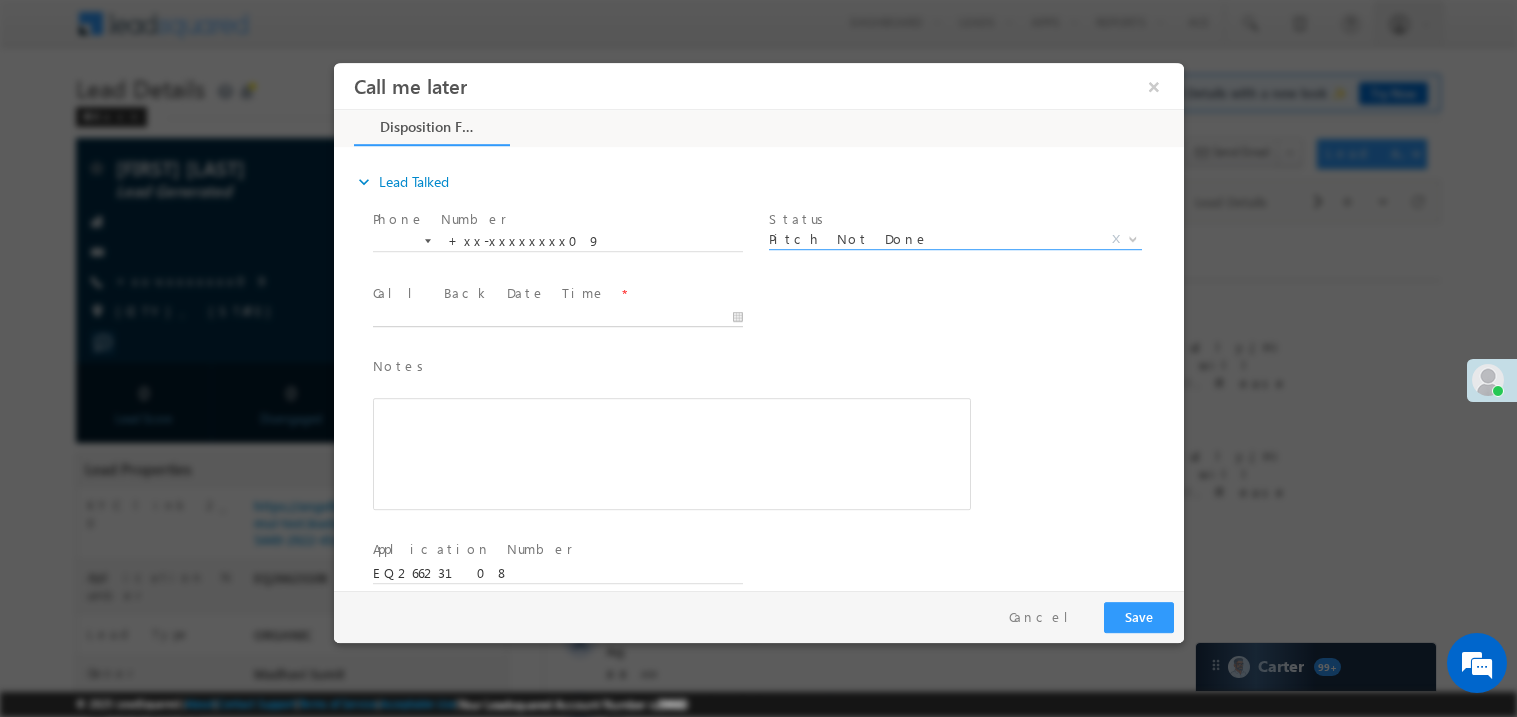 click at bounding box center (557, 317) 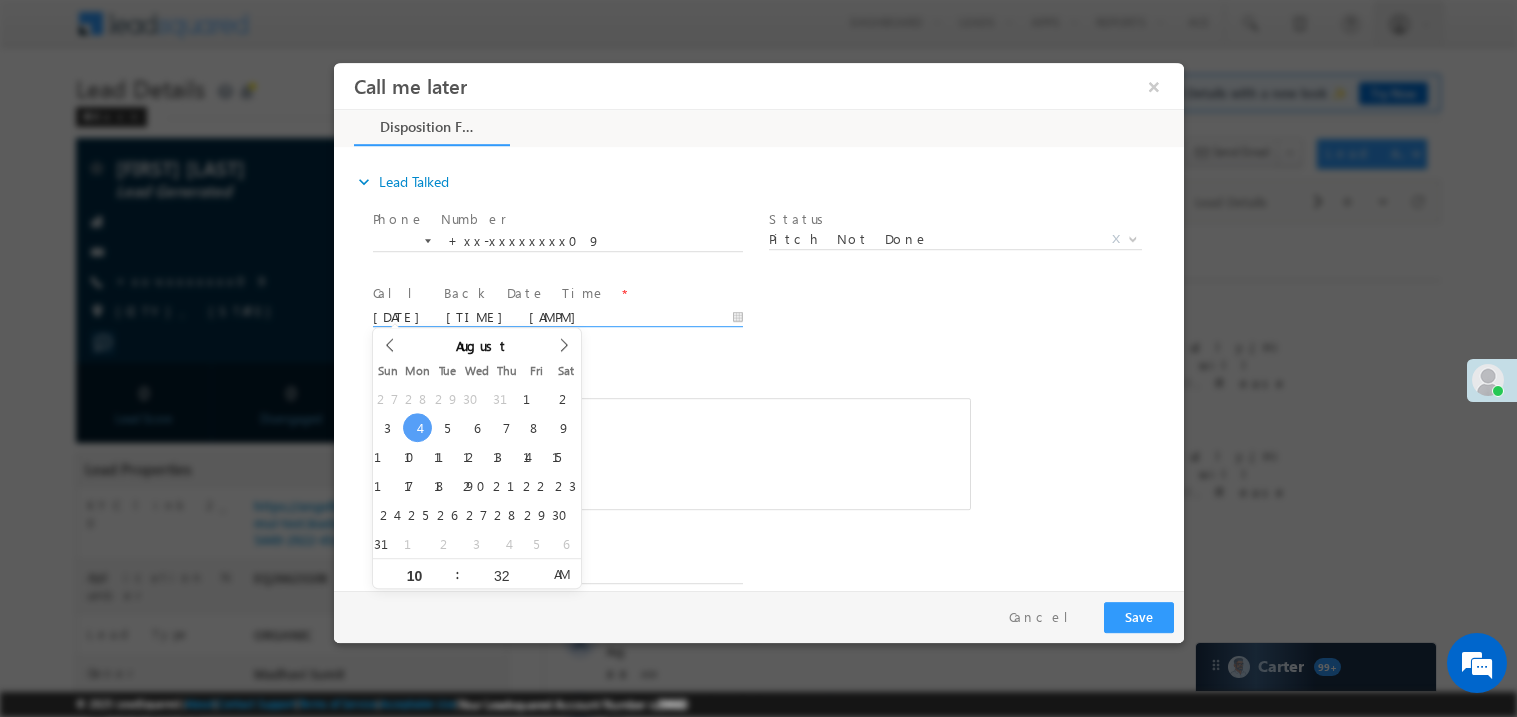 click at bounding box center [671, 453] 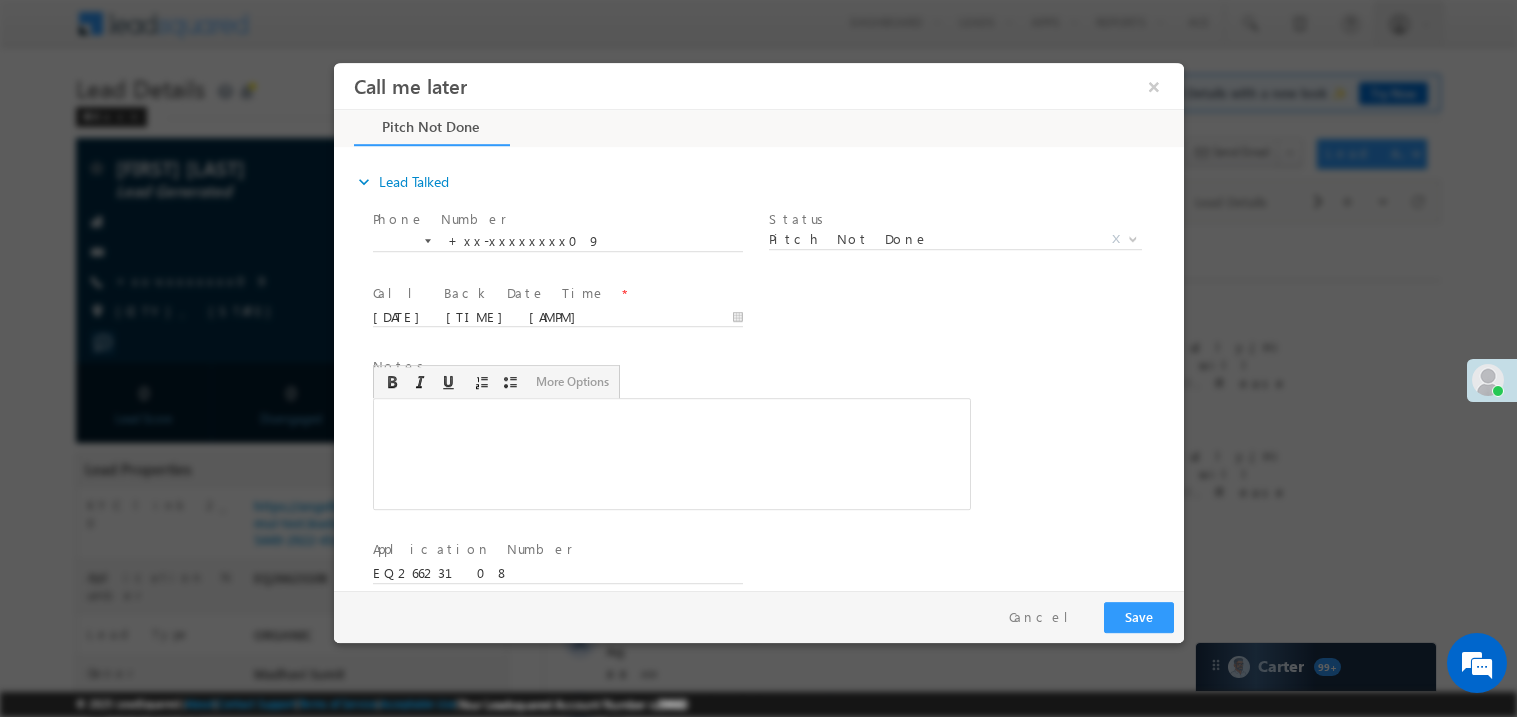 type 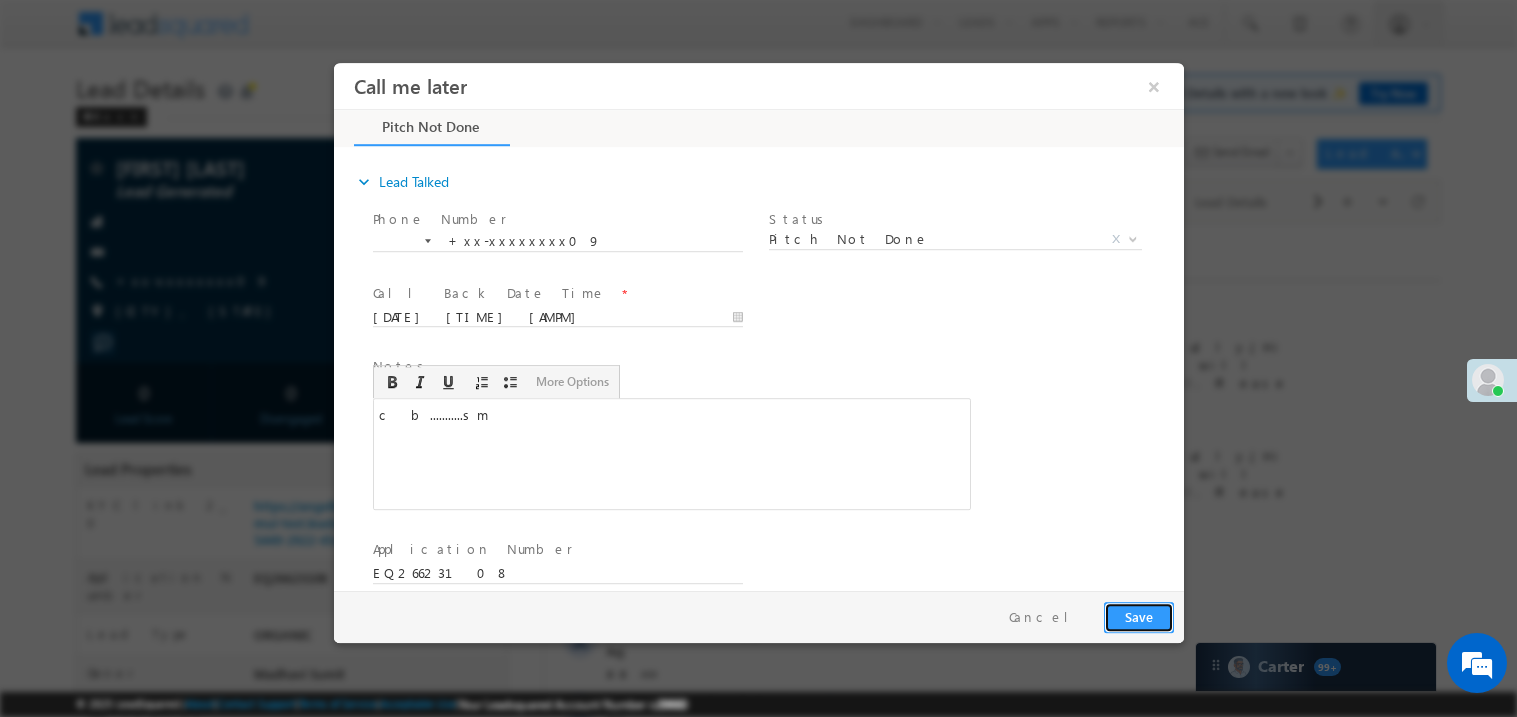 click on "Save" at bounding box center [1138, 616] 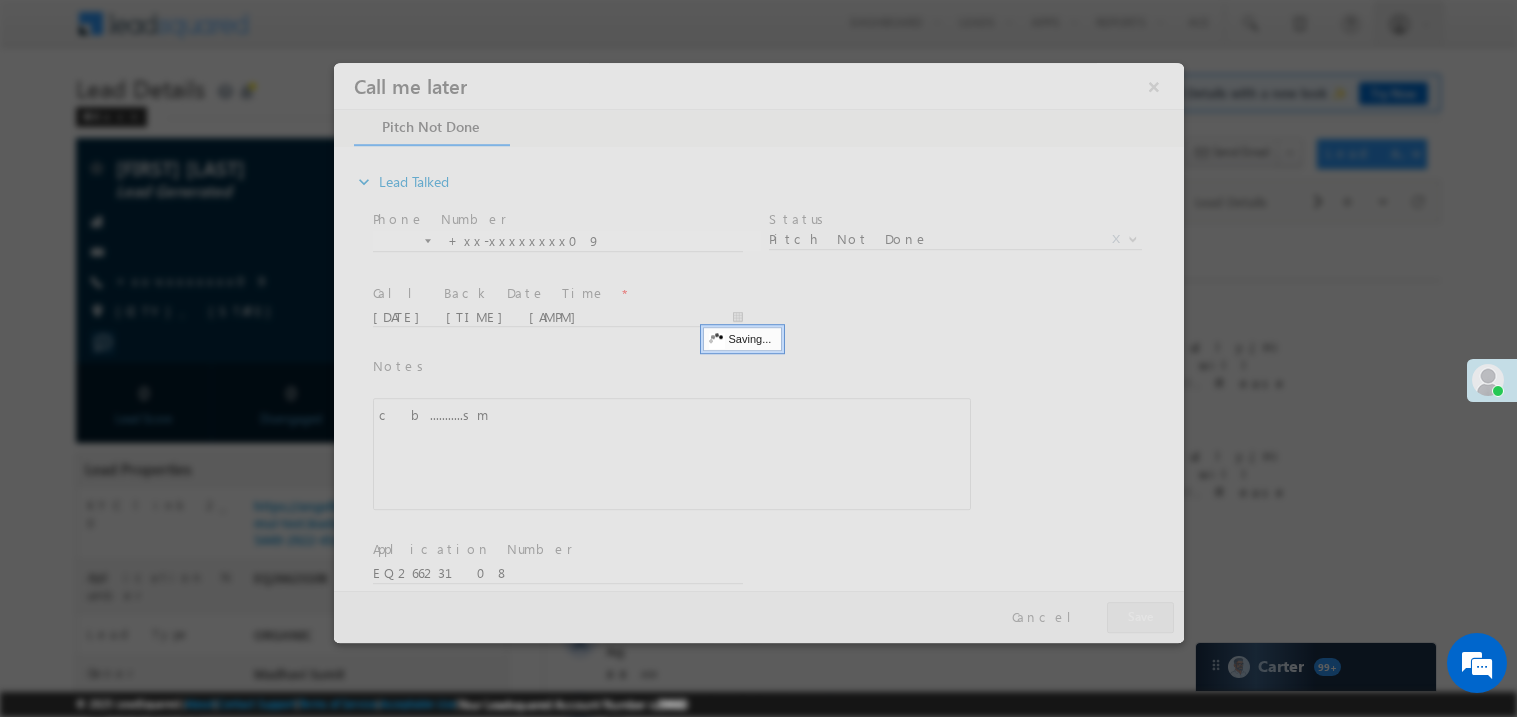 click at bounding box center (758, 352) 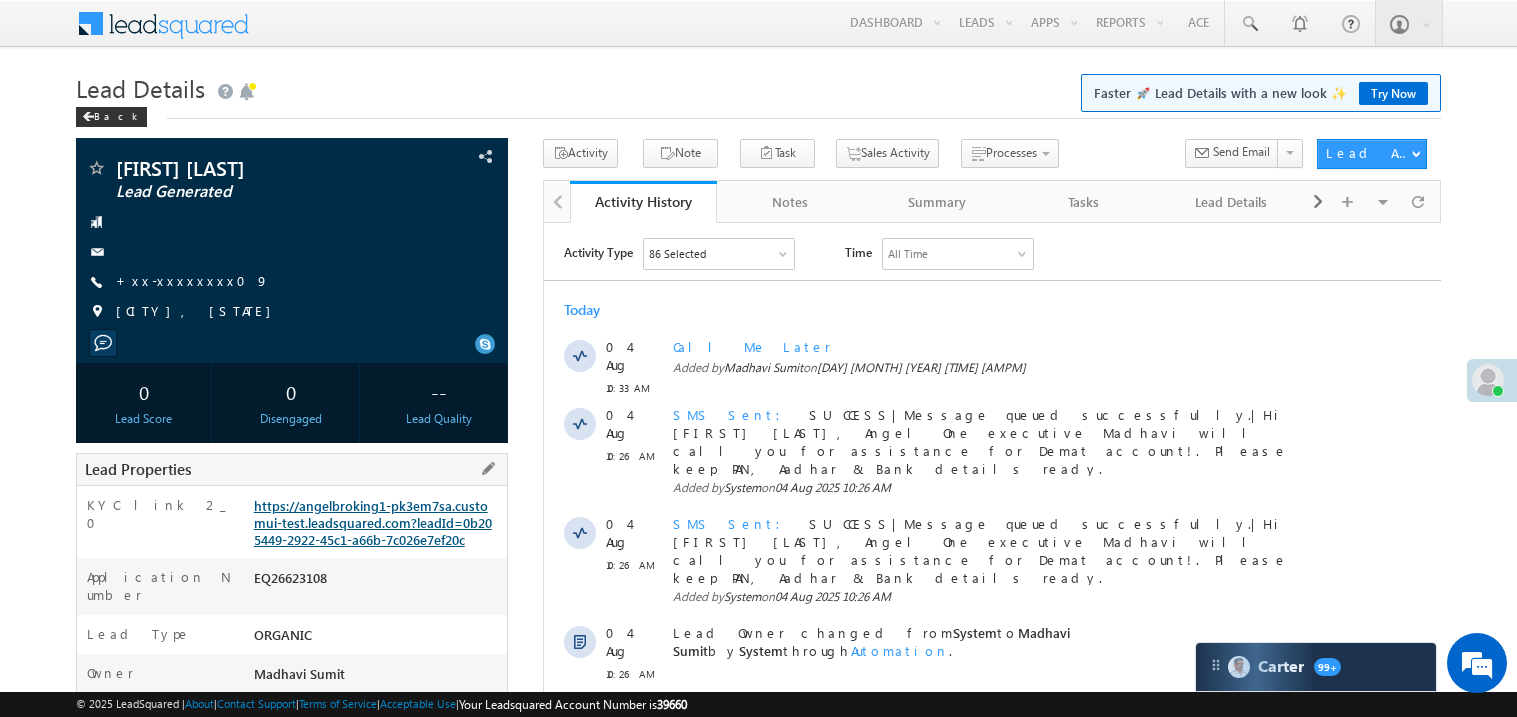 click on "https://angelbroking1-pk3em7sa.customui-test.leadsquared.com?leadId=0b205449-2922-45c1-a66b-7c026e7ef20c" at bounding box center [373, 522] 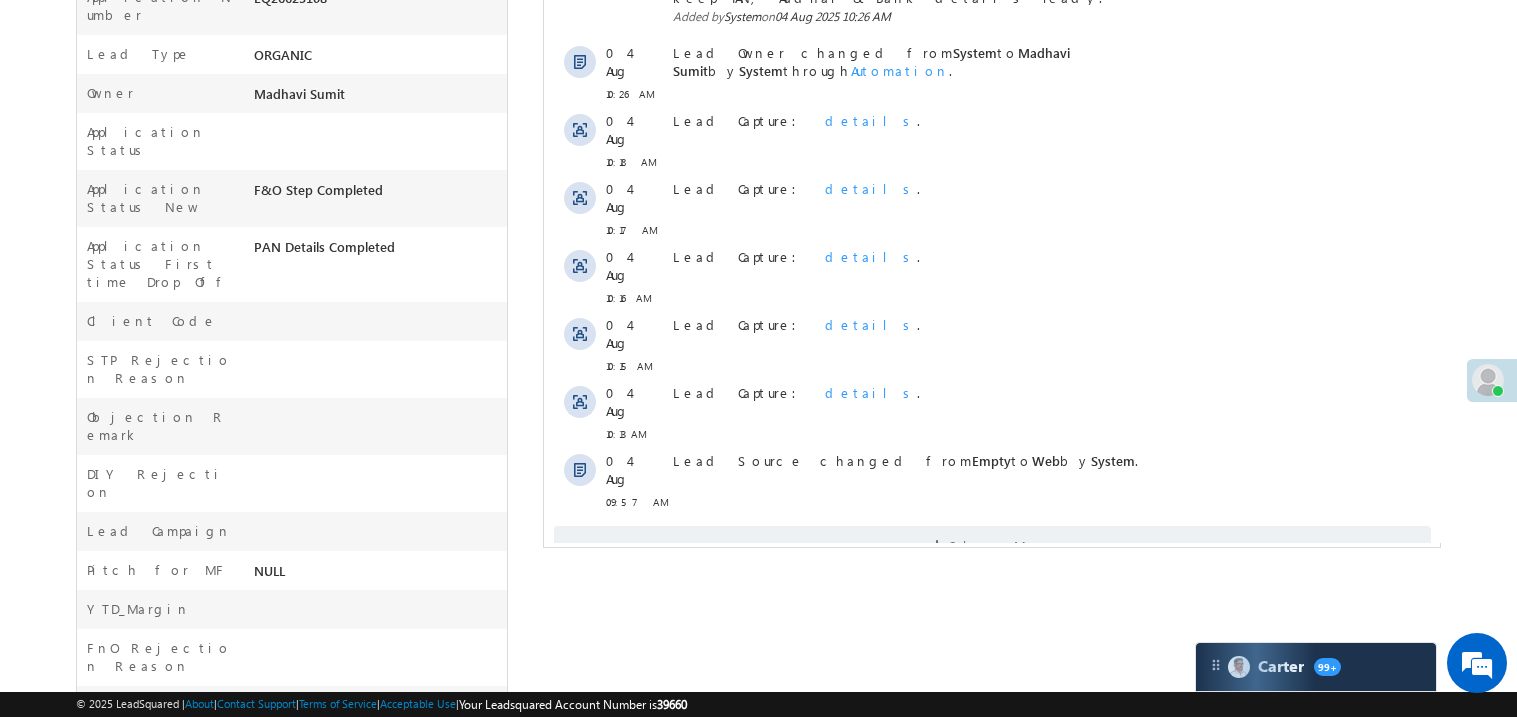 scroll, scrollTop: 639, scrollLeft: 0, axis: vertical 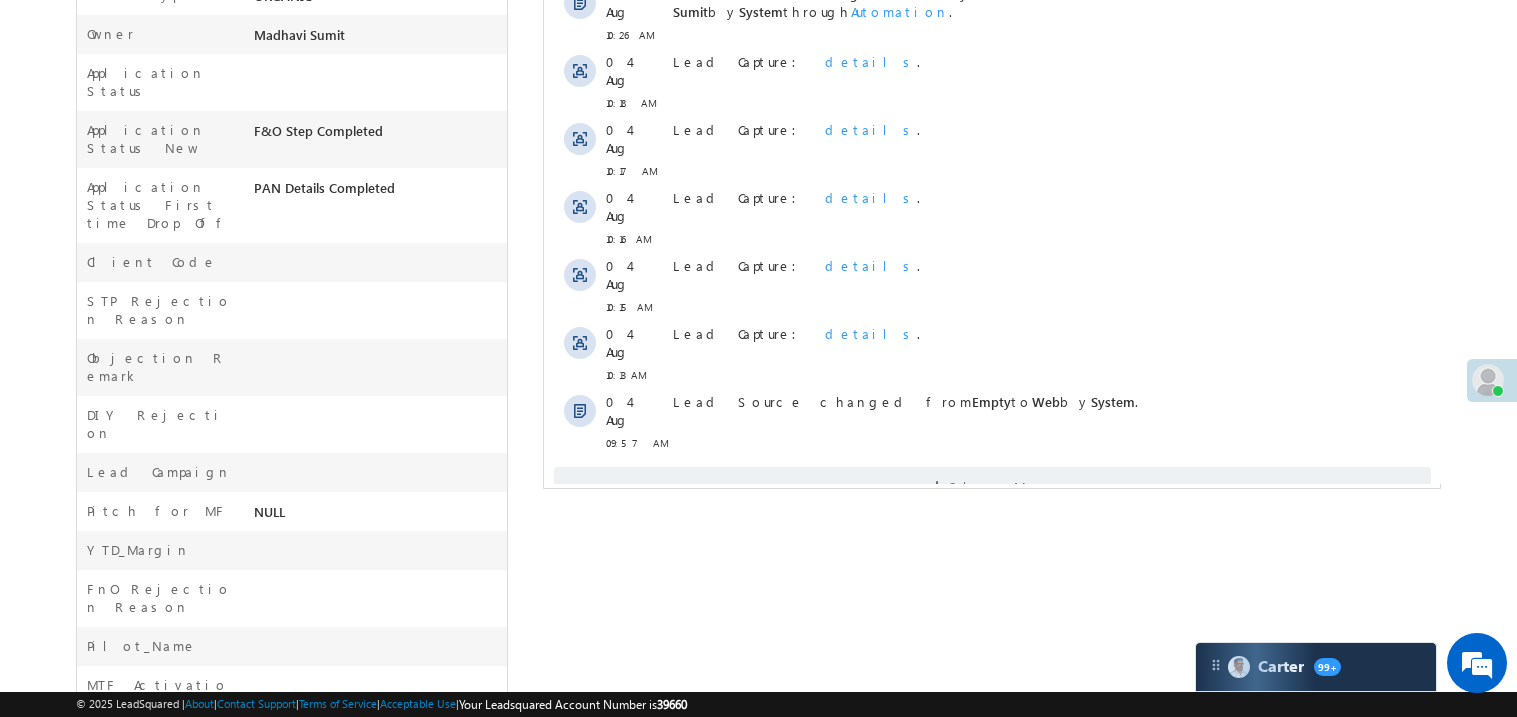 click on "Activity Type
86 Selected
Select All Sales Activities 1 Sales Activity Email Activities 18 Email Bounced Email Link Clicked Email Marked Spam Email Opened Inbound Lead through Email Mailing preference link clicked Negative Response to Email Neutral Response to Email Positive Response to Email Resubscribed Subscribed To Newsletter Subscribed To Promotional Emails Unsubscribe Link Clicked Unsubscribed Unsubscribed From Newsletter Unsubscribed From Promotional Emails View in browser link Clicked Email Sent Web Activities 5 Conversion Button Clicked Converted to Lead Form Submitted on Website Page Visited on Website Tracking URL Clicked Lead Capture Activities 1 Lead Capture Phone Call Activities 2 Inbound Phone Call Activity Outbound Phone Call Activity Other Activities 175 3 Hours Redistribution Account Inactive Date Add_Alternate_Number Agreed for Payment App Downloaded cscs" at bounding box center (991, 53) 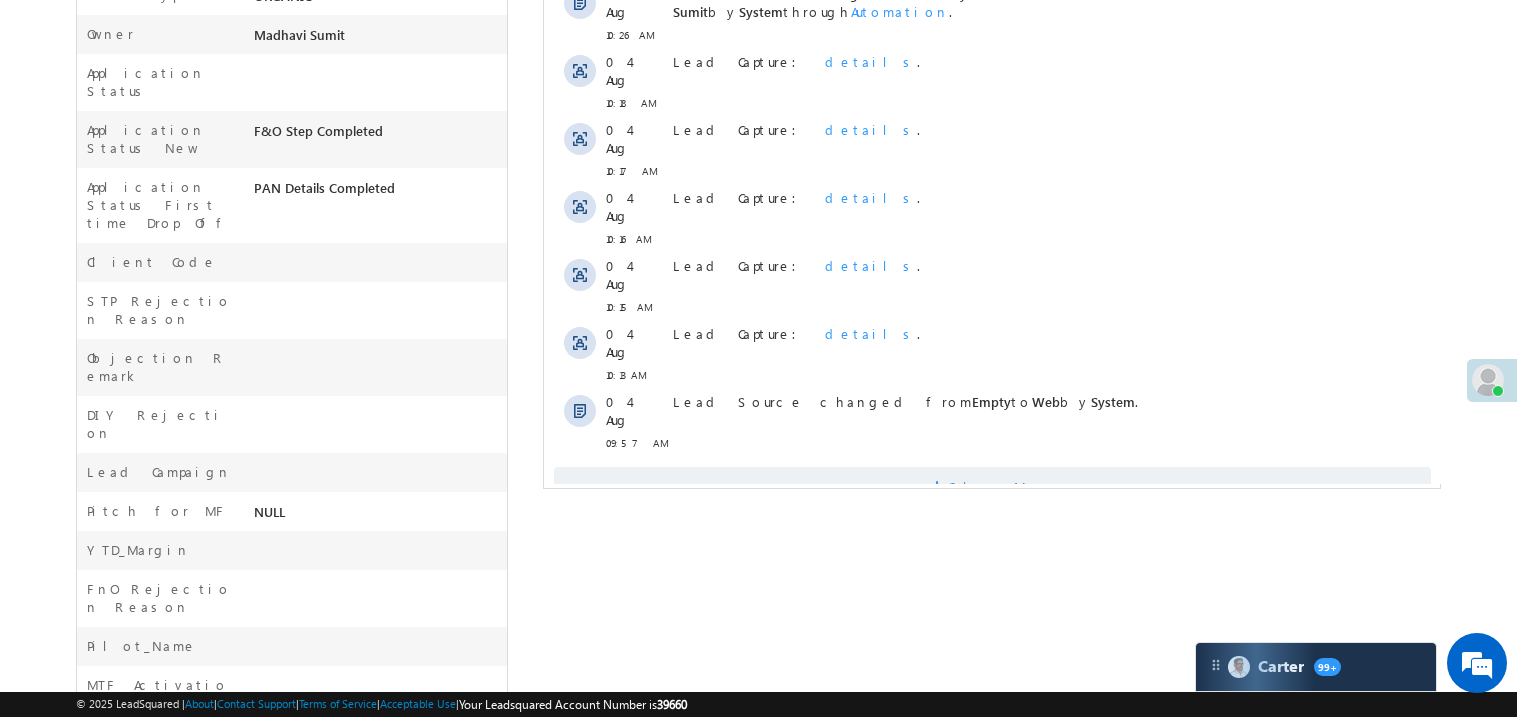 click on "Show More" at bounding box center [991, 487] 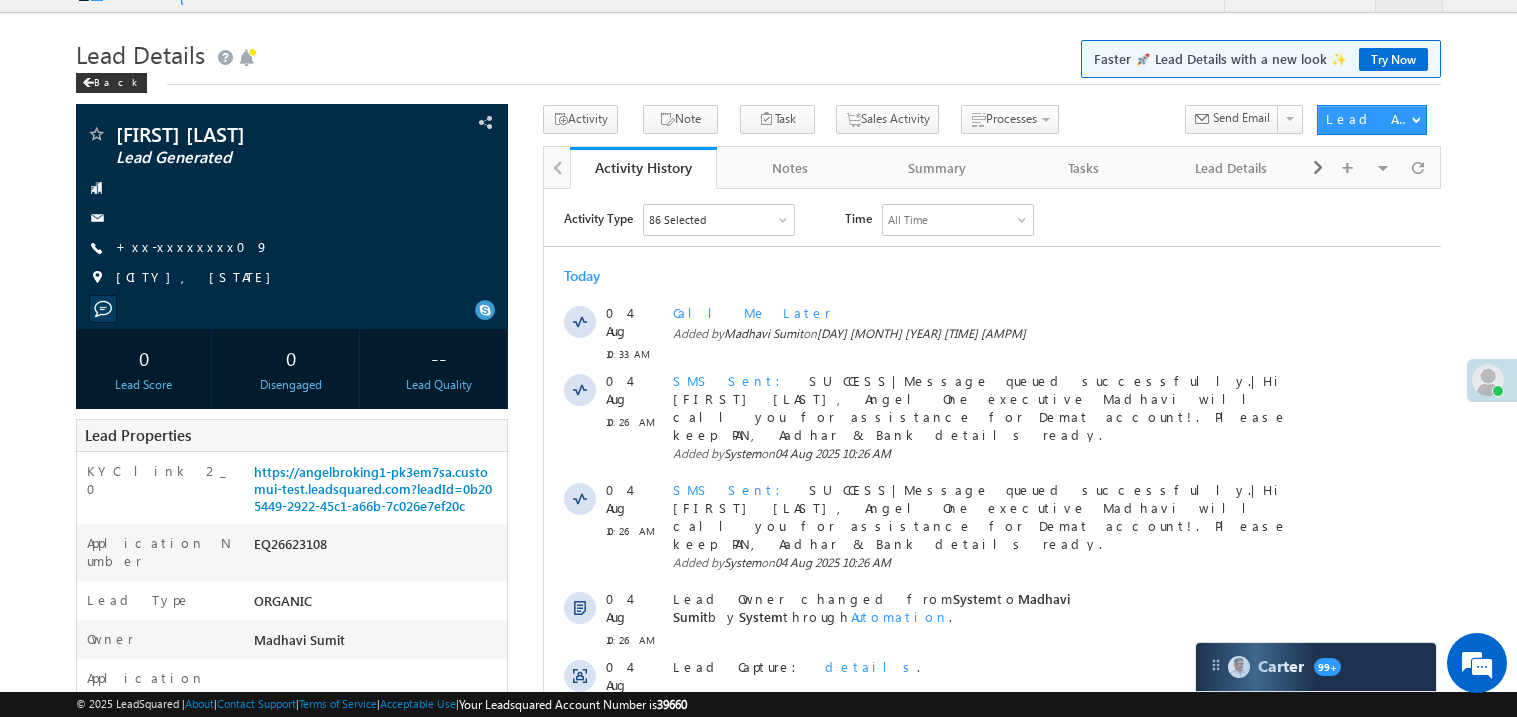 scroll, scrollTop: 0, scrollLeft: 0, axis: both 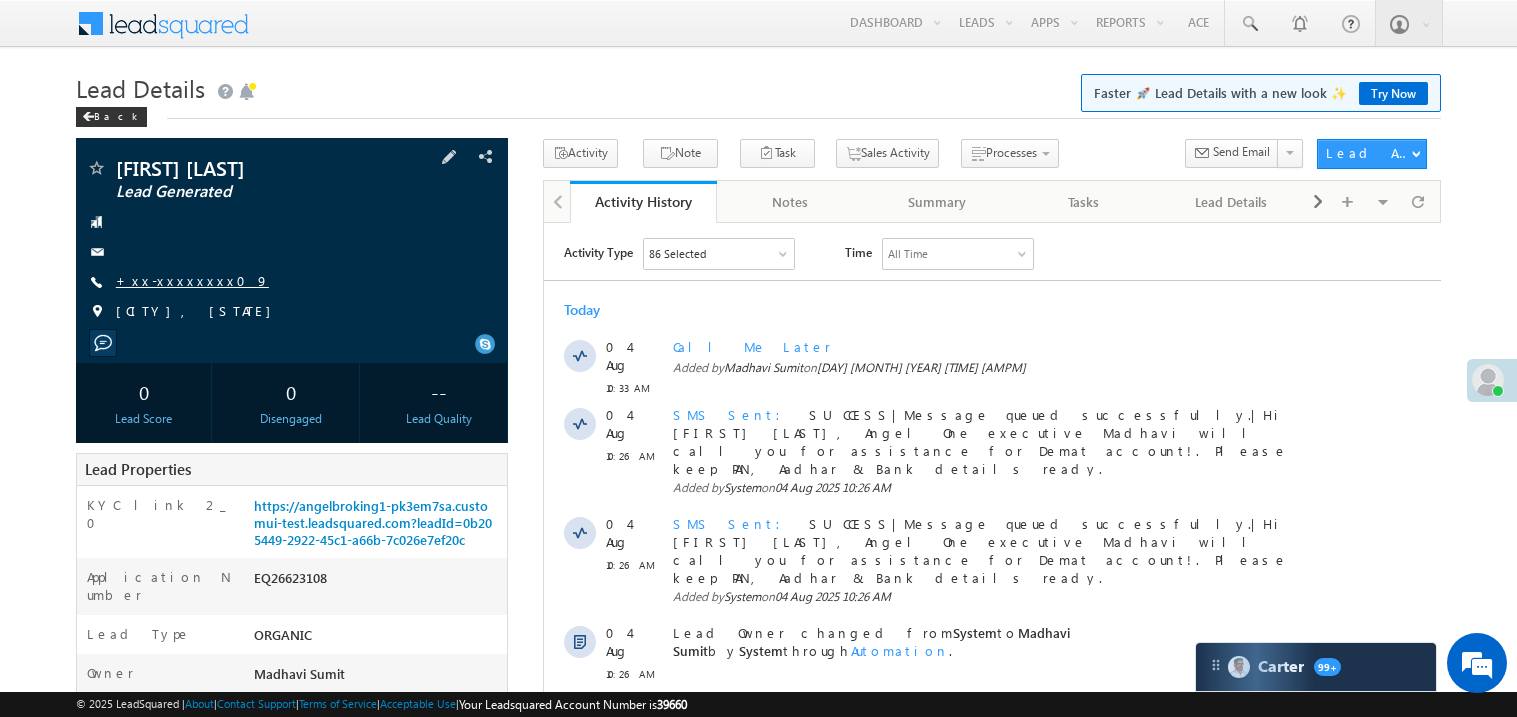 click on "+xx-xxxxxxxx09" at bounding box center [192, 280] 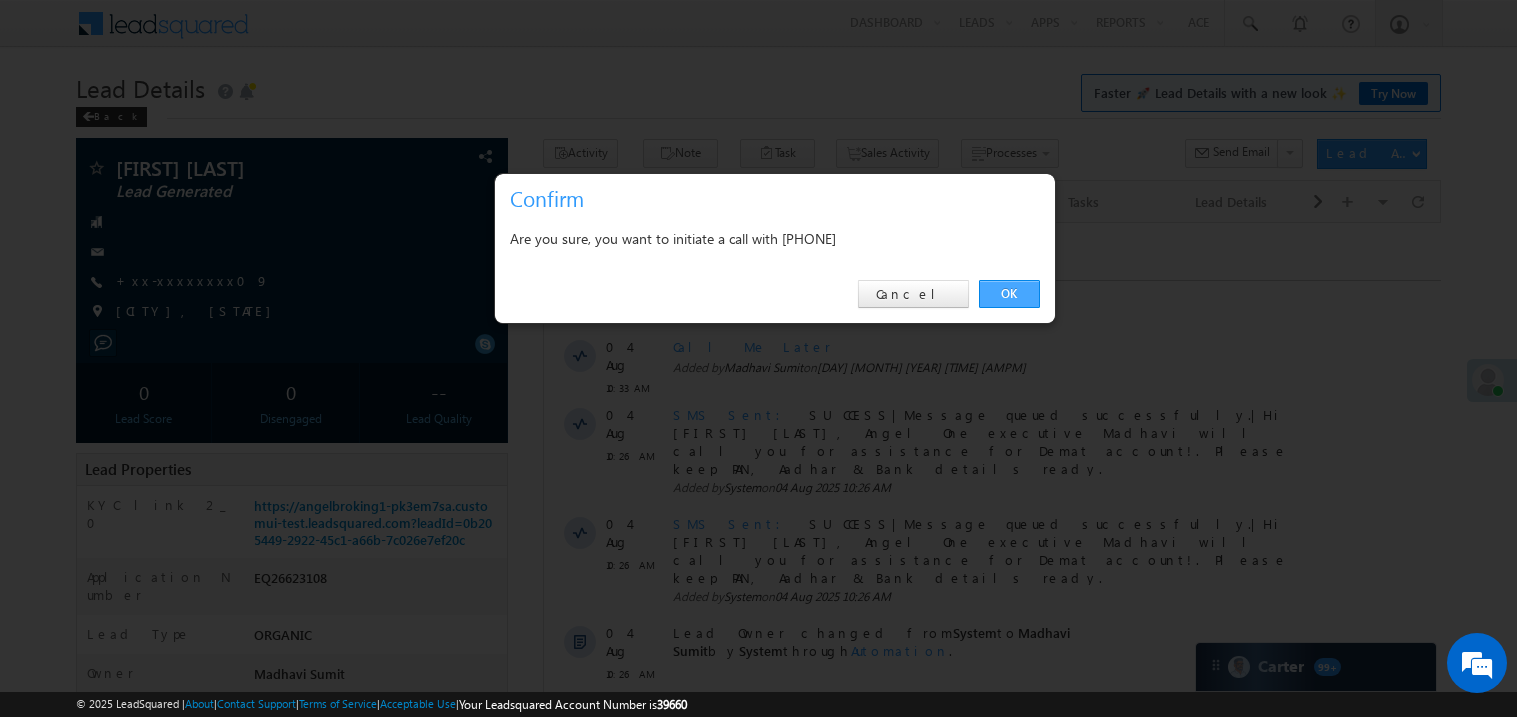 click on "OK" at bounding box center [1009, 294] 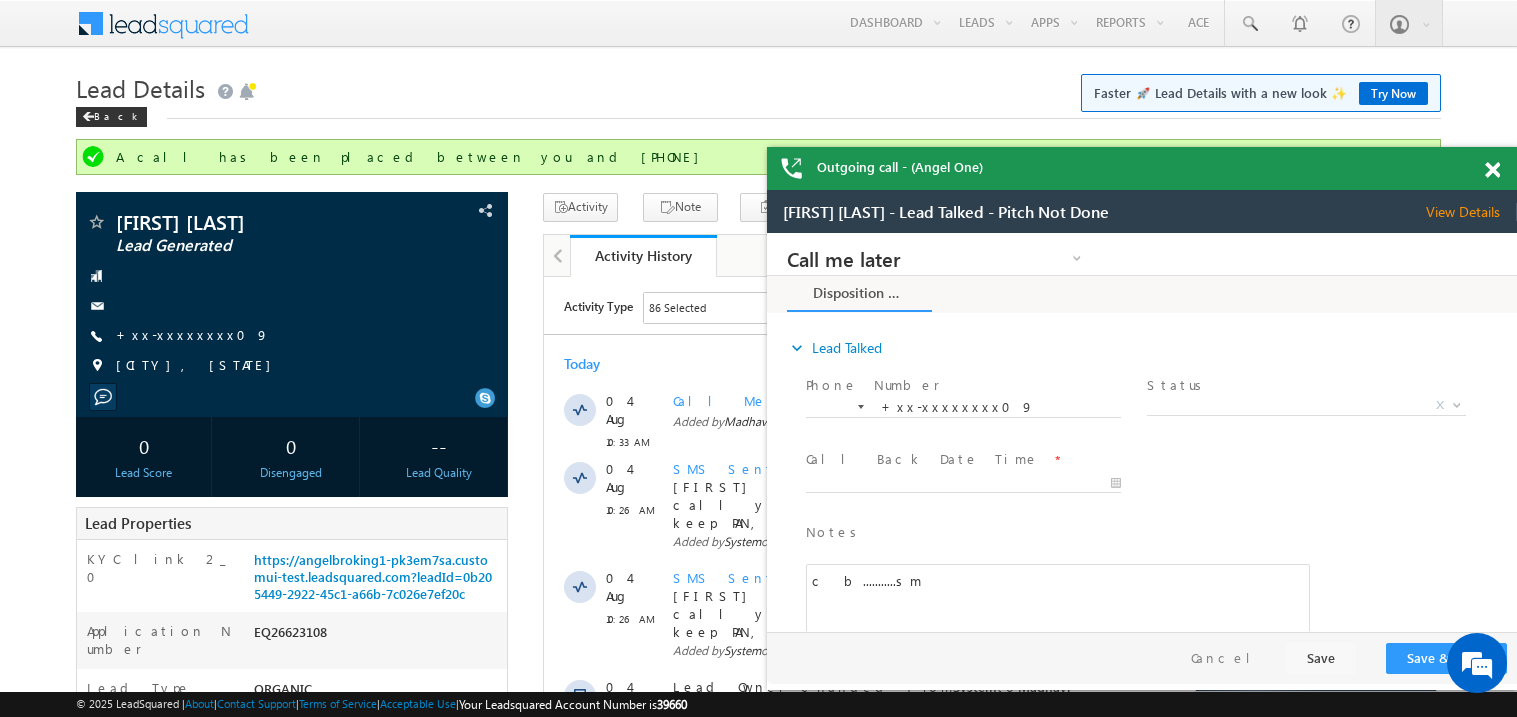 scroll, scrollTop: 0, scrollLeft: 0, axis: both 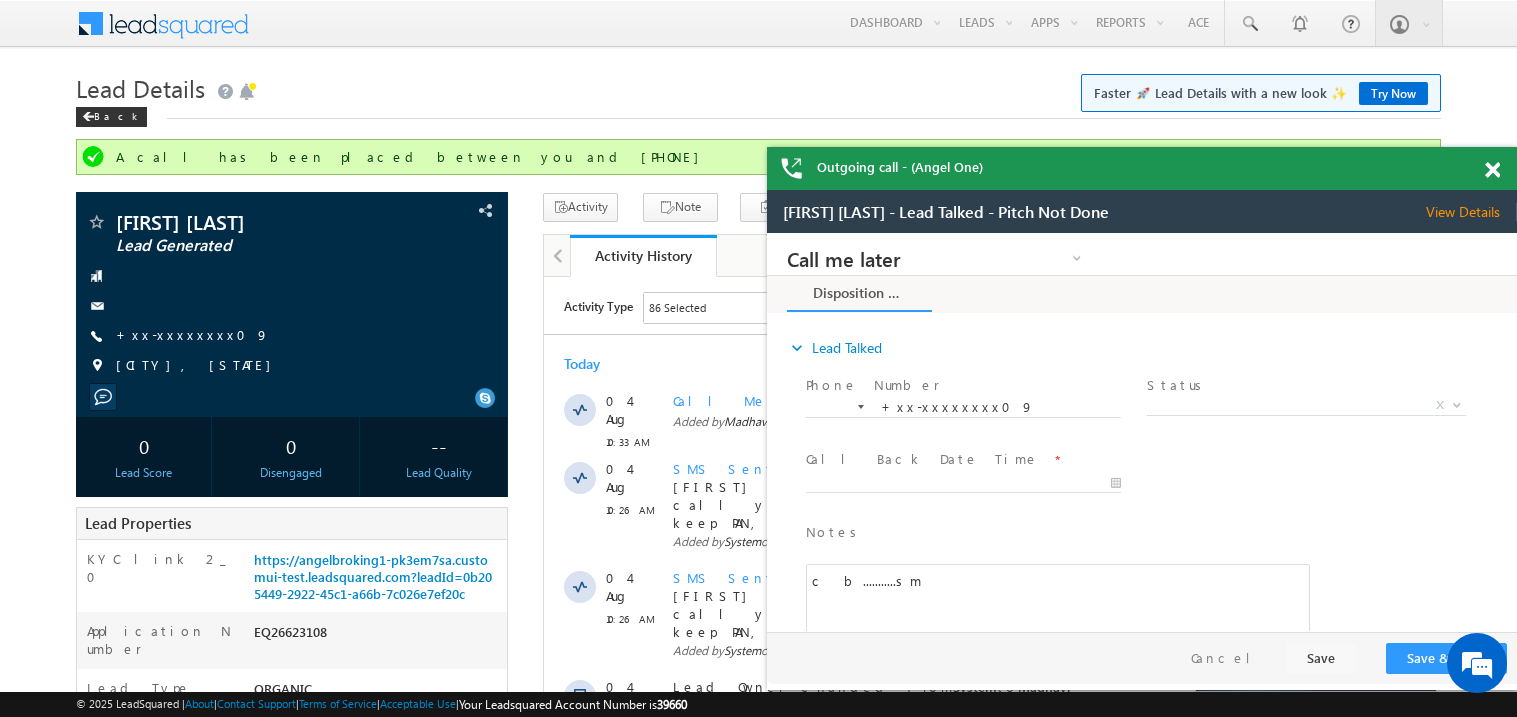 click at bounding box center [1492, 170] 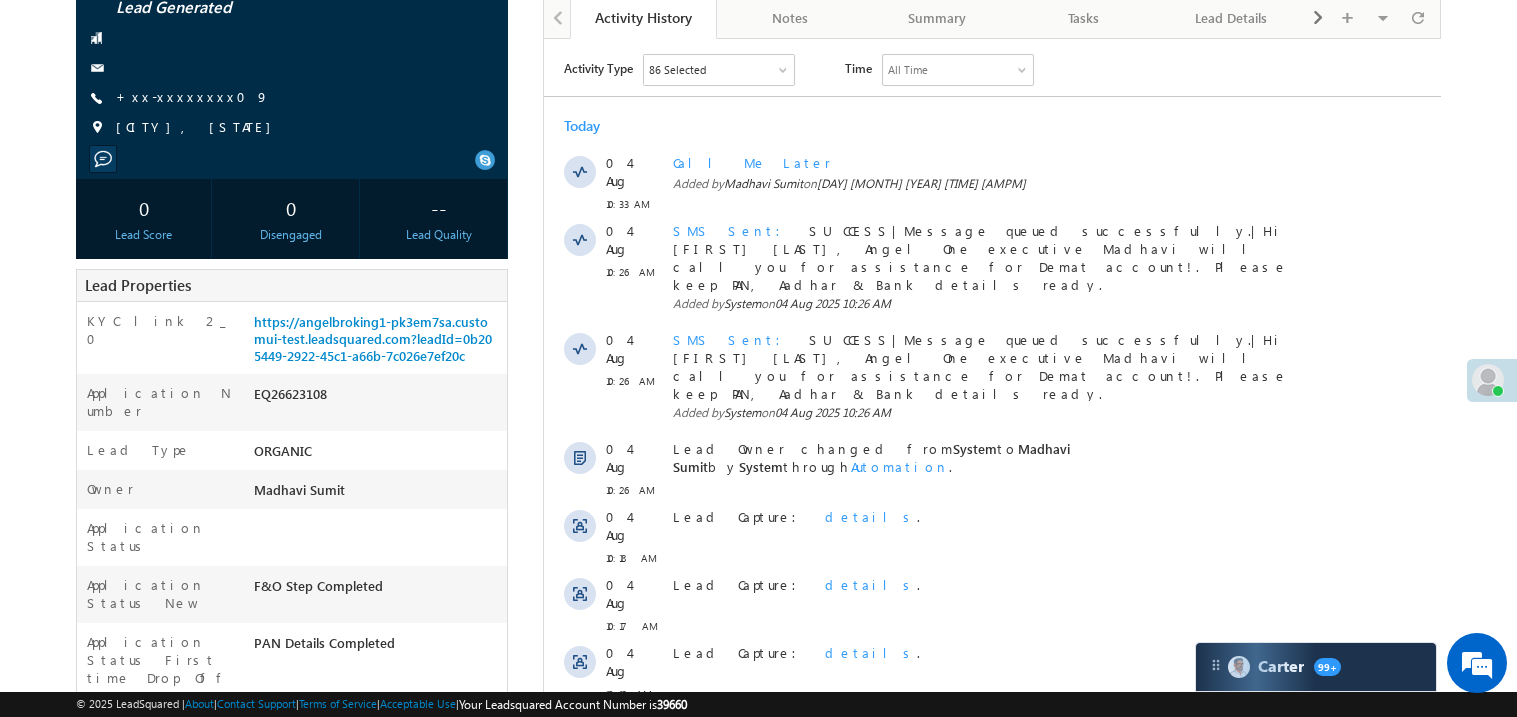 scroll, scrollTop: 279, scrollLeft: 0, axis: vertical 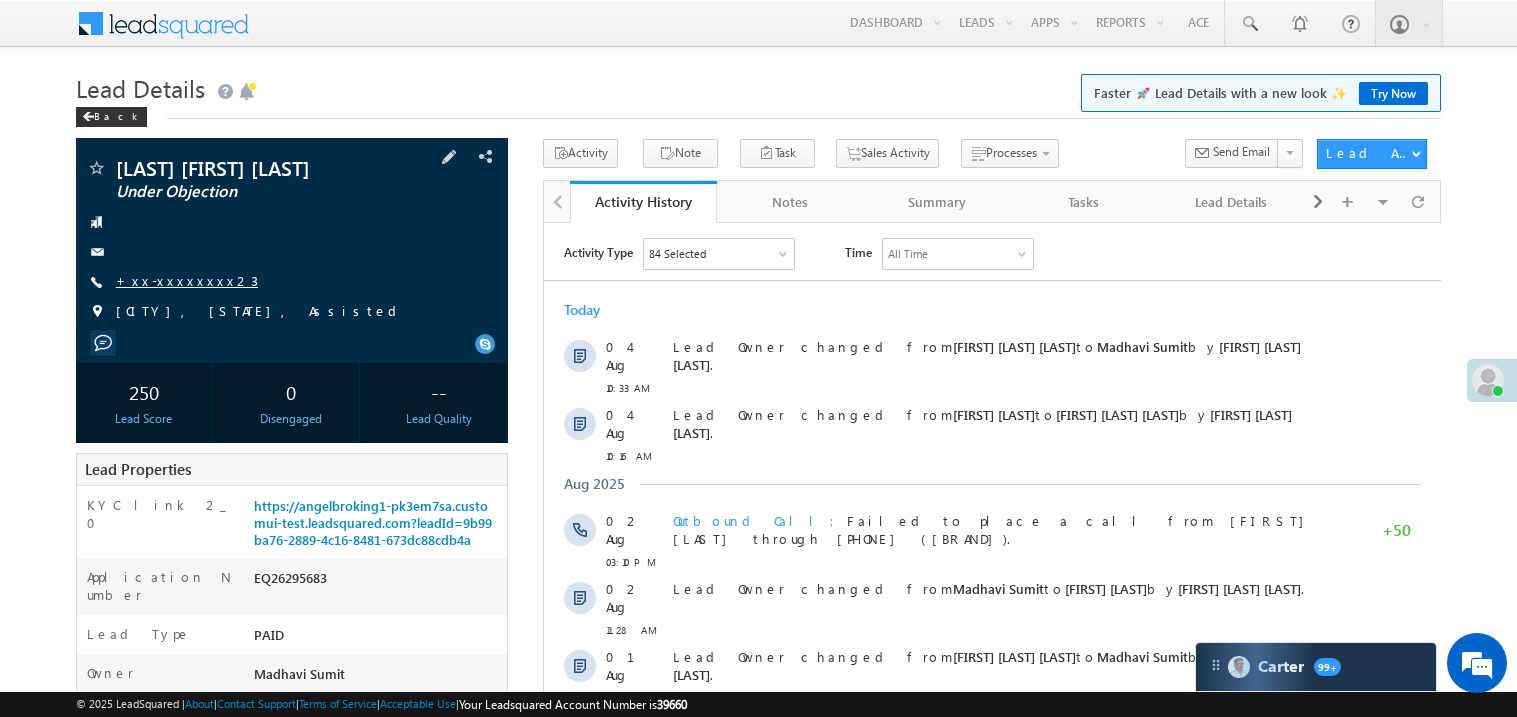 click on "+xx-xxxxxxxx23" at bounding box center (187, 280) 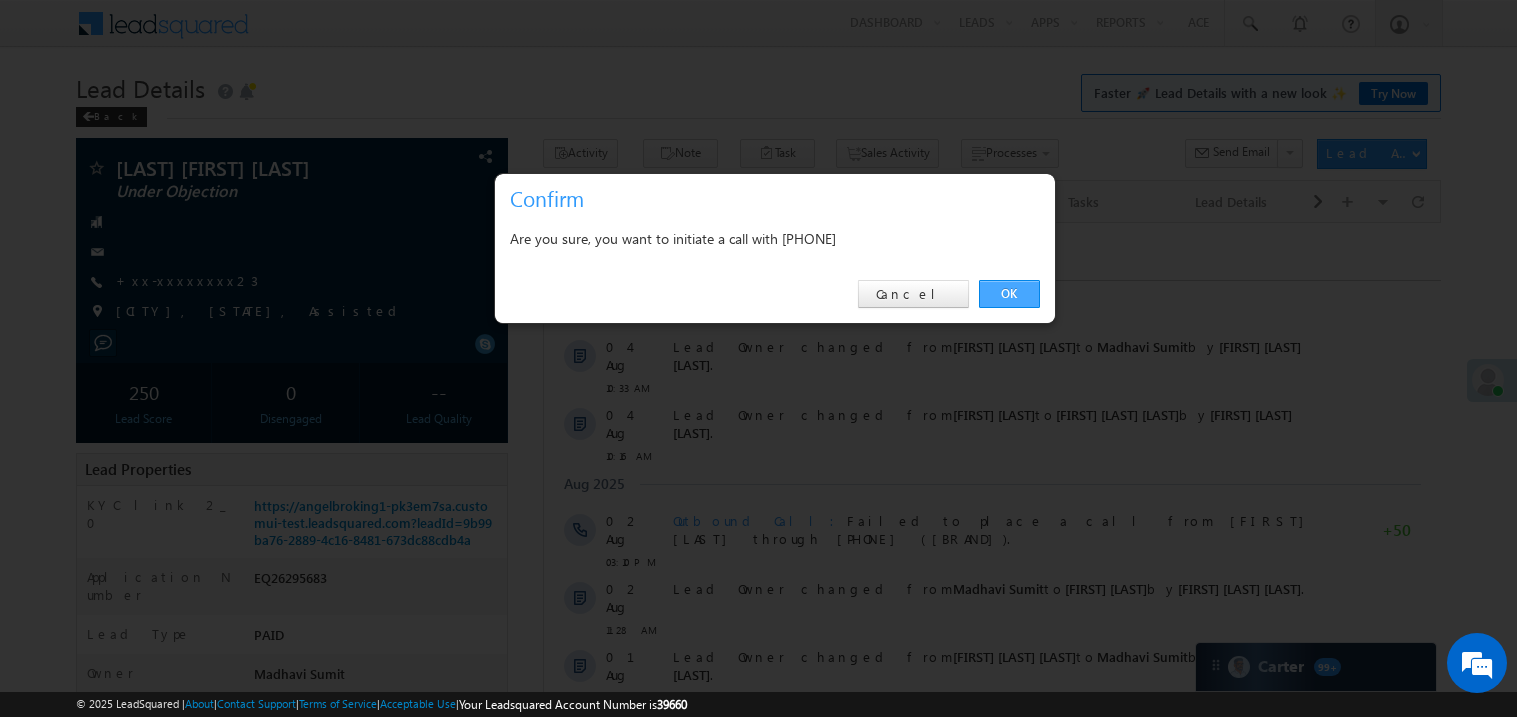 click on "OK" at bounding box center (1009, 294) 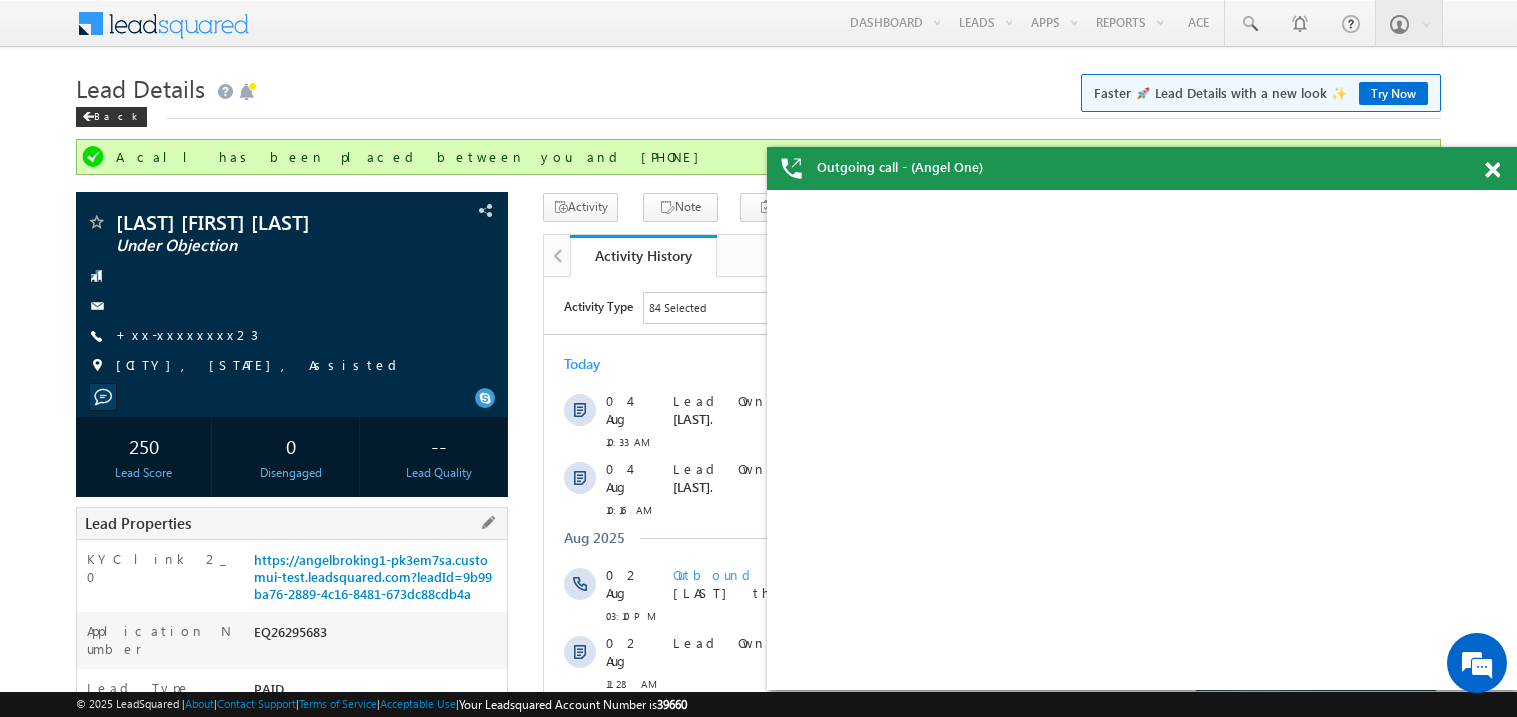scroll, scrollTop: 0, scrollLeft: 0, axis: both 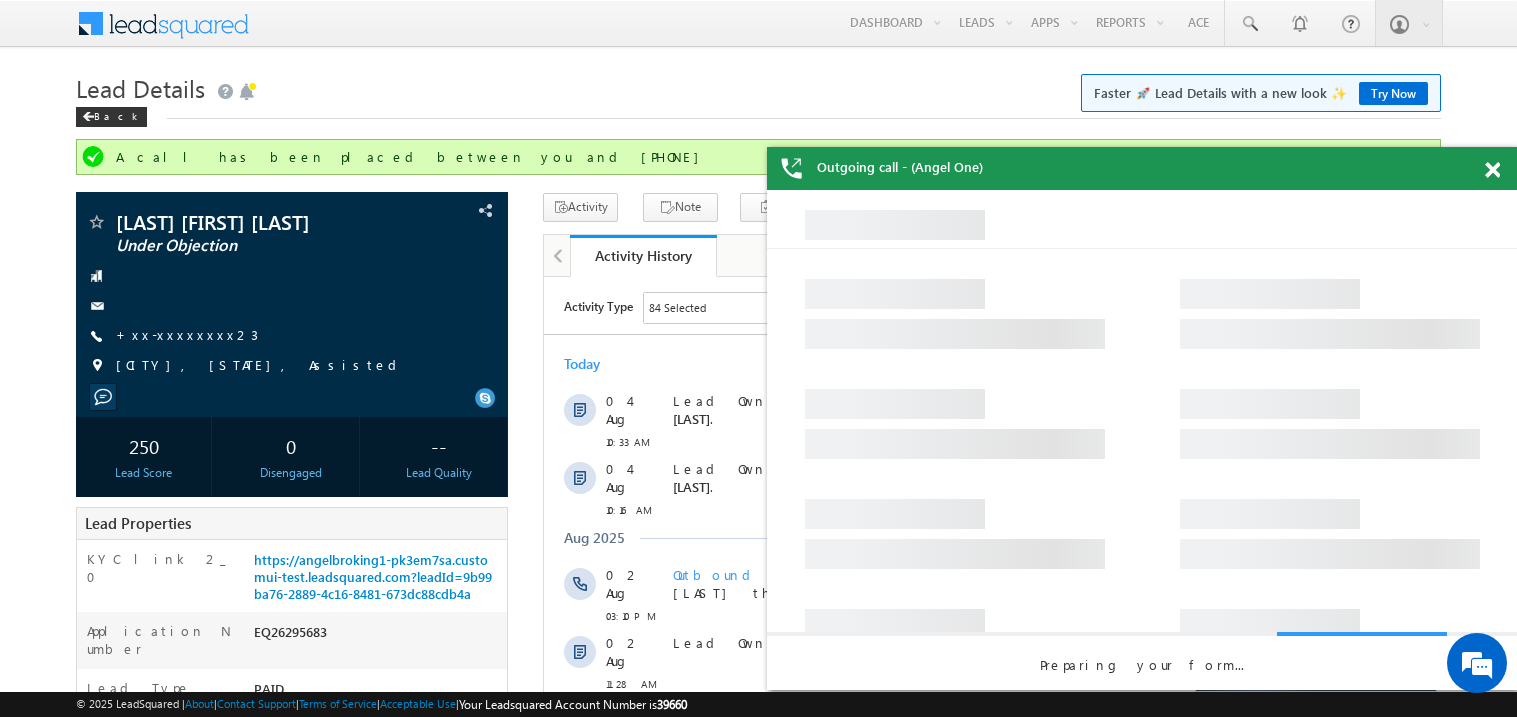 click at bounding box center [1492, 170] 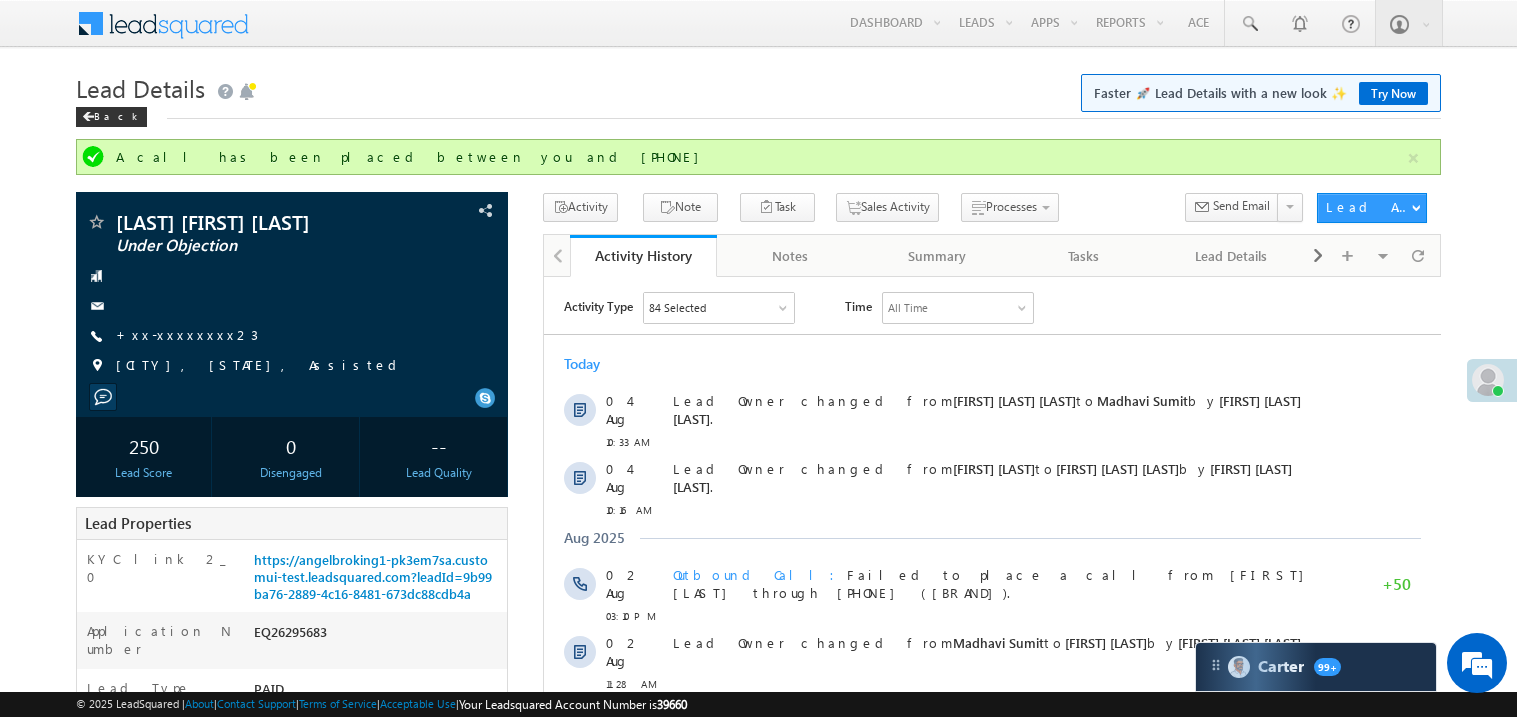 scroll, scrollTop: 0, scrollLeft: 0, axis: both 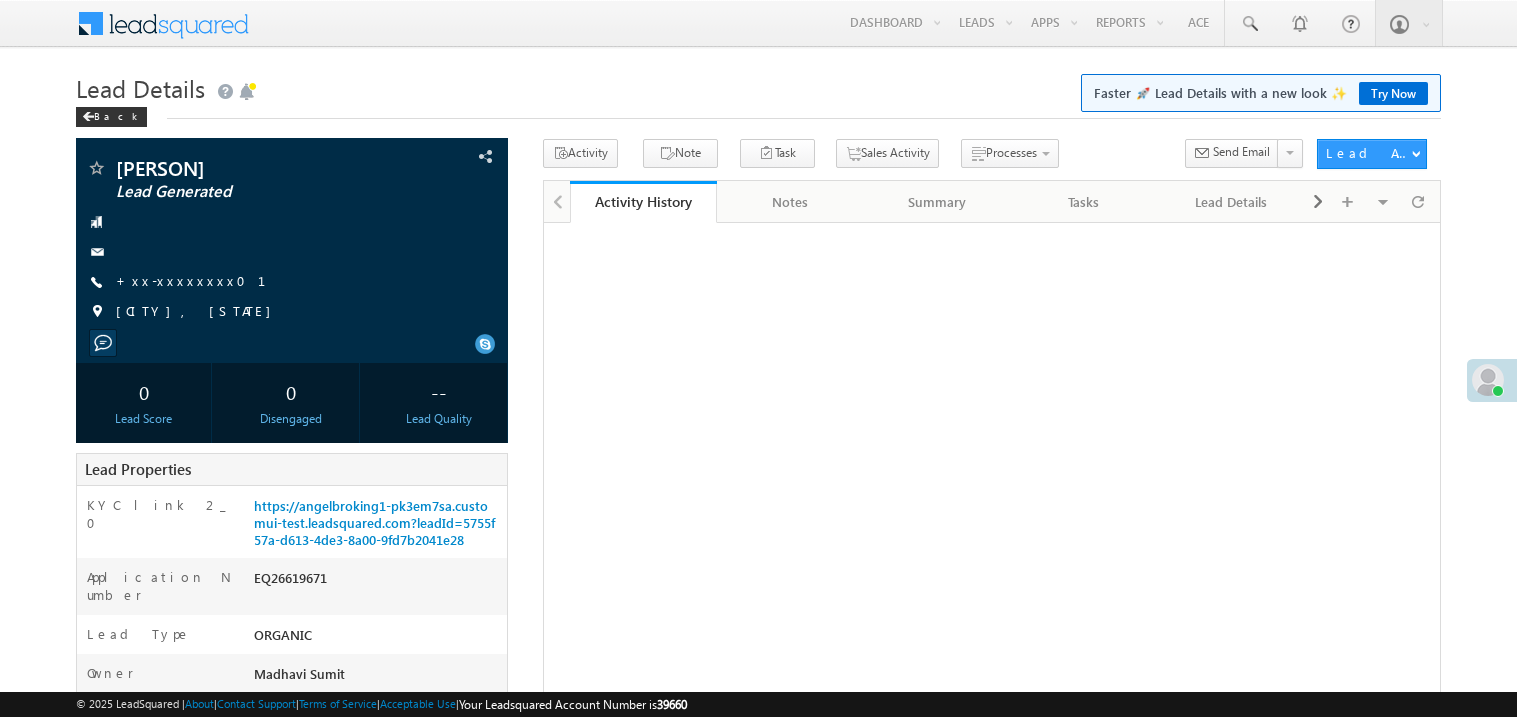 click on "+xx-xxxxxxxx01" at bounding box center (203, 280) 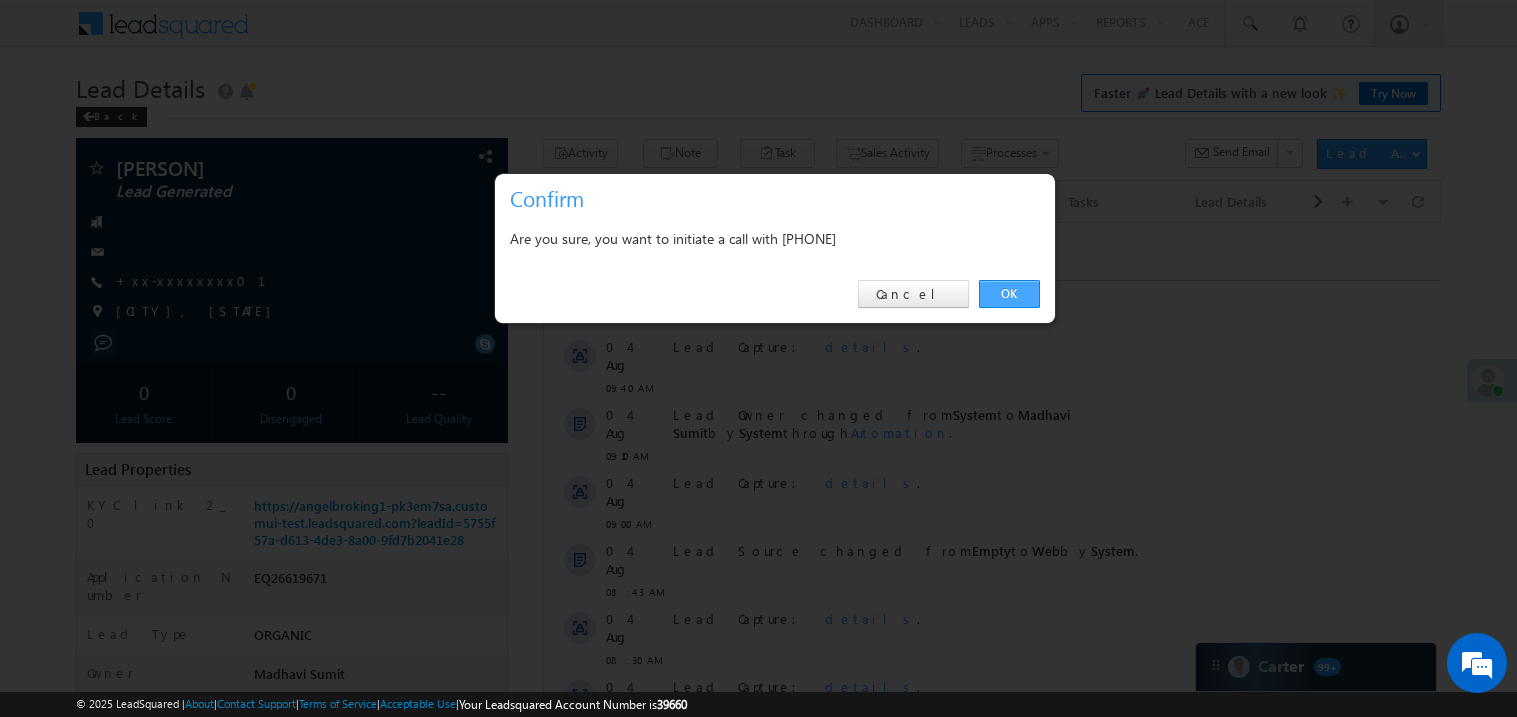 scroll, scrollTop: 0, scrollLeft: 0, axis: both 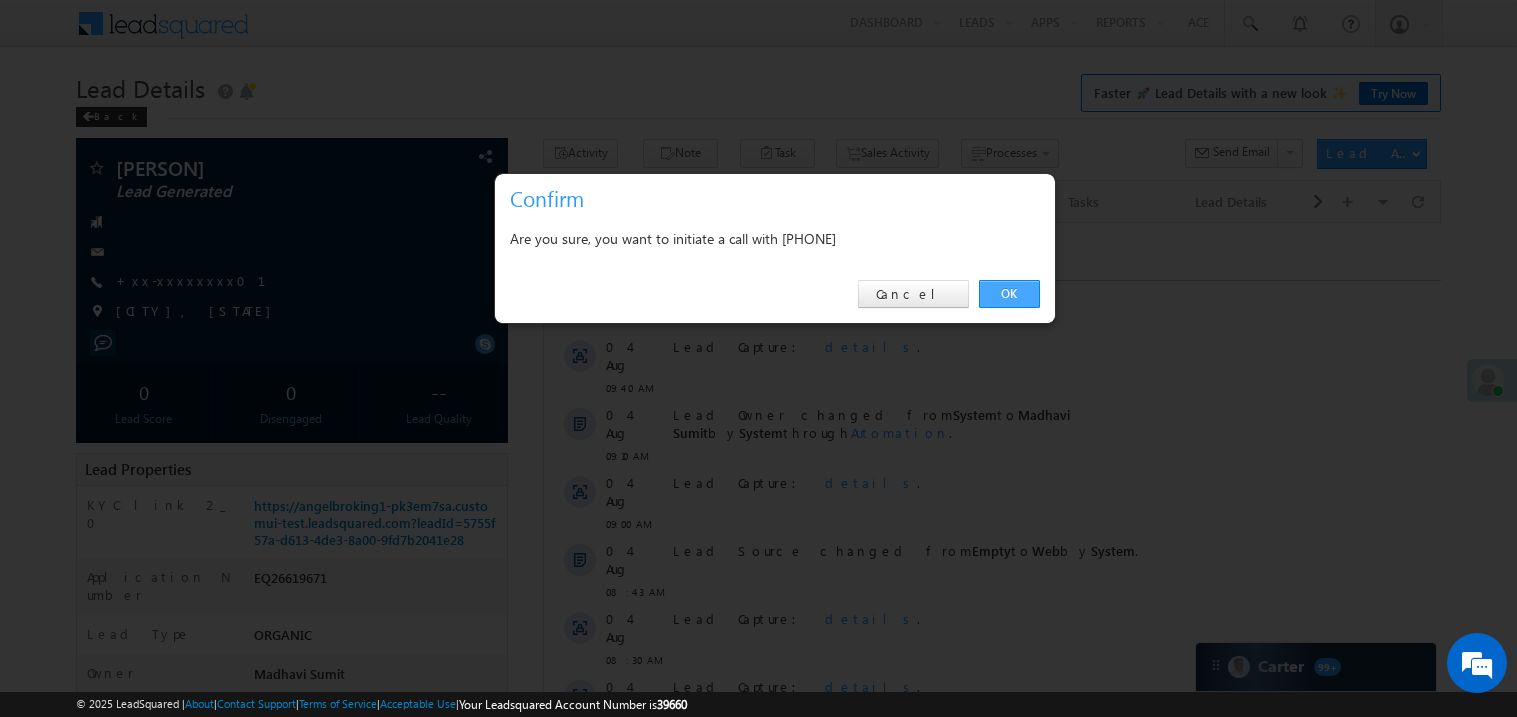 click on "OK" at bounding box center [1009, 294] 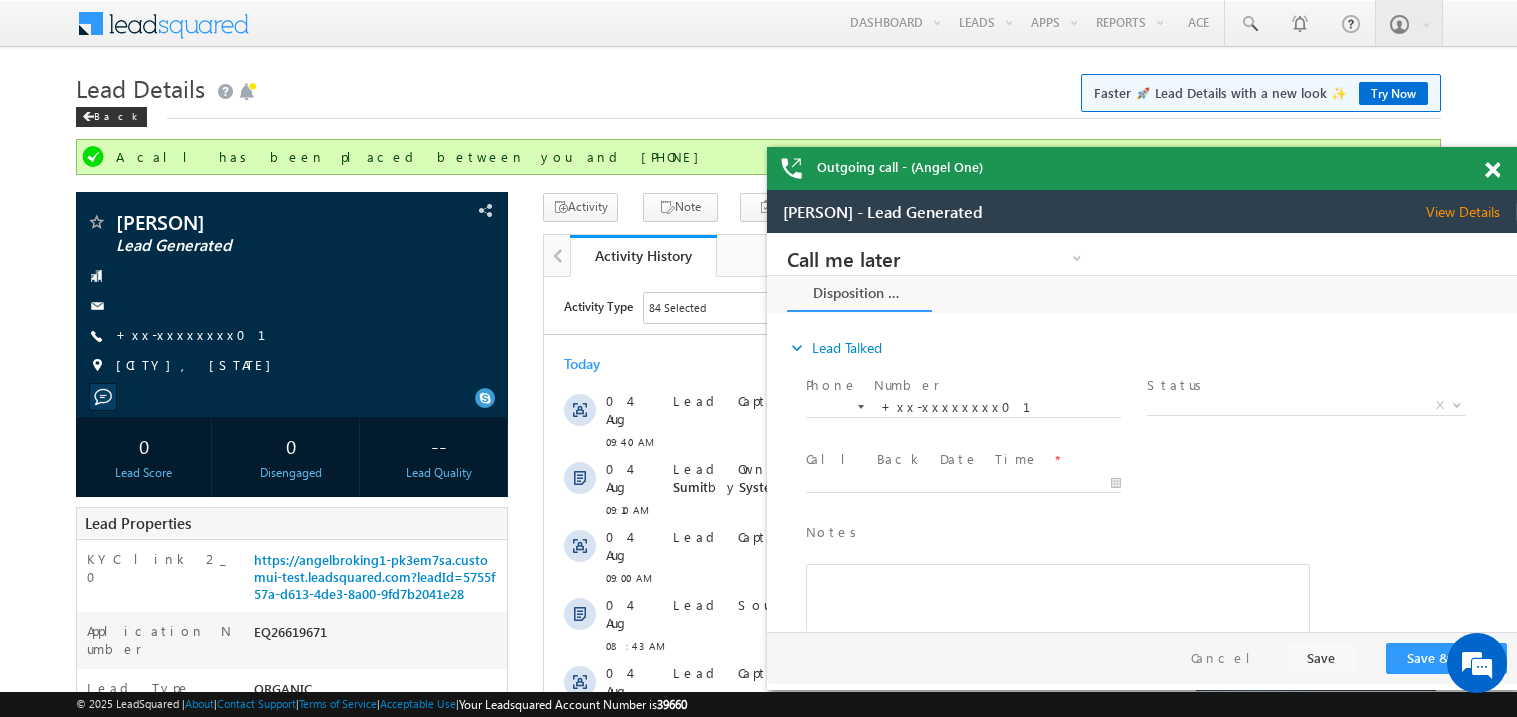 scroll, scrollTop: 0, scrollLeft: 0, axis: both 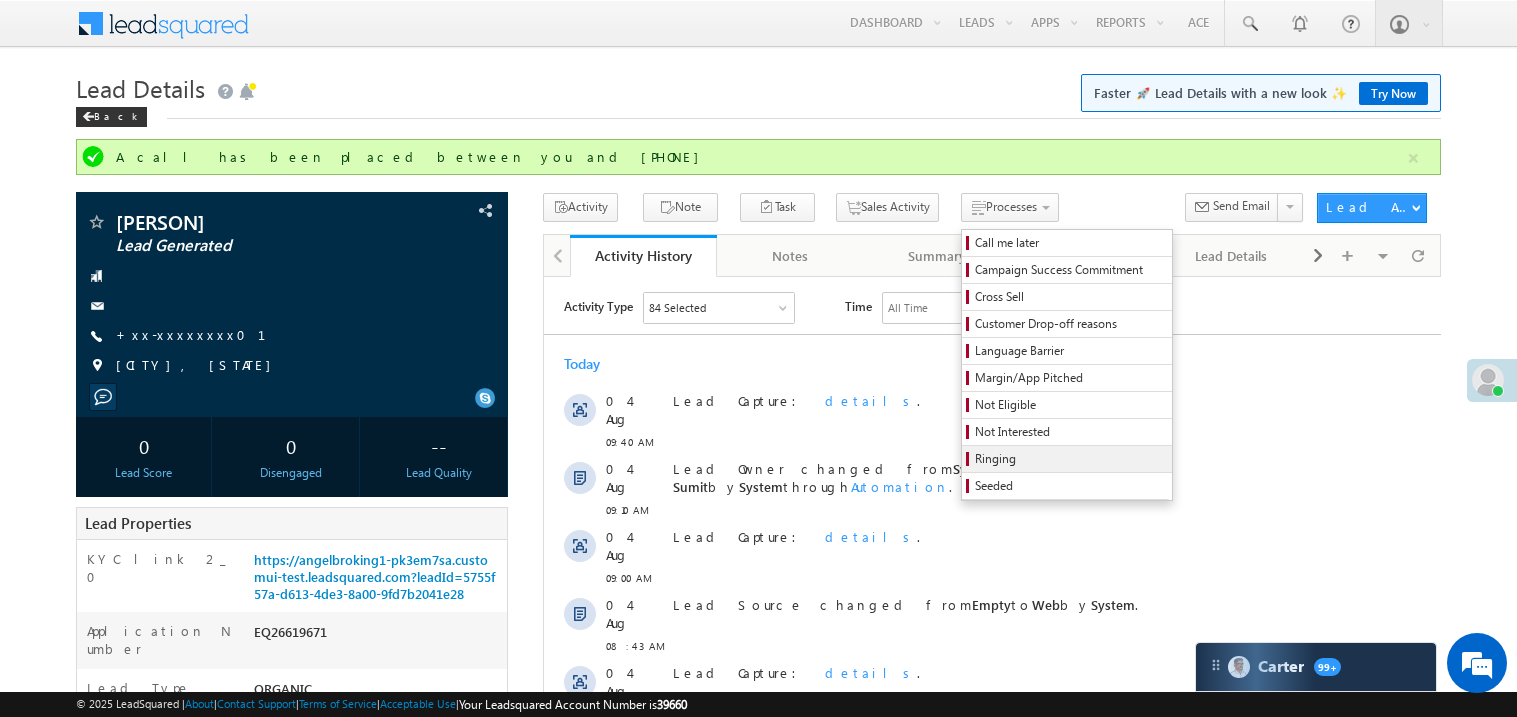 click on "Ringing" at bounding box center (1070, 459) 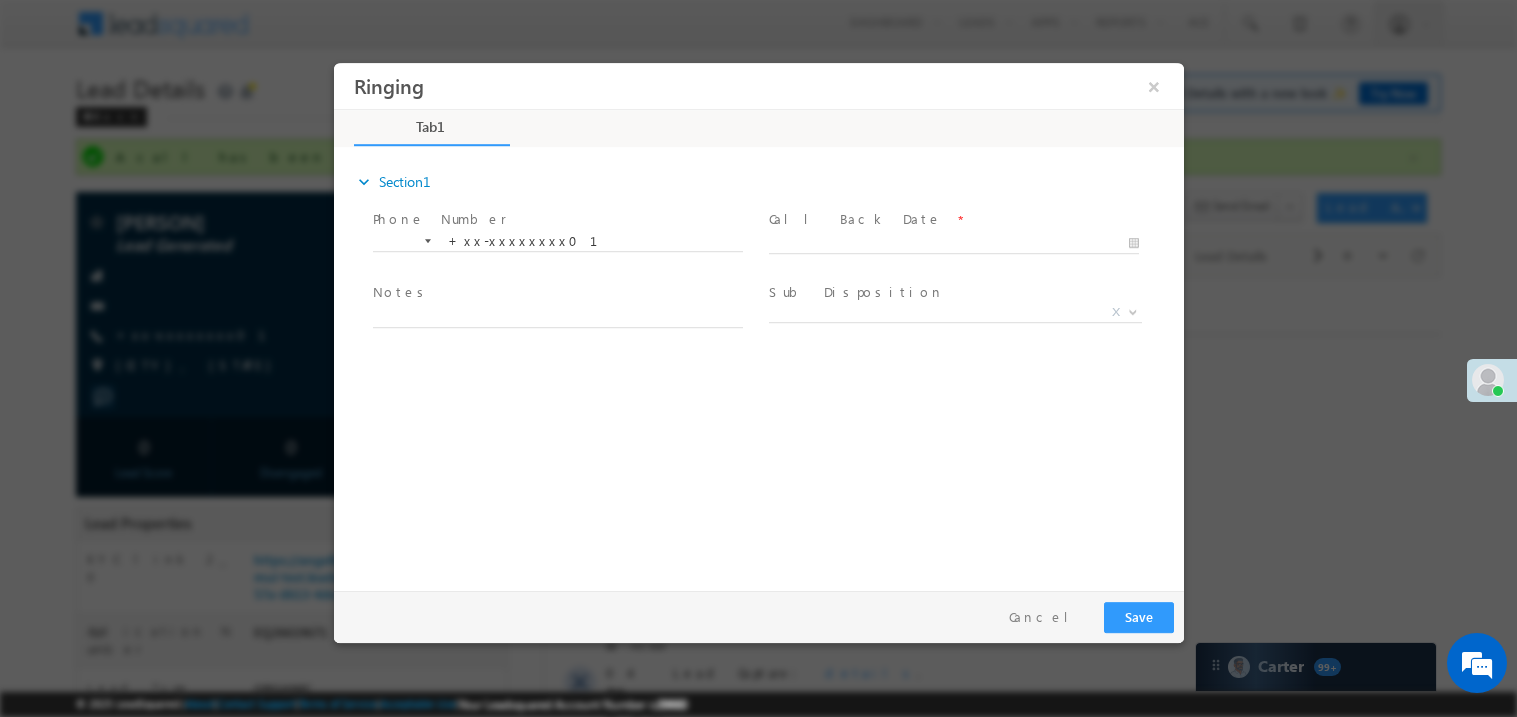 scroll, scrollTop: 0, scrollLeft: 0, axis: both 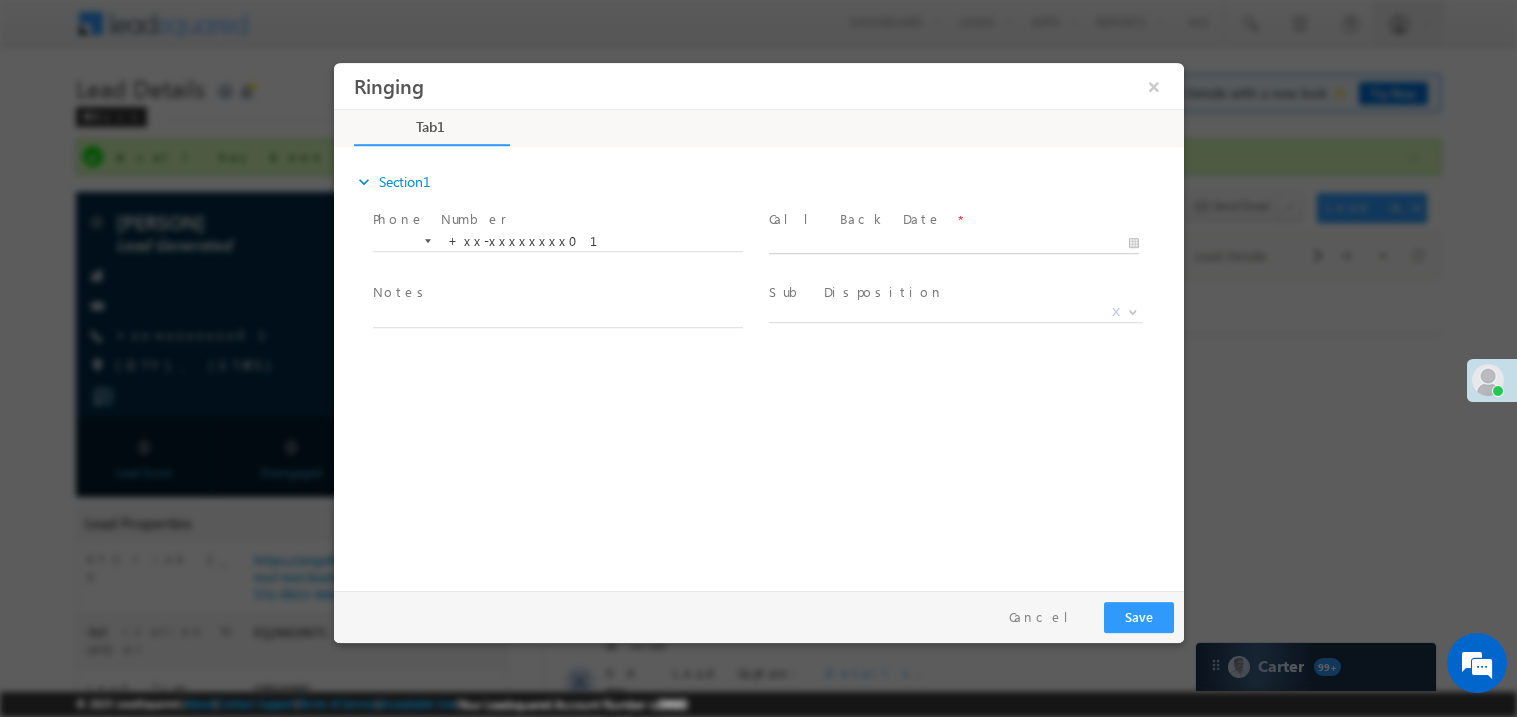 click on "Ringing
×" at bounding box center [758, 321] 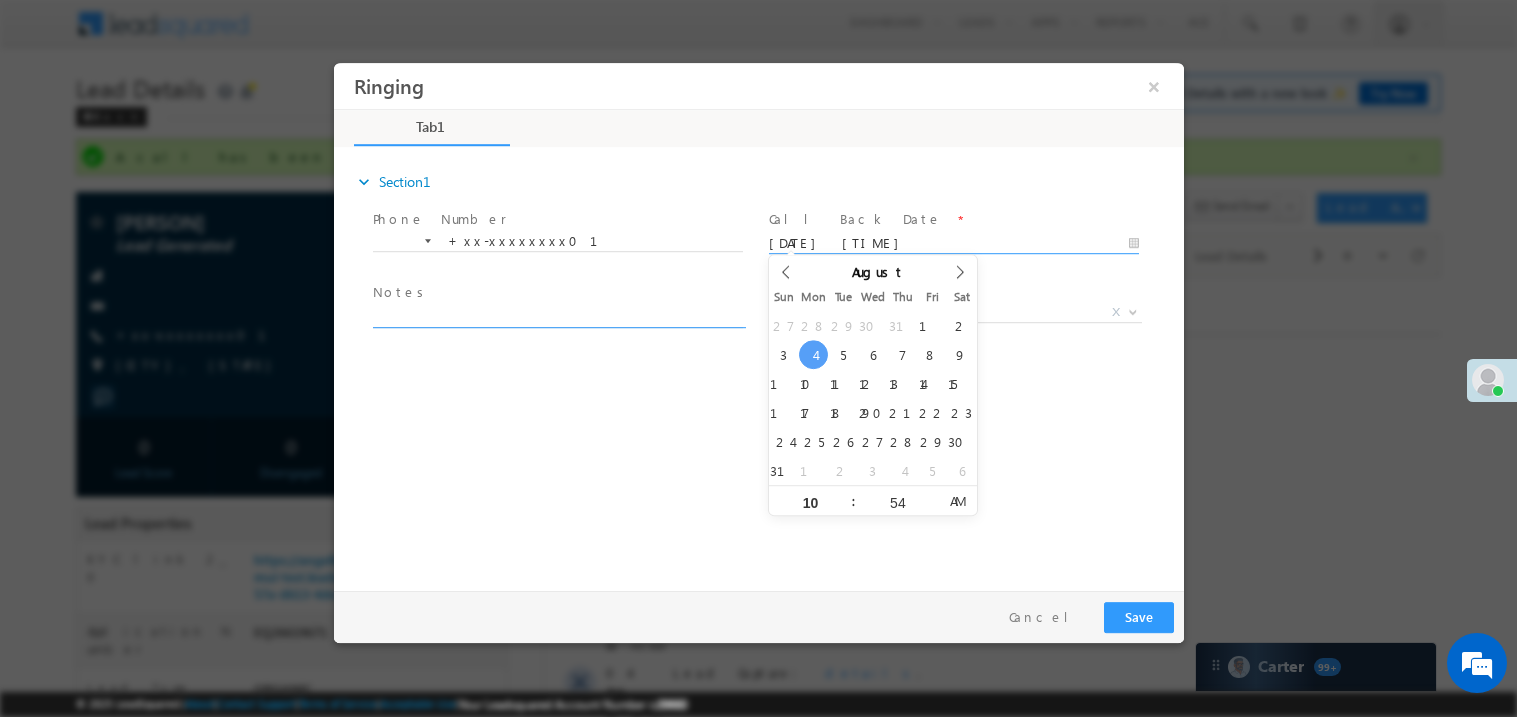 click at bounding box center (557, 315) 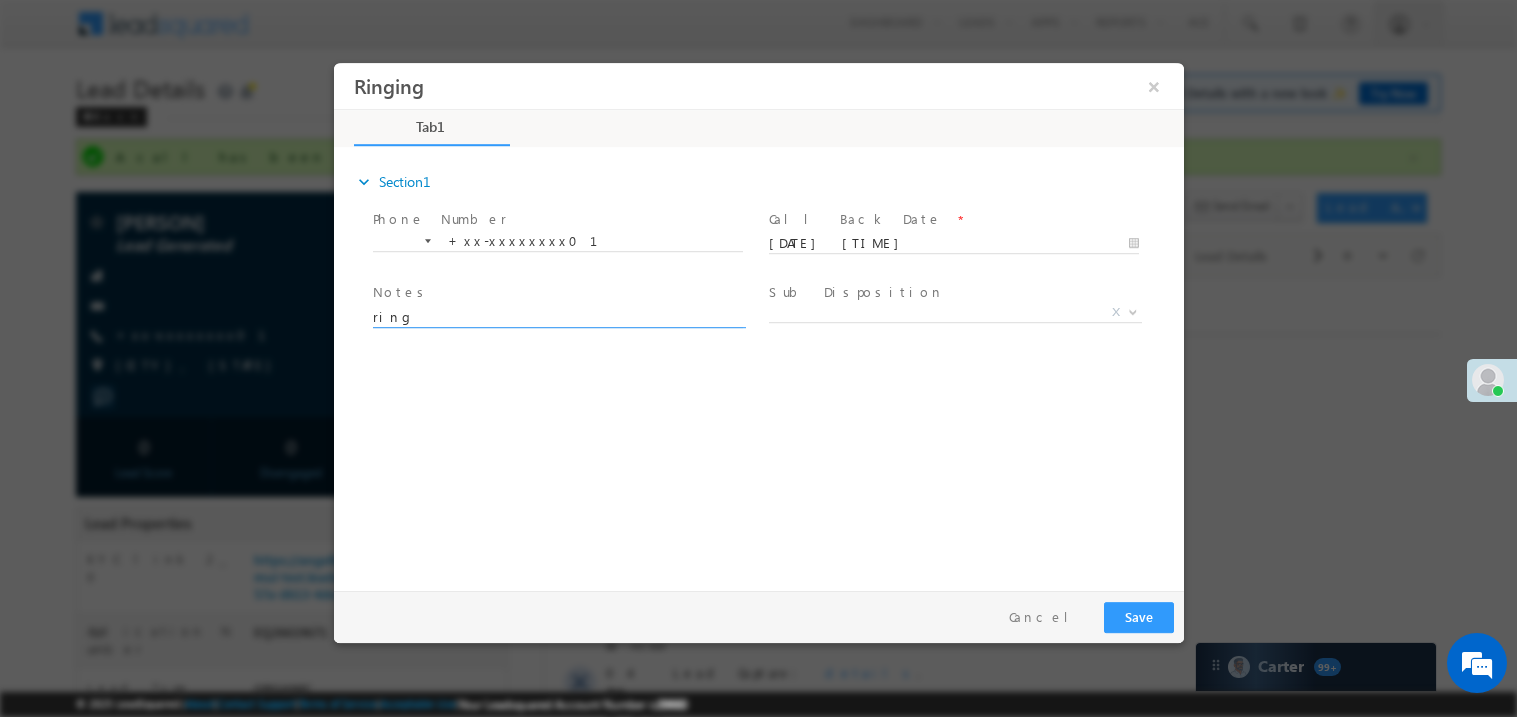 type on "ring" 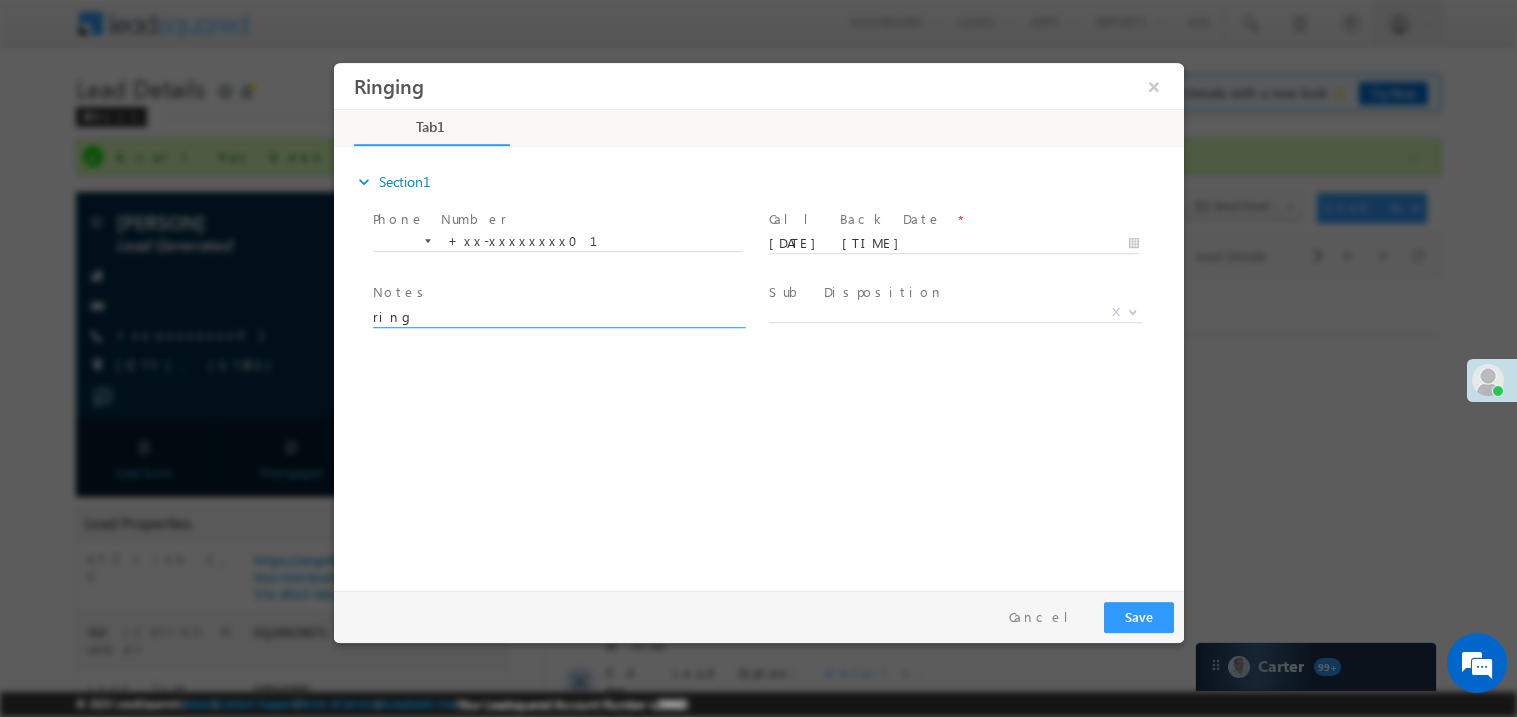 click on "Pay & Save
Save
Cancel" at bounding box center [763, 616] 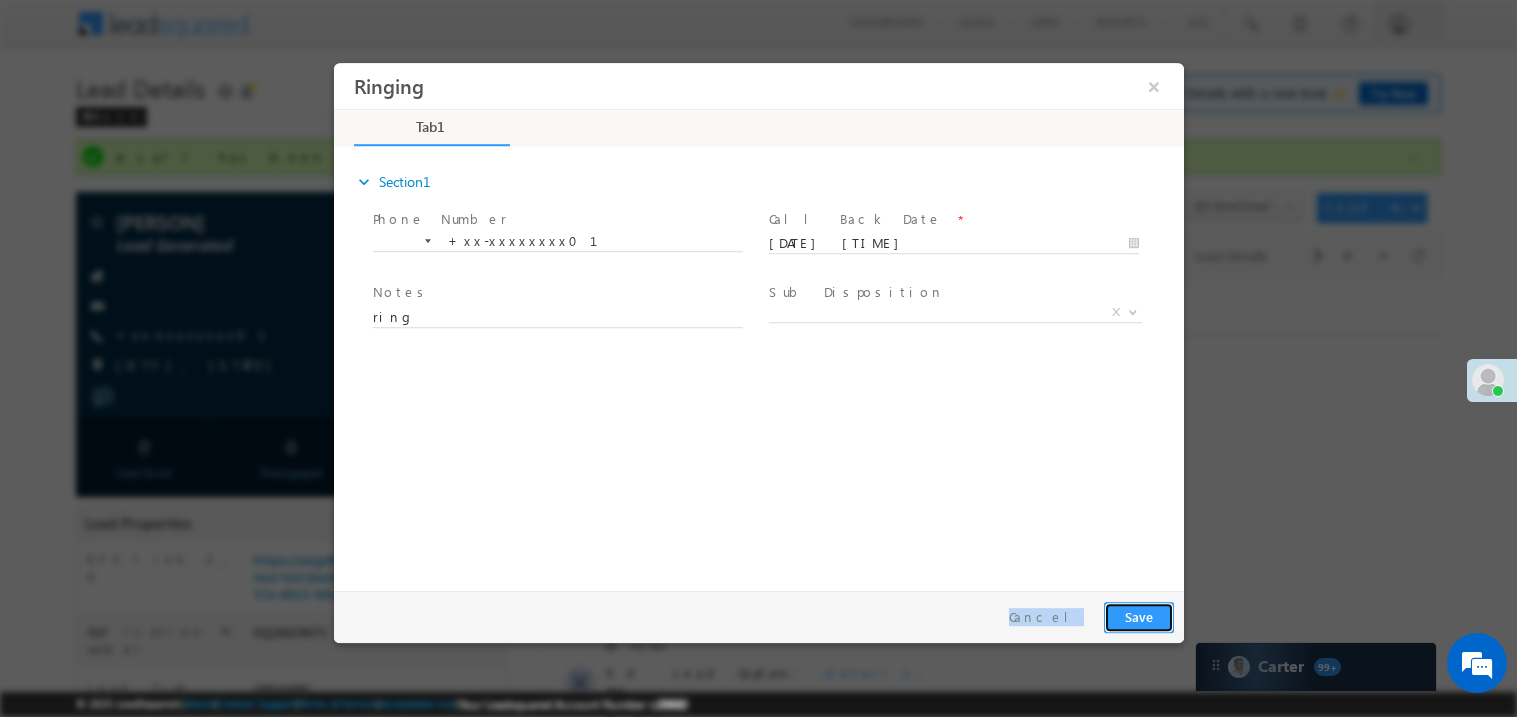 click on "Save" at bounding box center [1138, 616] 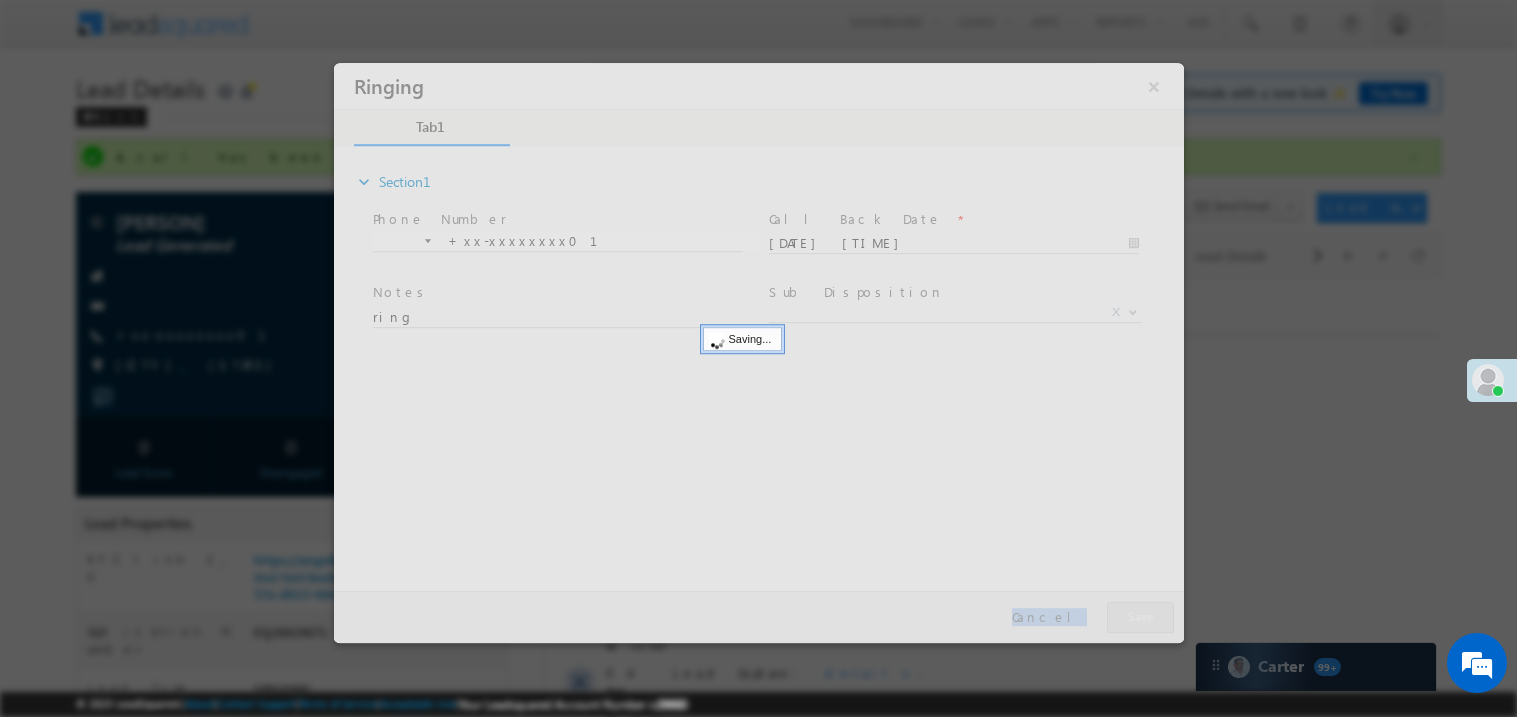 click at bounding box center (758, 352) 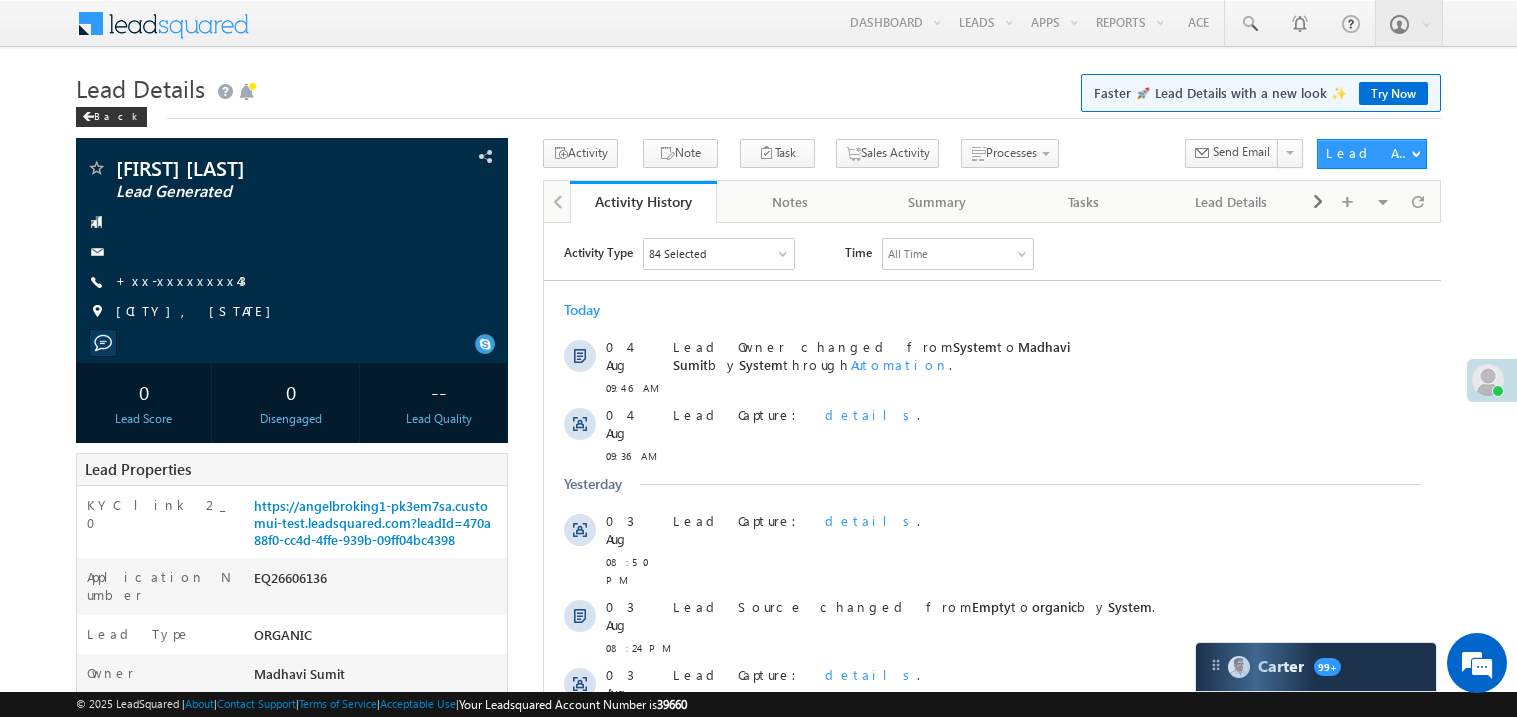 scroll, scrollTop: 0, scrollLeft: 0, axis: both 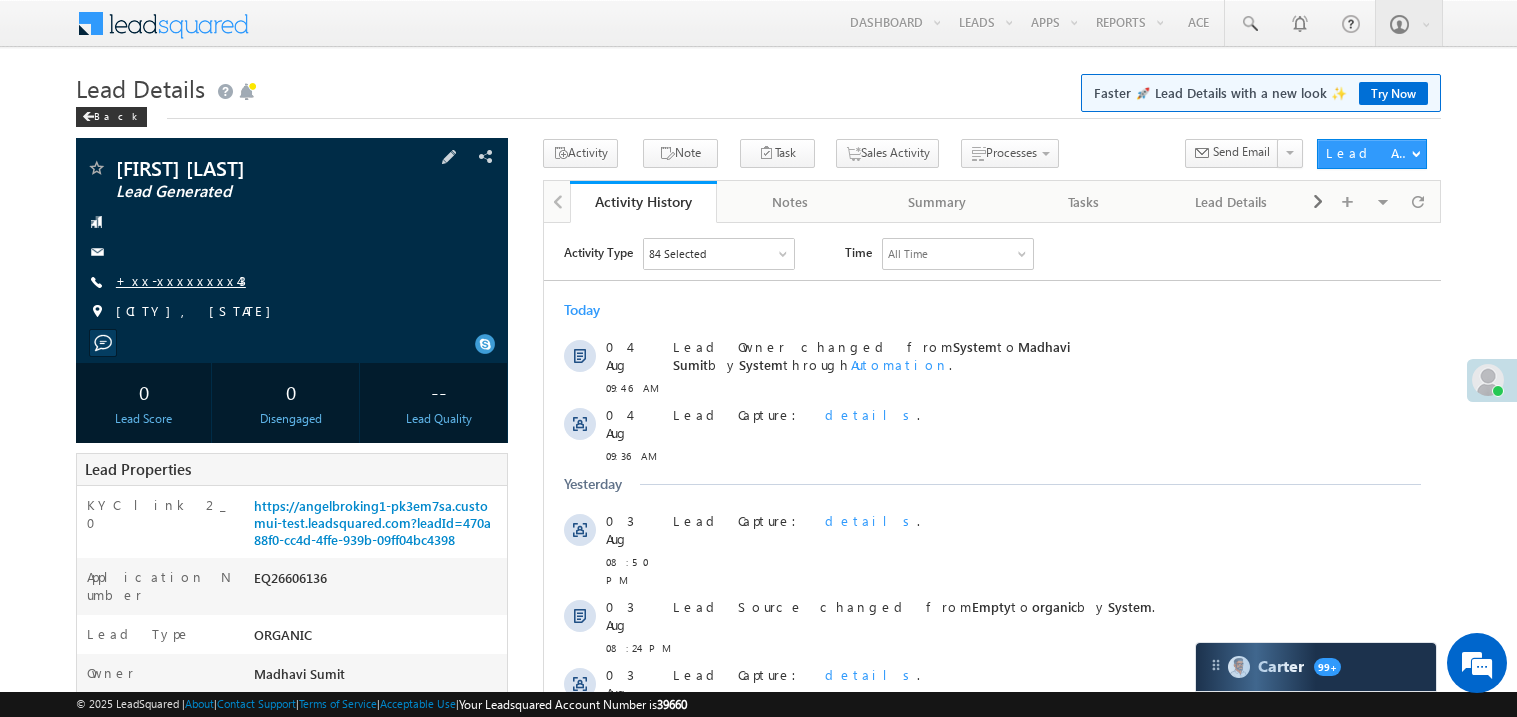 click on "+xx-xxxxxxxx43" at bounding box center (181, 280) 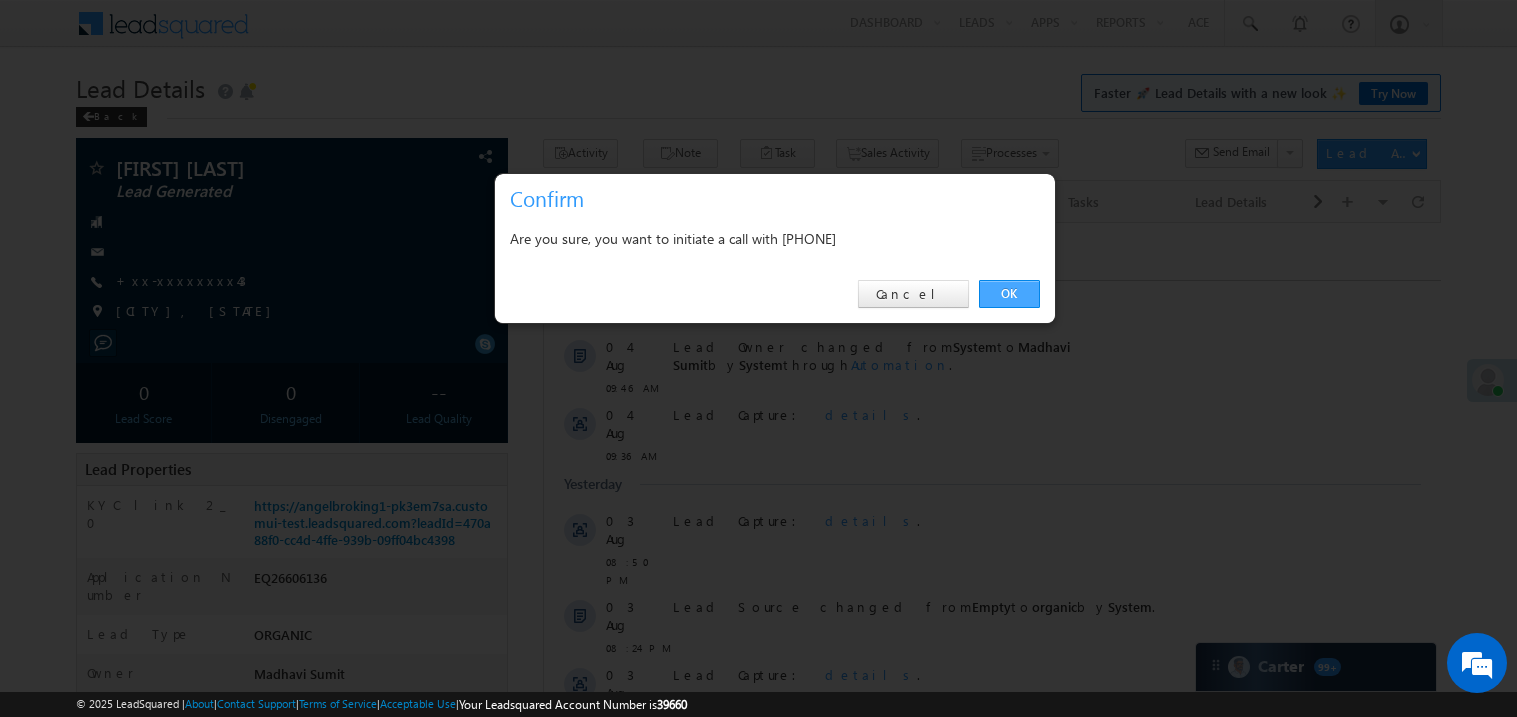 click on "OK" at bounding box center [1009, 294] 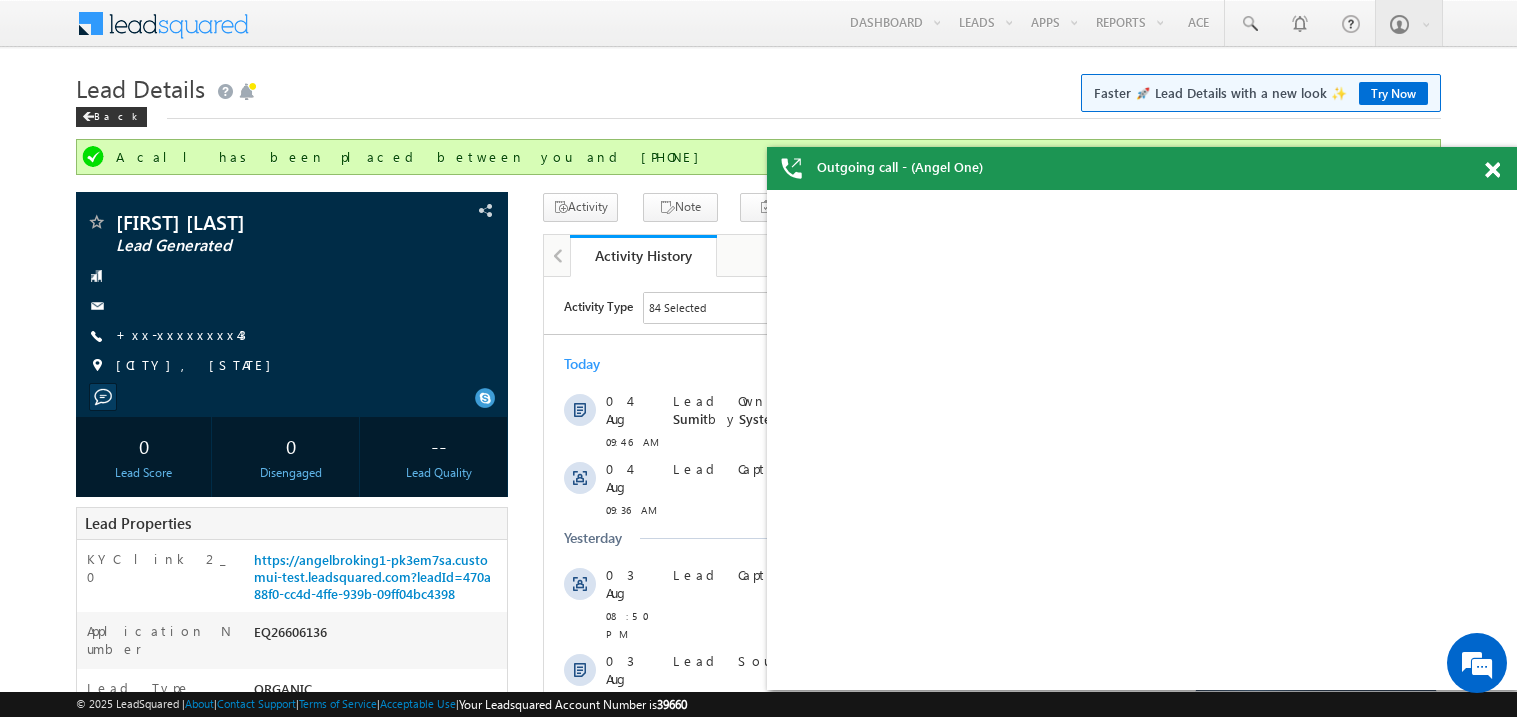 scroll, scrollTop: 0, scrollLeft: 0, axis: both 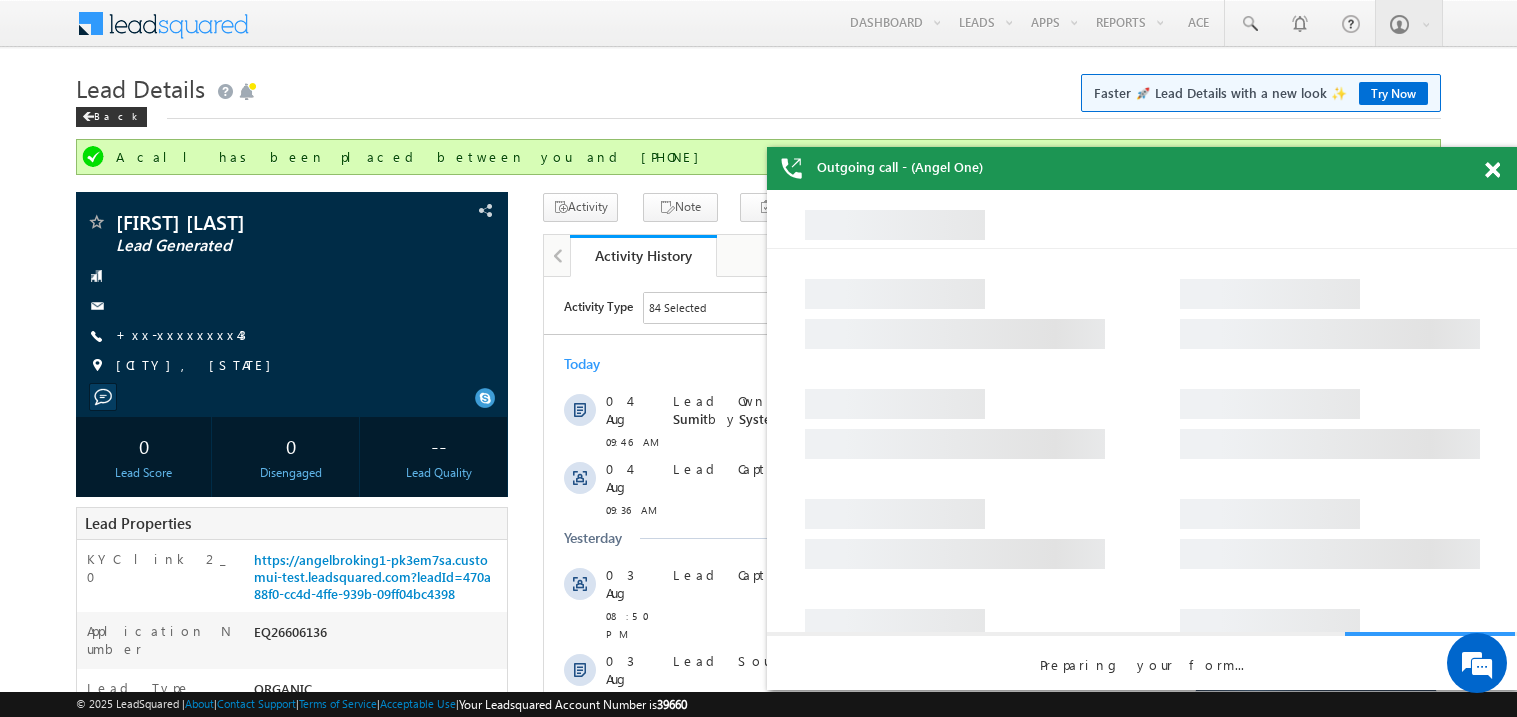 click at bounding box center [1492, 170] 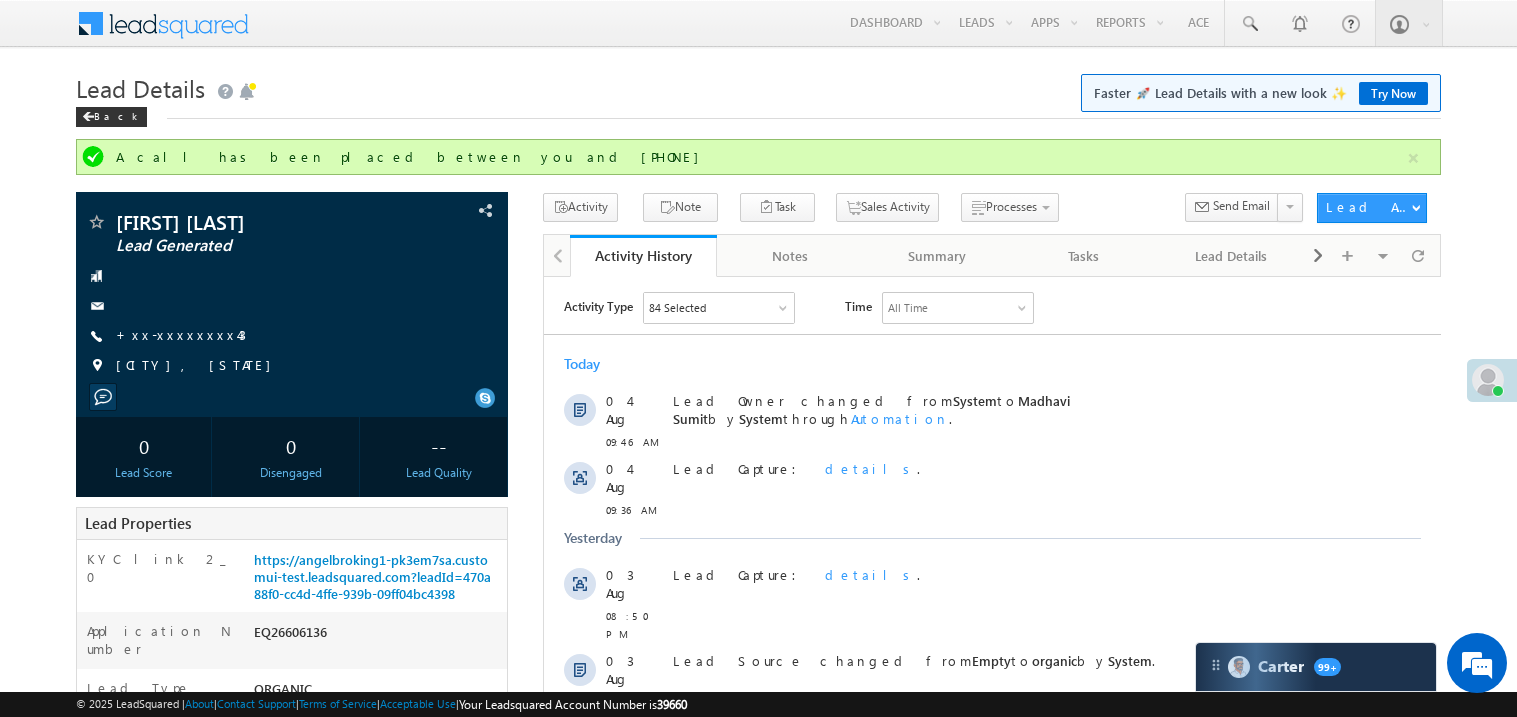 click on "Today" at bounding box center (991, 363) 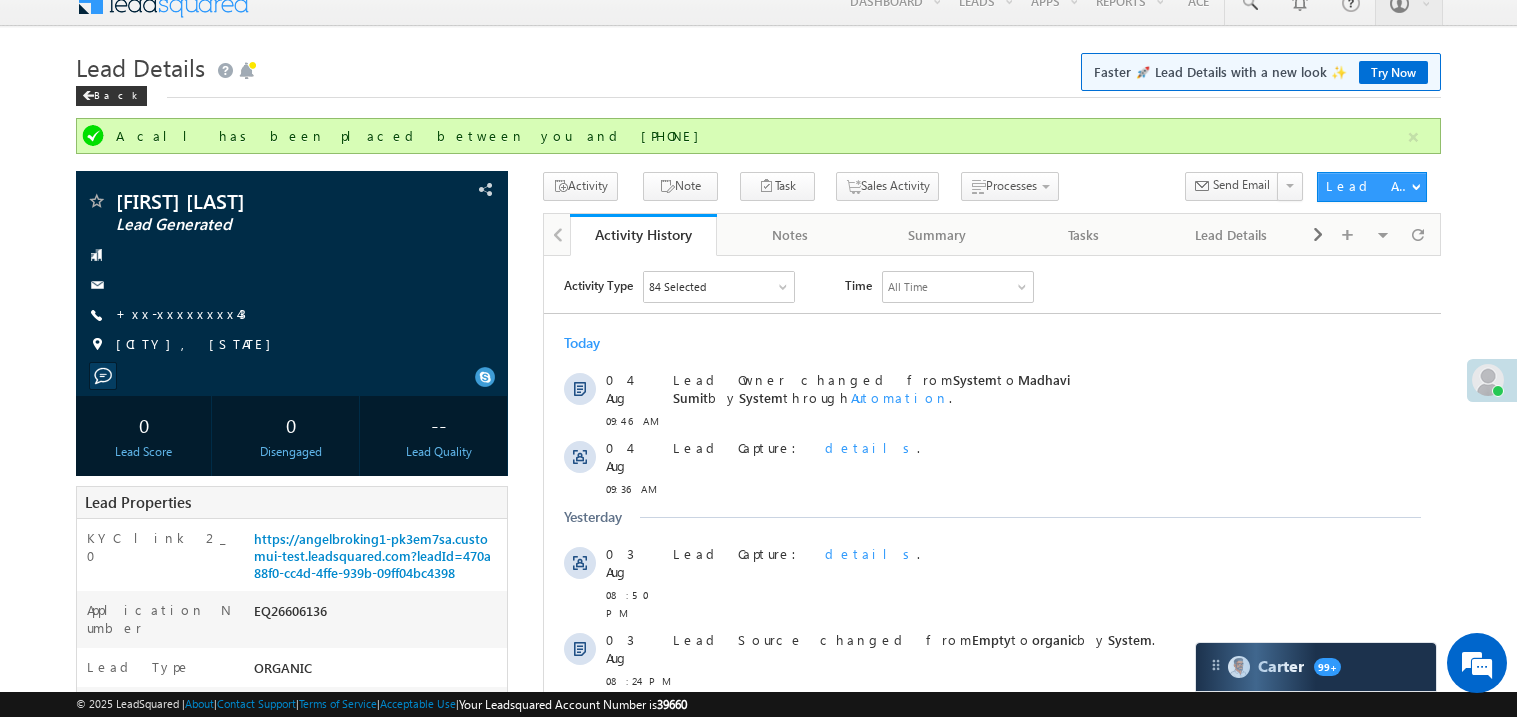 scroll, scrollTop: 0, scrollLeft: 0, axis: both 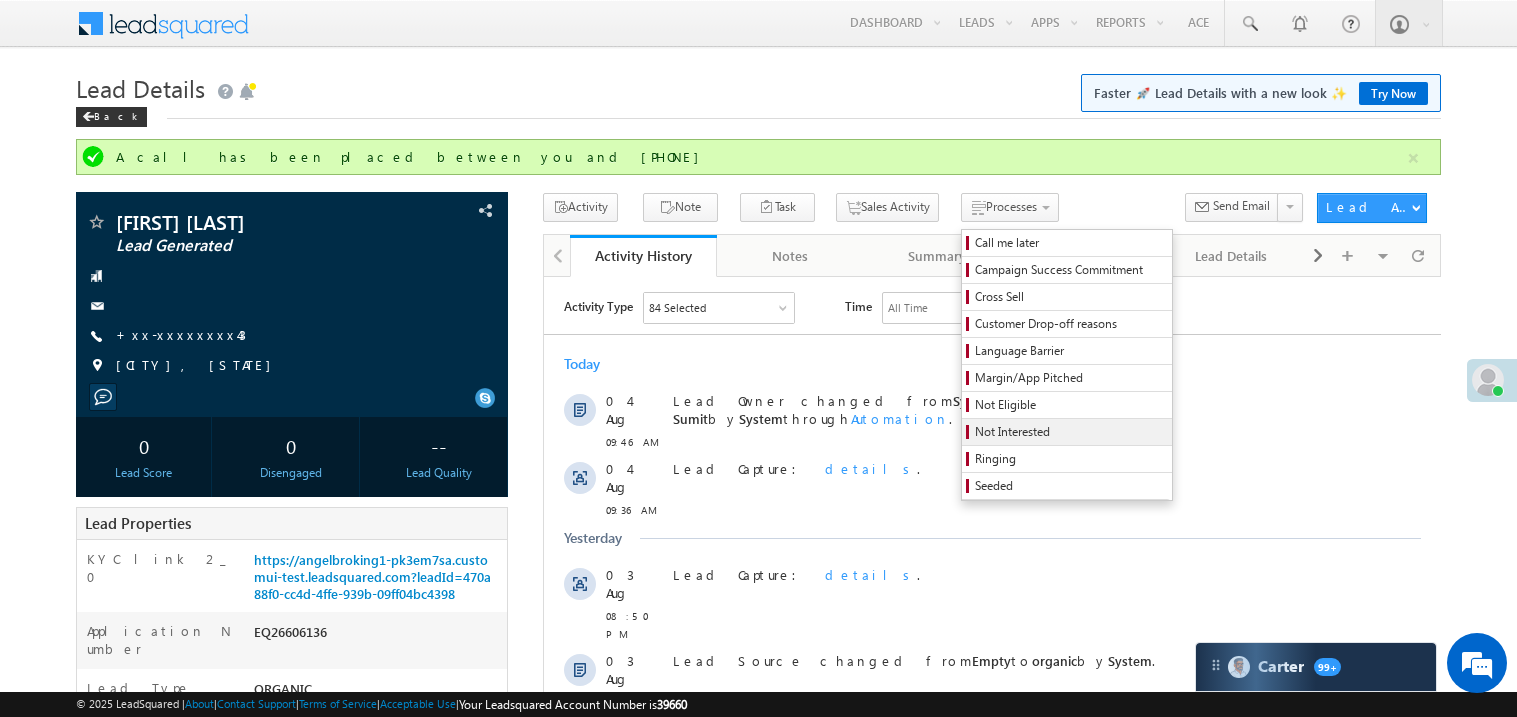 click on "Not Interested" at bounding box center (1070, 432) 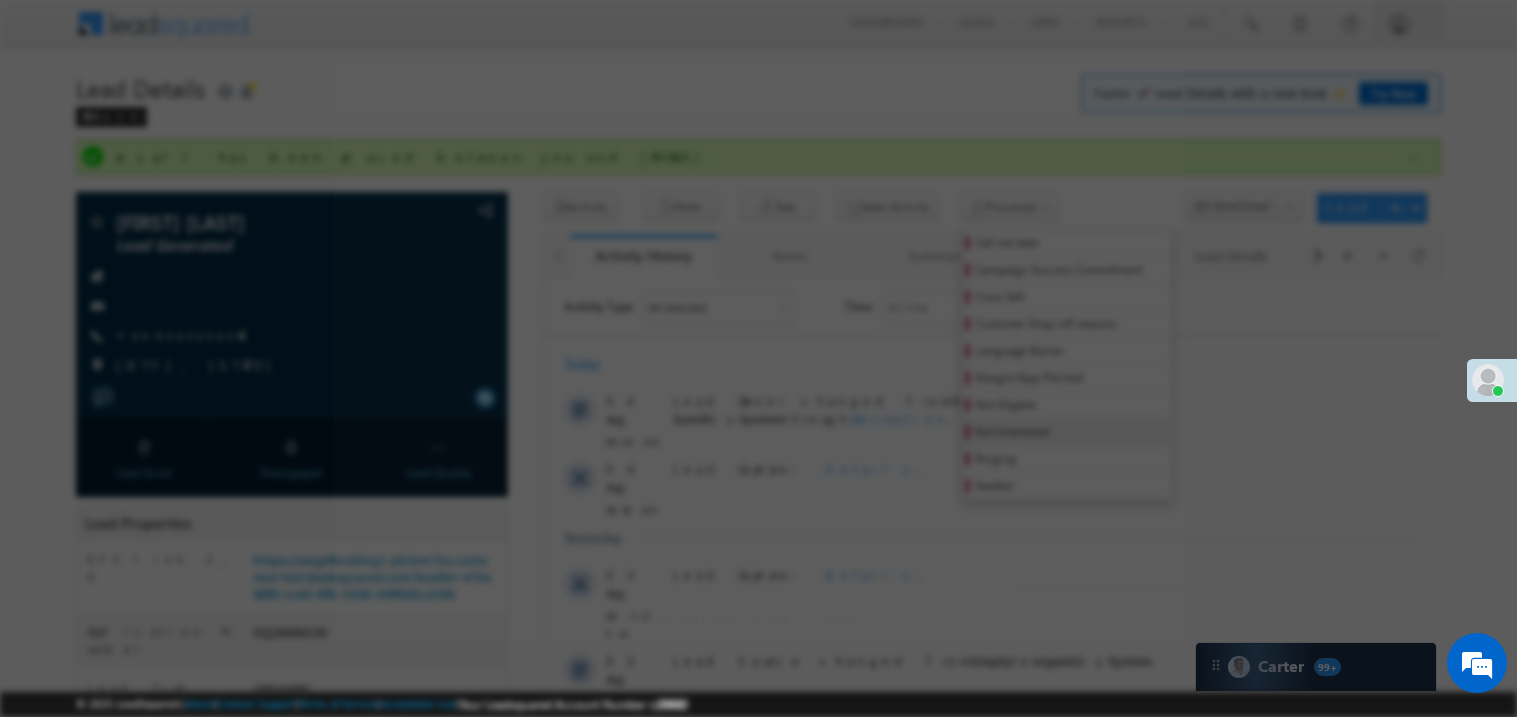 click at bounding box center (971, 427) 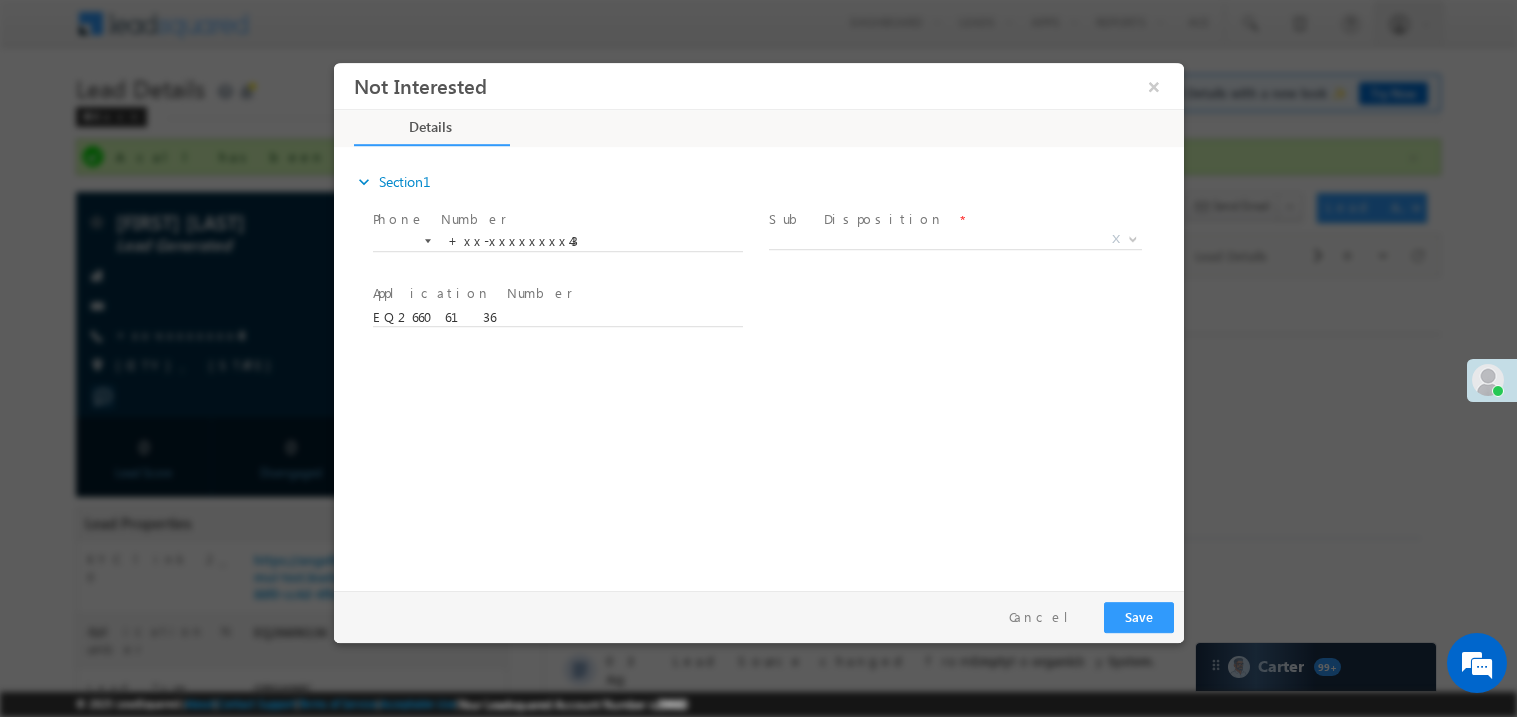 scroll, scrollTop: 0, scrollLeft: 0, axis: both 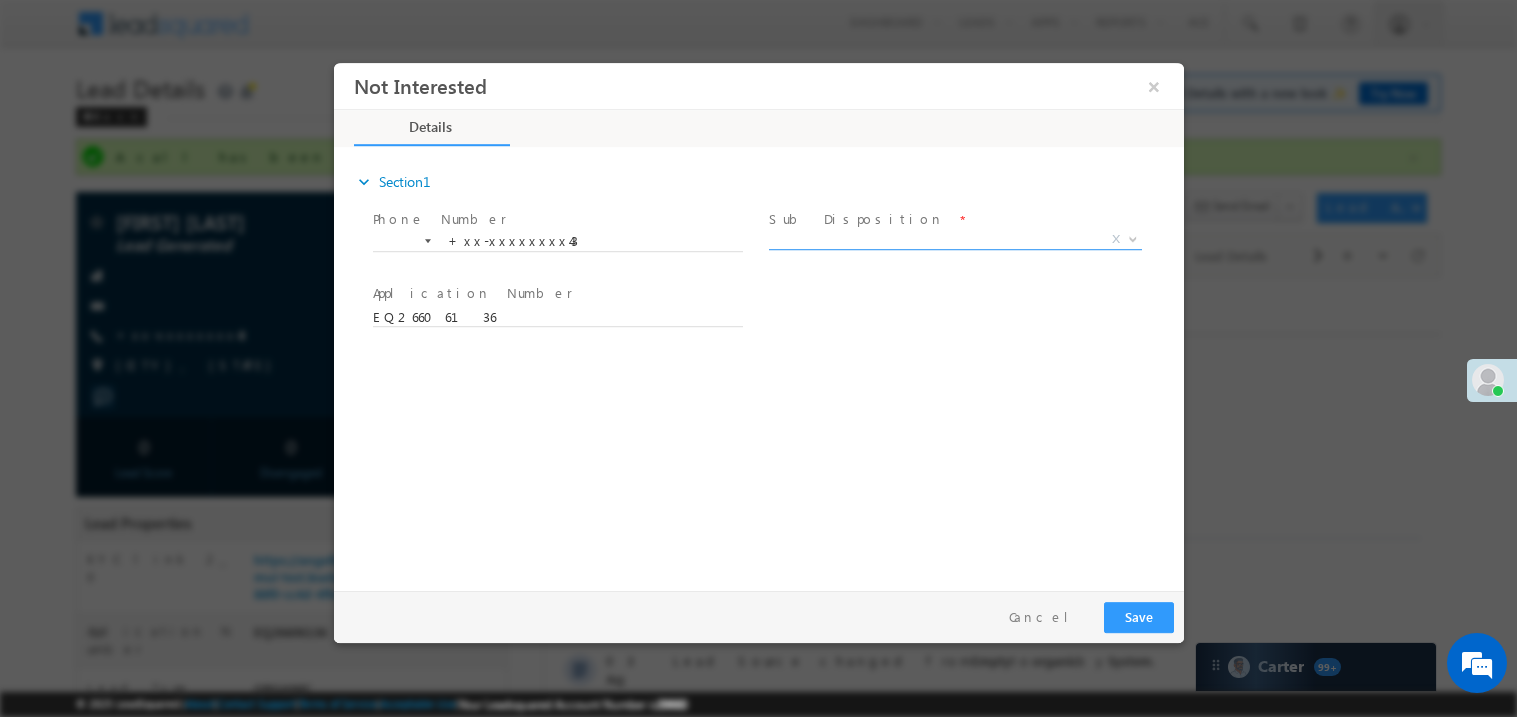 click on "X" at bounding box center [954, 239] 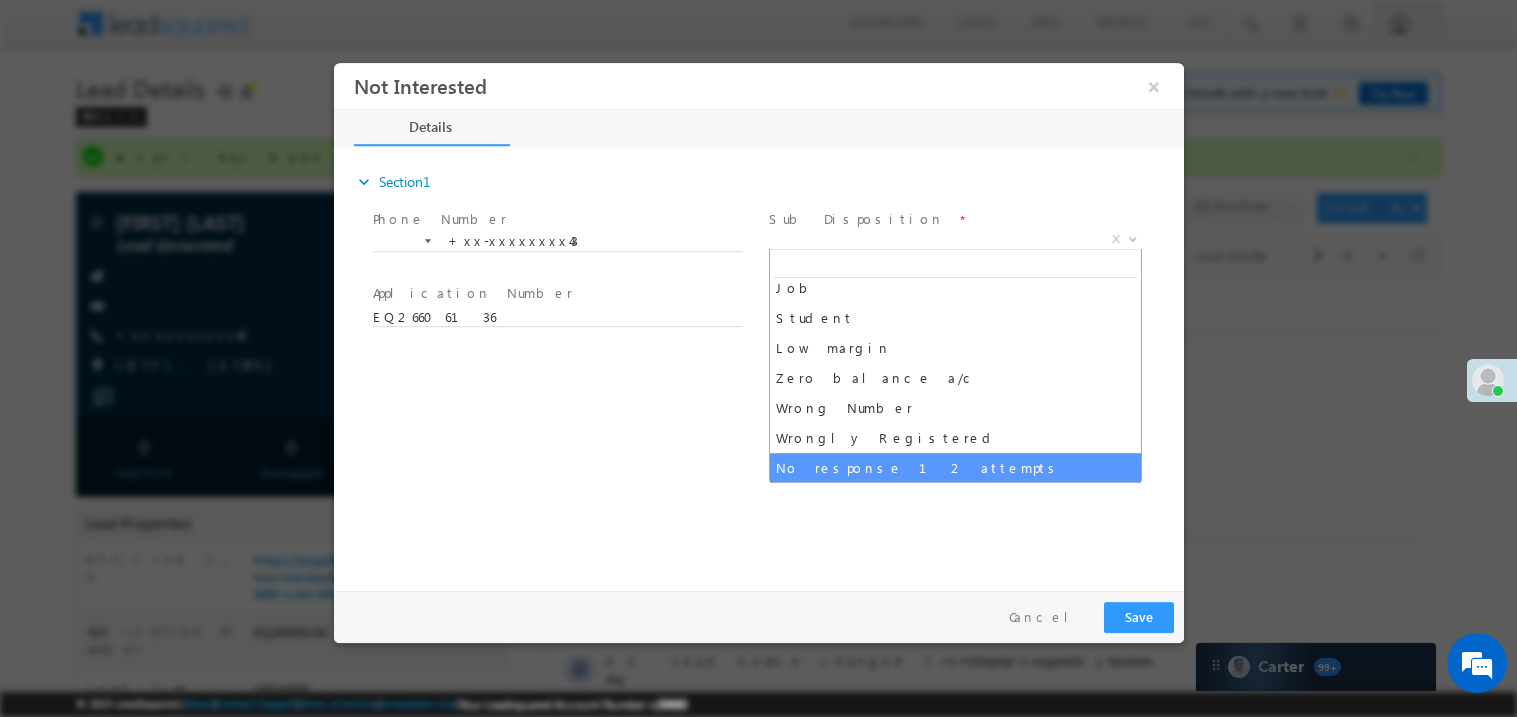 scroll, scrollTop: 99, scrollLeft: 0, axis: vertical 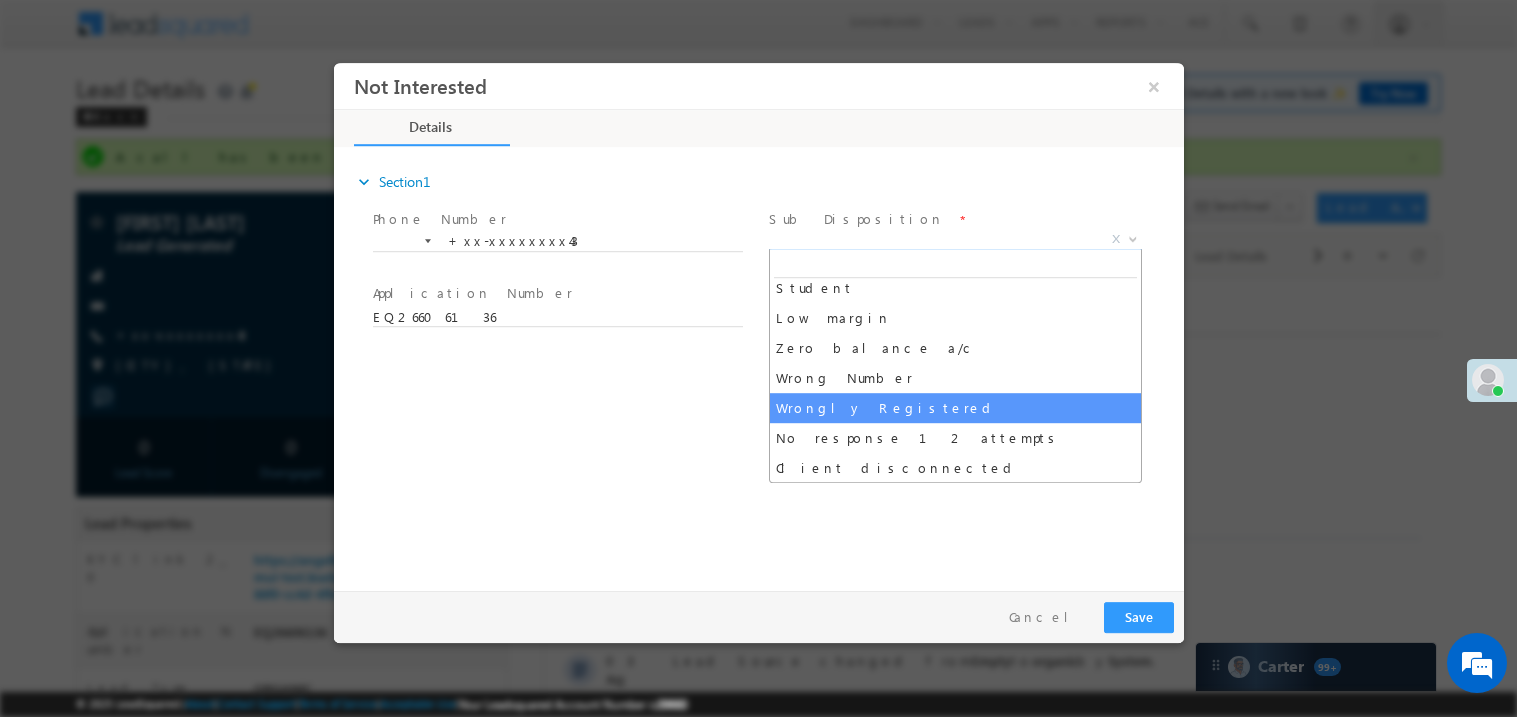 select on "Wrongly Registered" 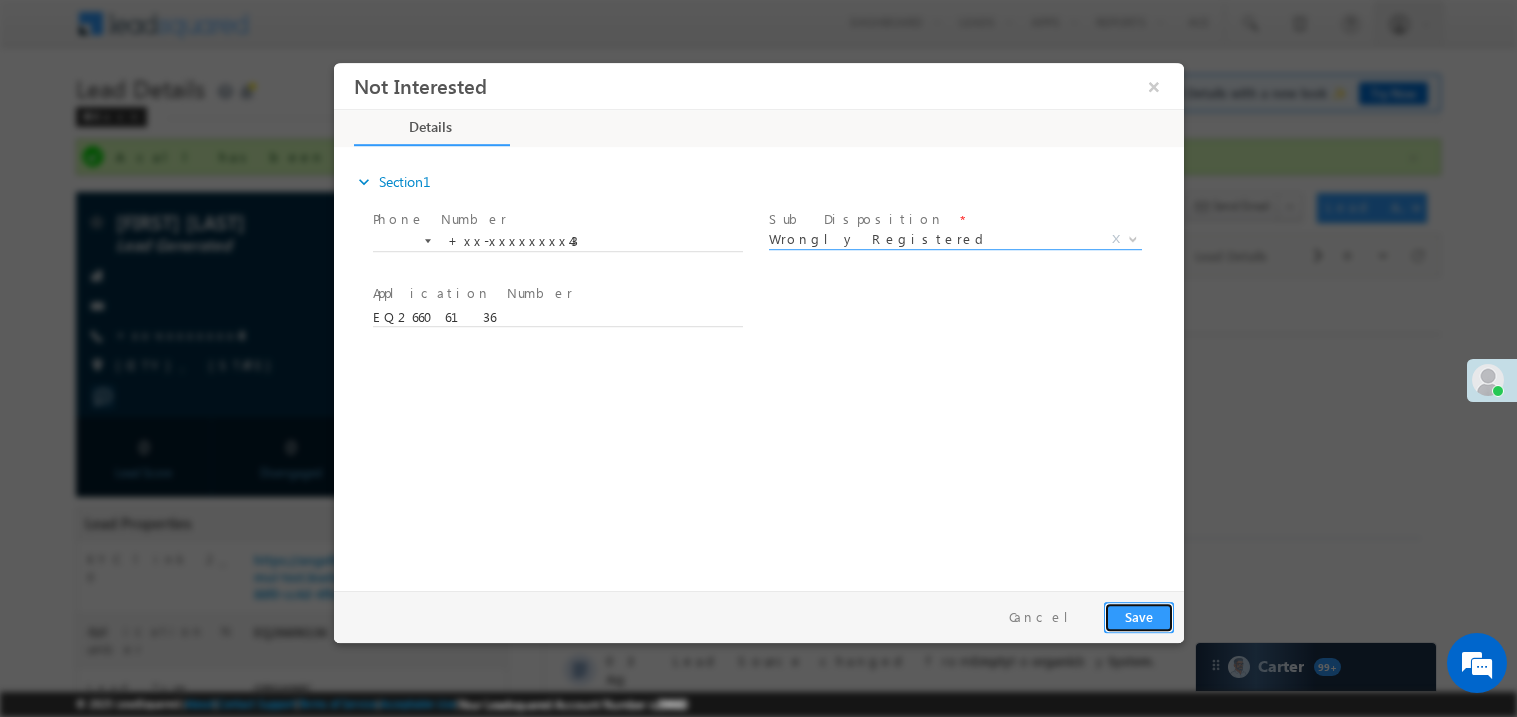 click on "Save" at bounding box center (1138, 616) 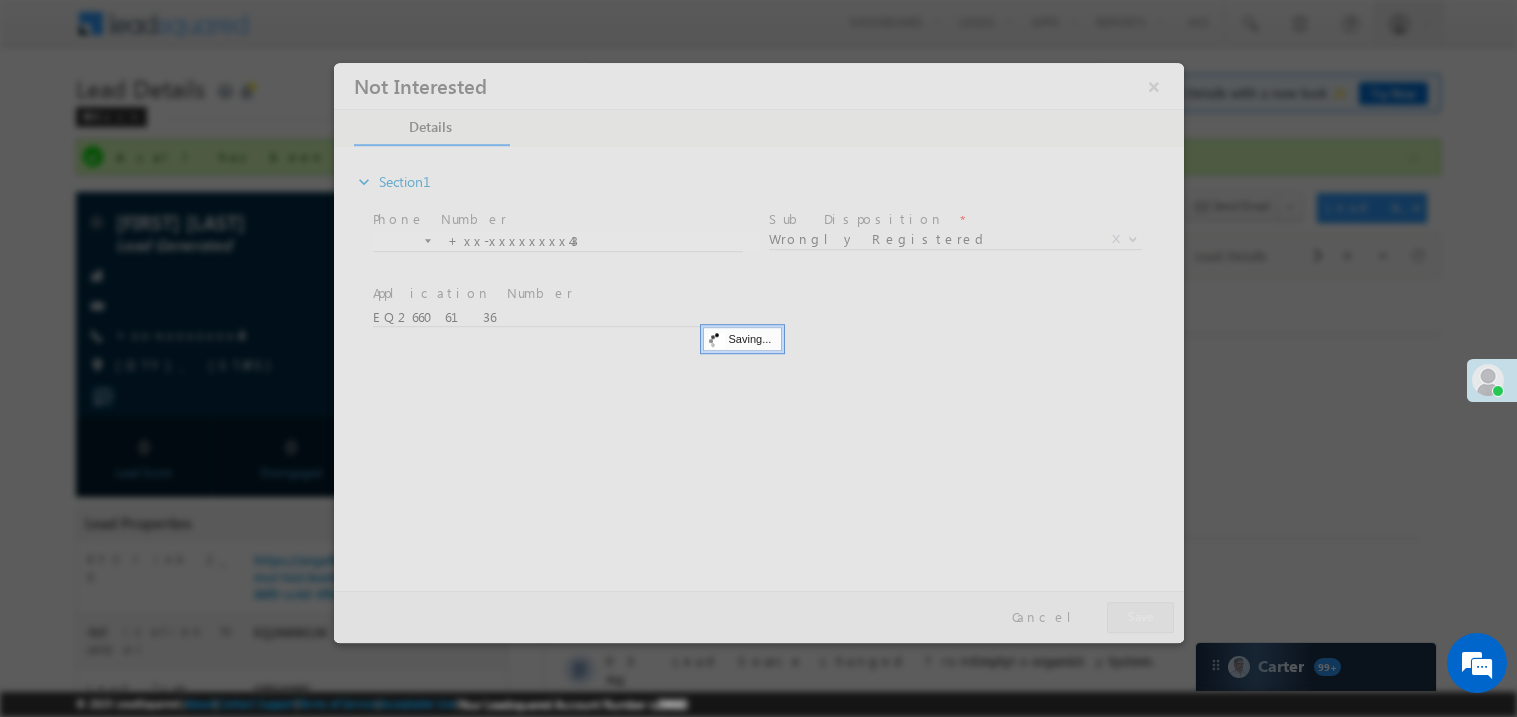 click at bounding box center (758, 352) 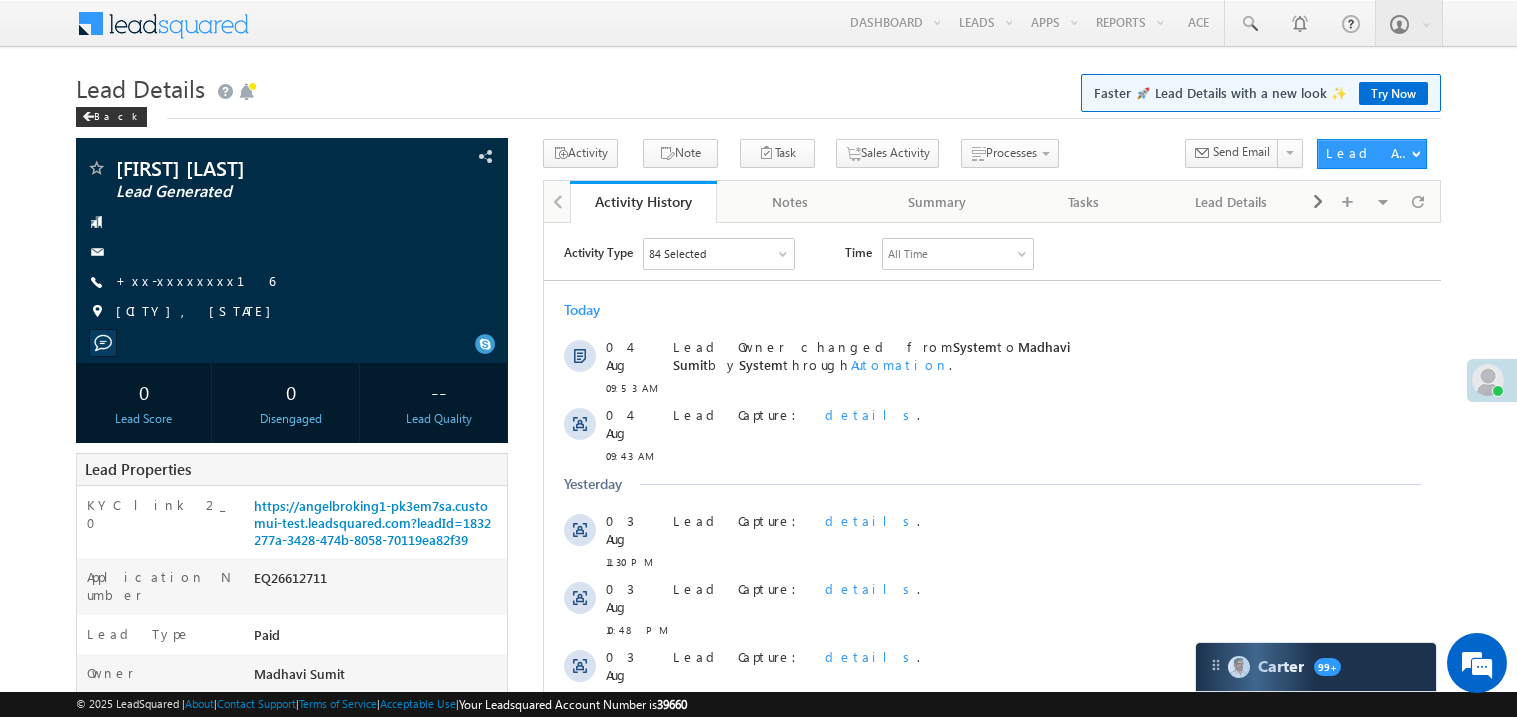 scroll, scrollTop: 0, scrollLeft: 0, axis: both 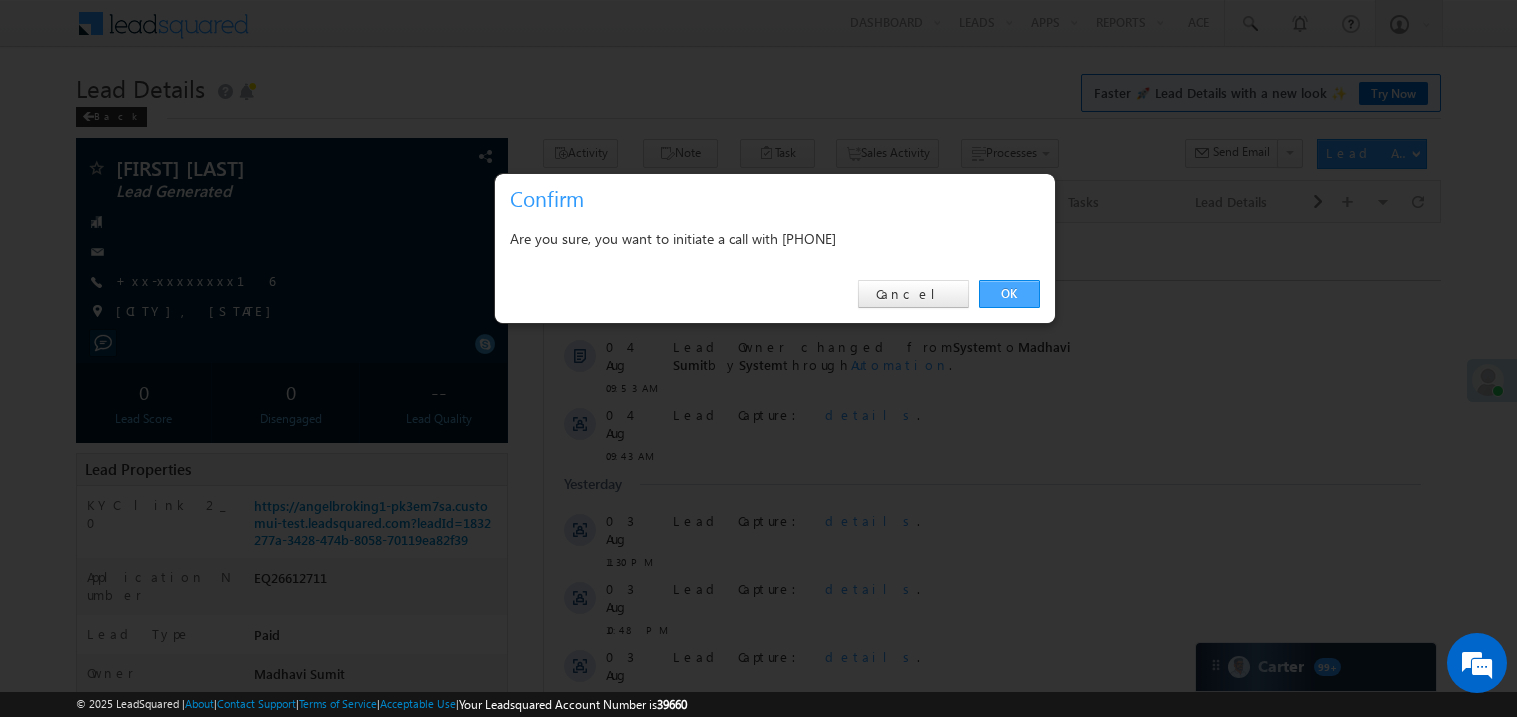 click on "OK" at bounding box center [1009, 294] 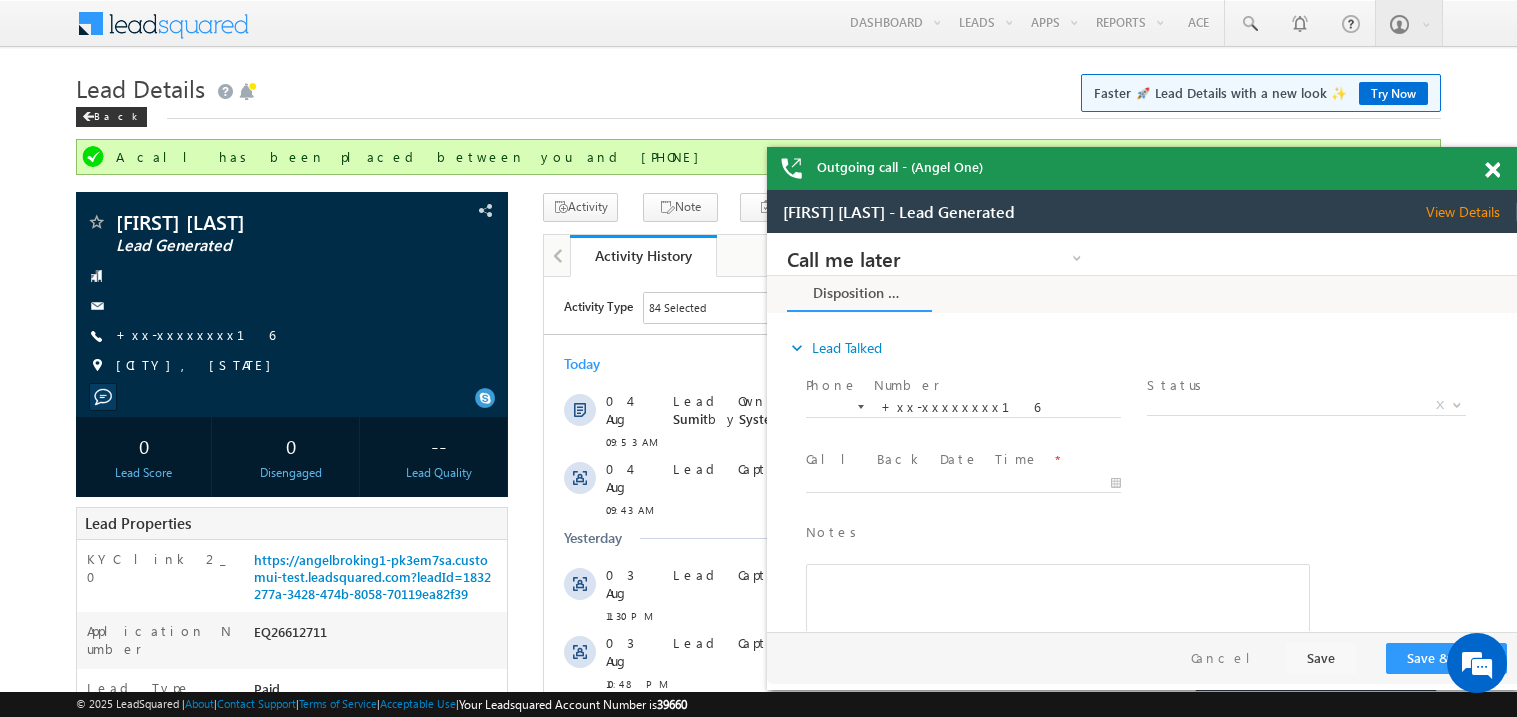 scroll, scrollTop: 0, scrollLeft: 0, axis: both 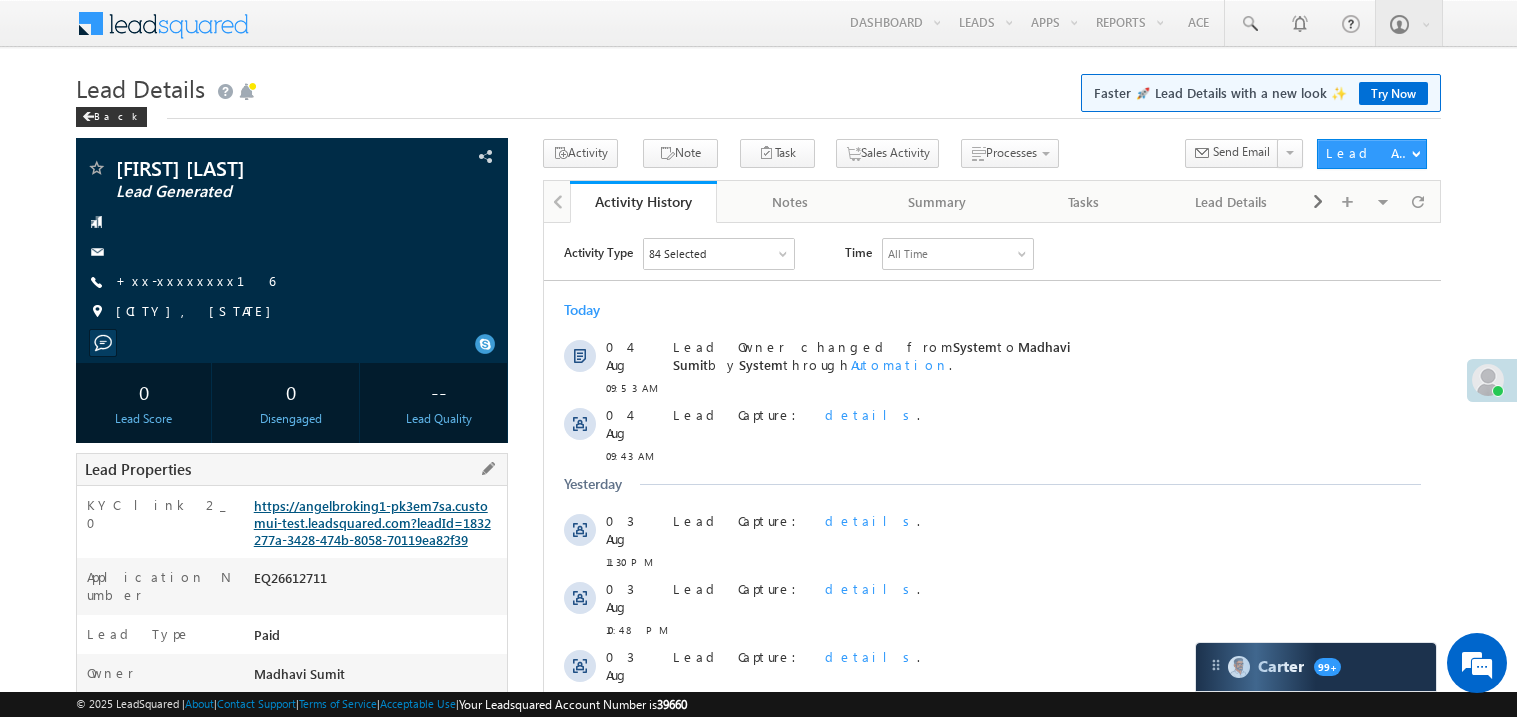 click on "https://angelbroking1-pk3em7sa.customui-test.leadsquared.com?leadId=1832277a-3428-474b-8058-70119ea82f39" at bounding box center [372, 522] 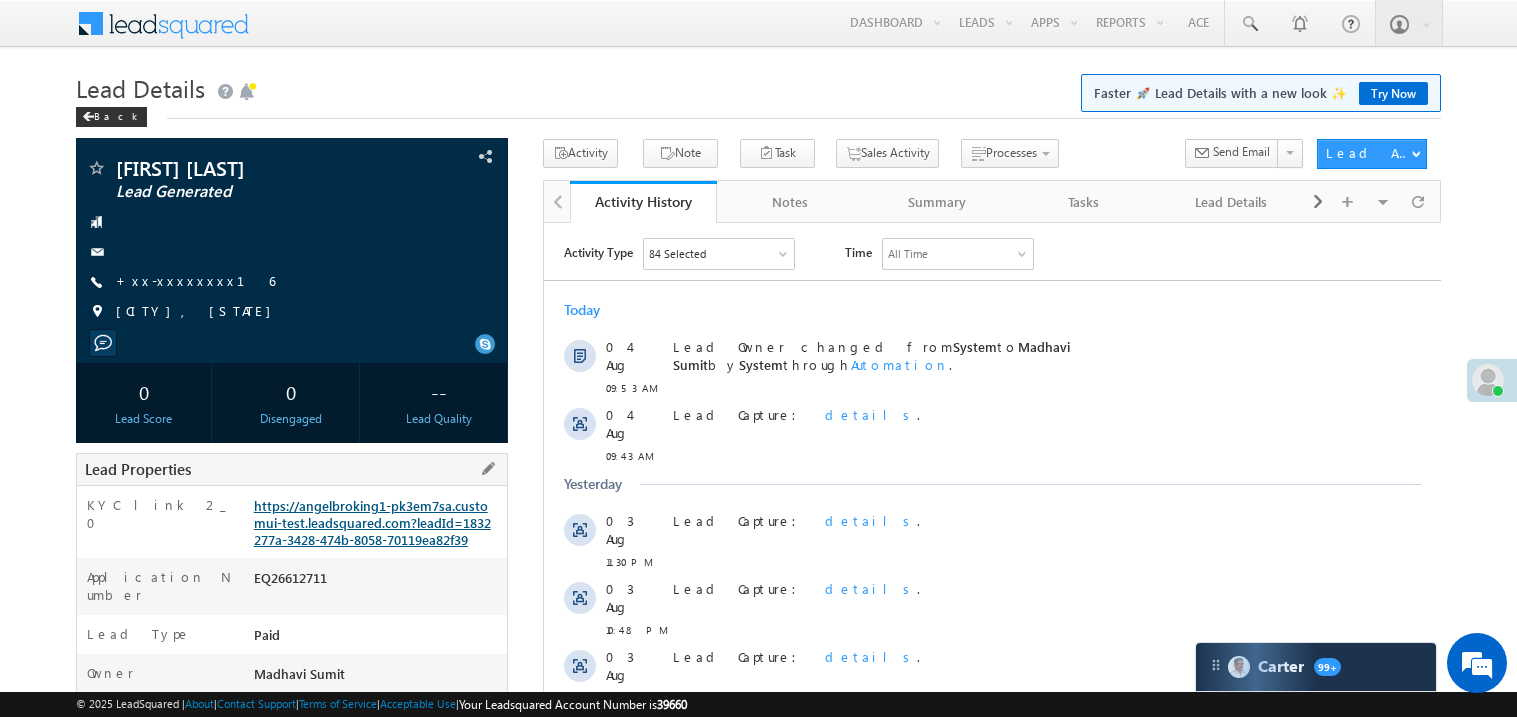 scroll, scrollTop: 0, scrollLeft: 0, axis: both 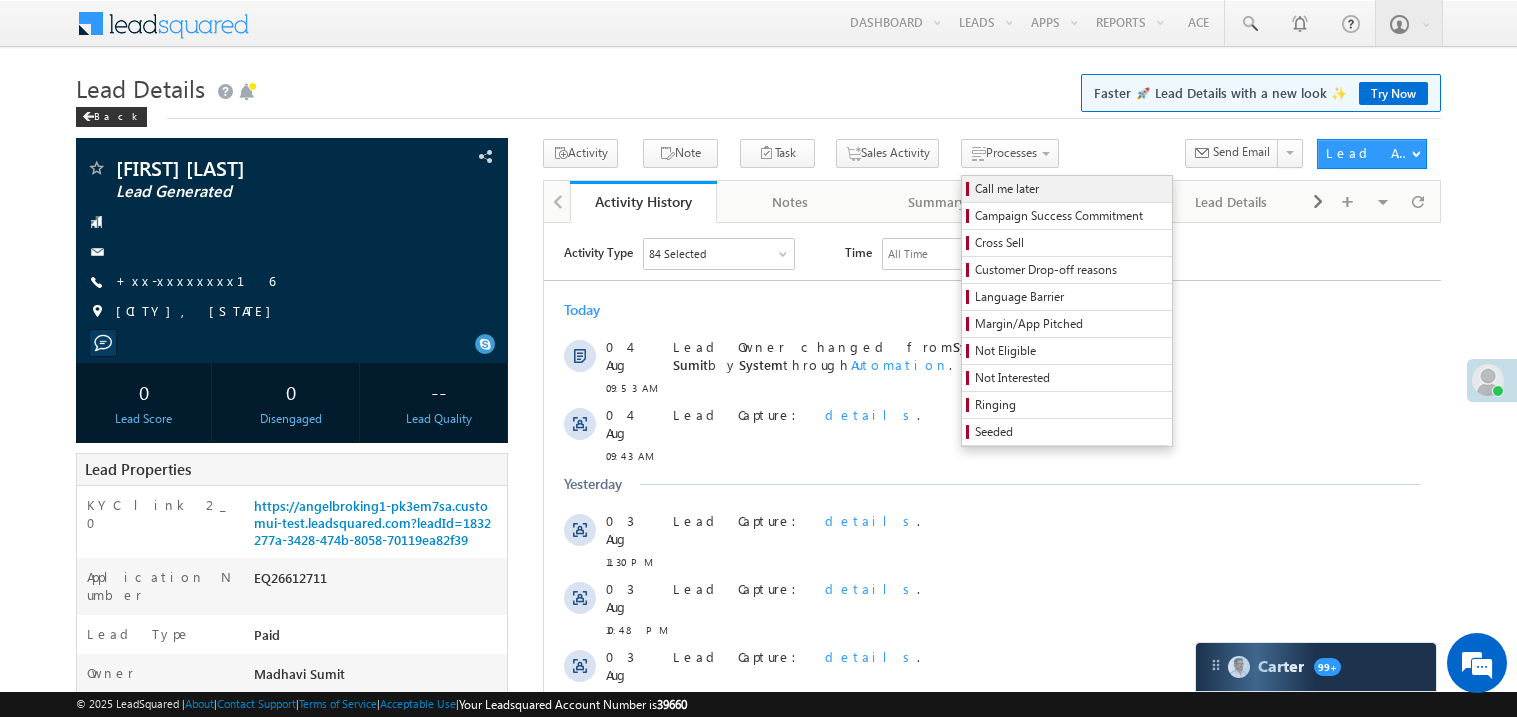 click on "Call me later" at bounding box center (1070, 189) 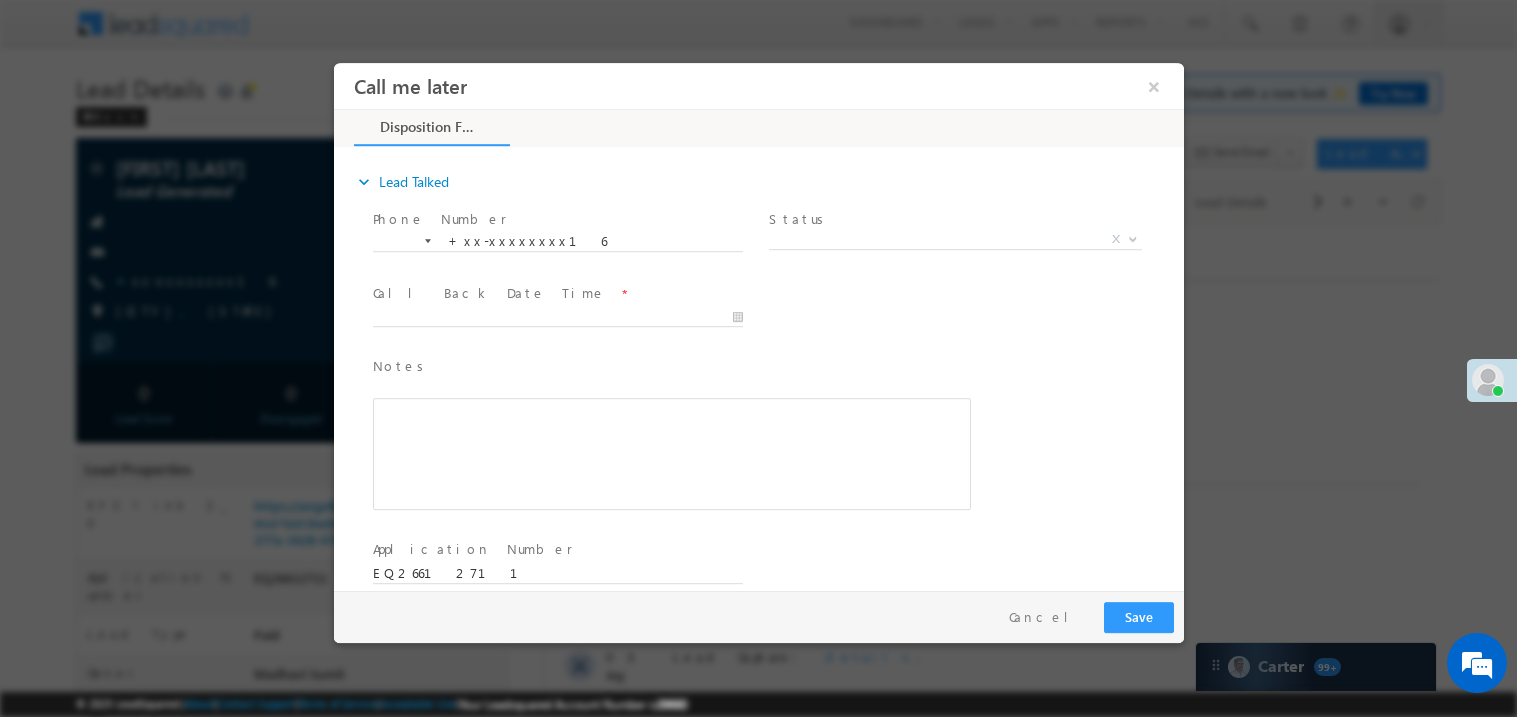 scroll, scrollTop: 0, scrollLeft: 0, axis: both 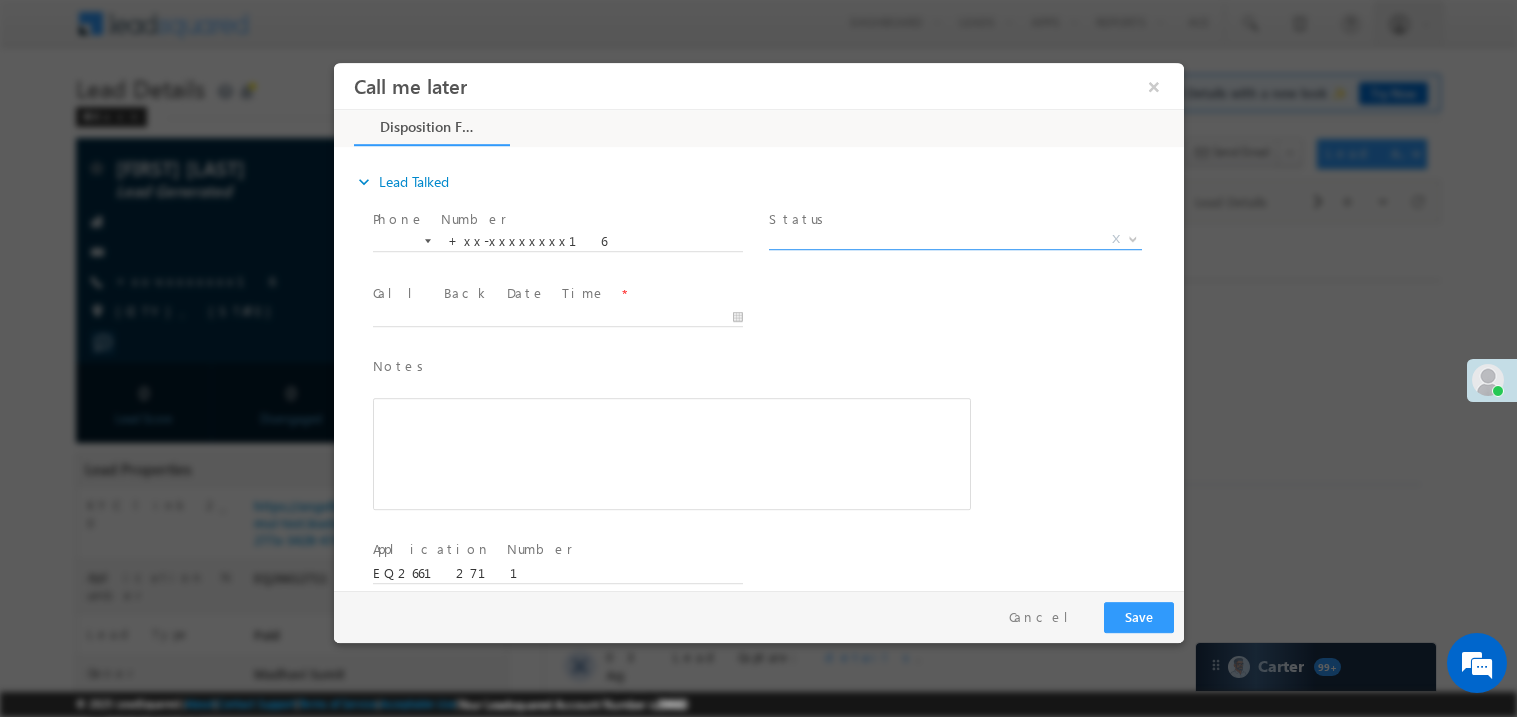click on "X" at bounding box center (954, 239) 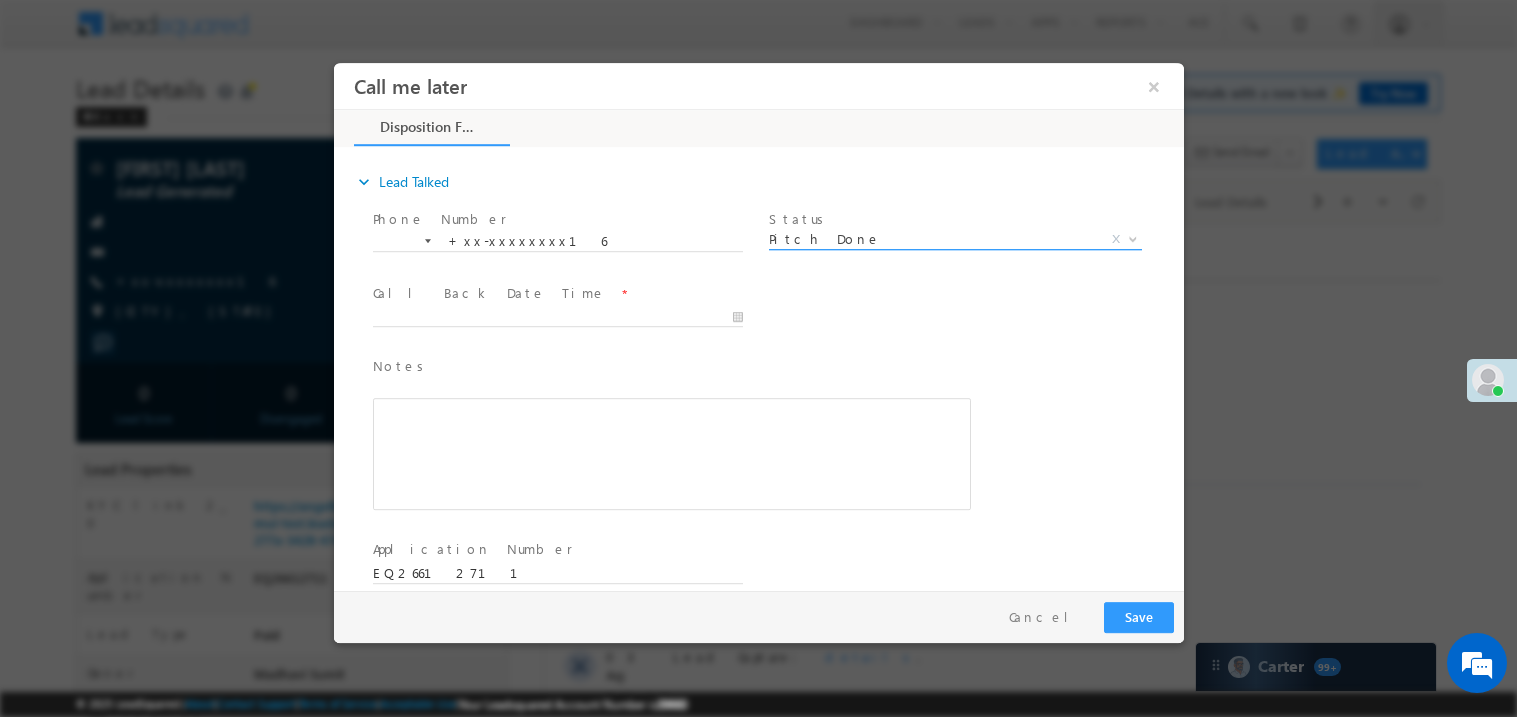 click on "Pitch Done" at bounding box center (930, 238) 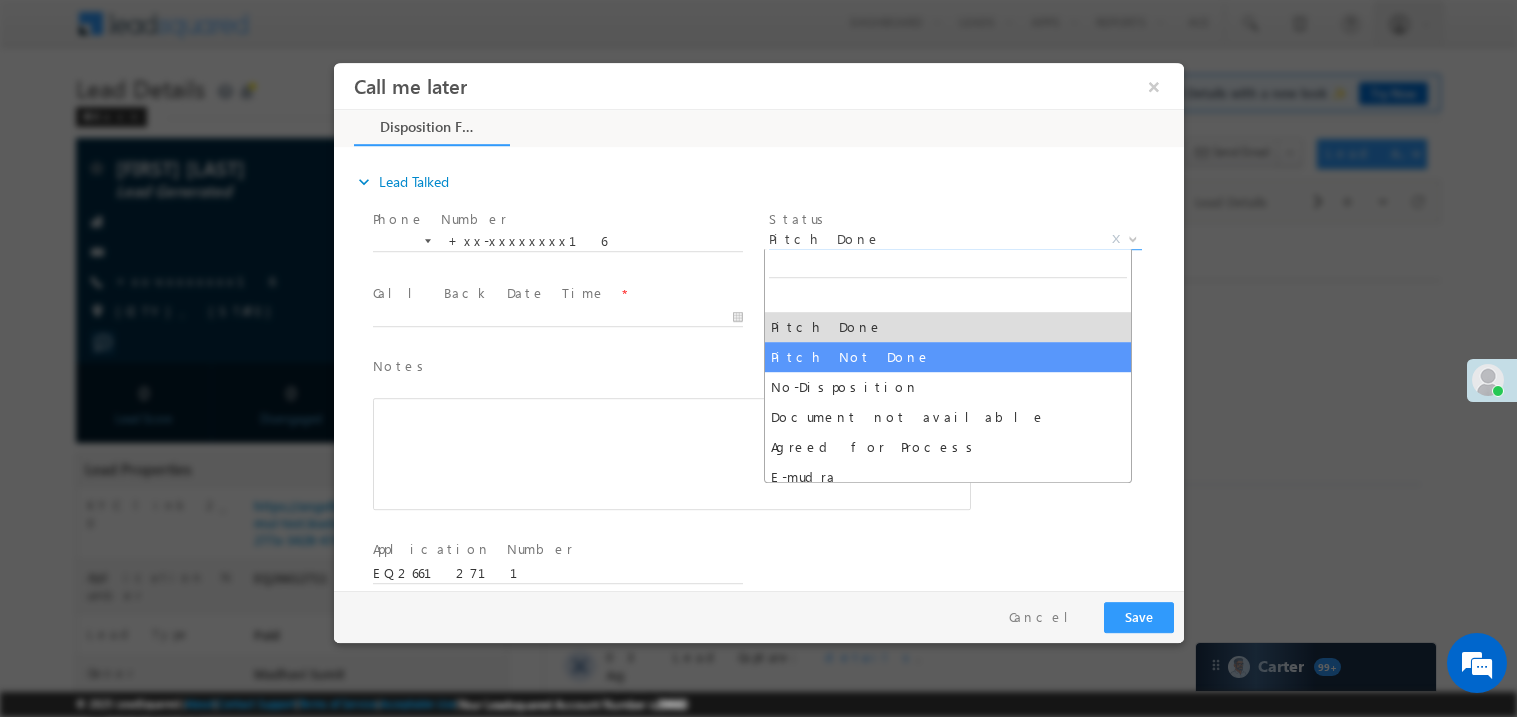 select on "Pitch Not Done" 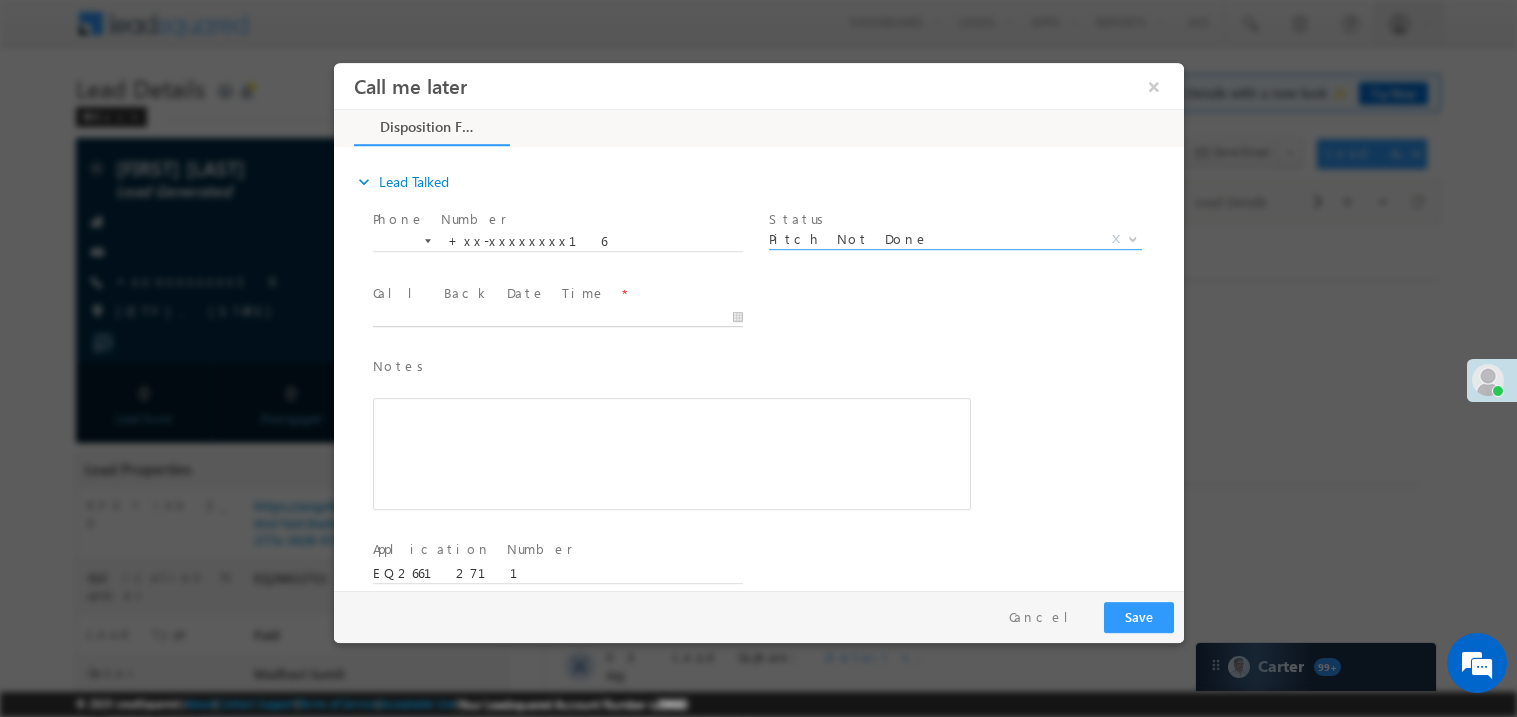 click on "Call me later
×" at bounding box center (758, 325) 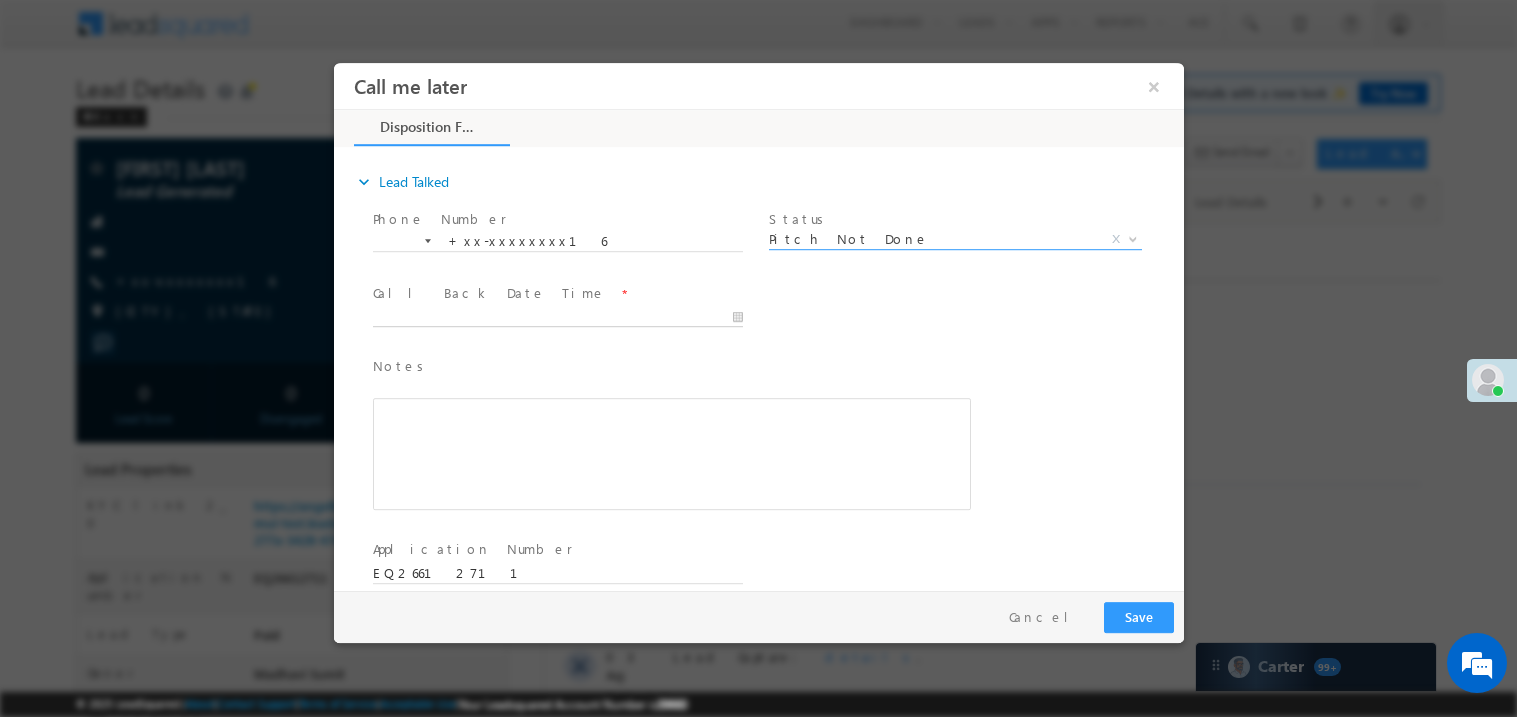 type on "08/04/25 10:58 AM" 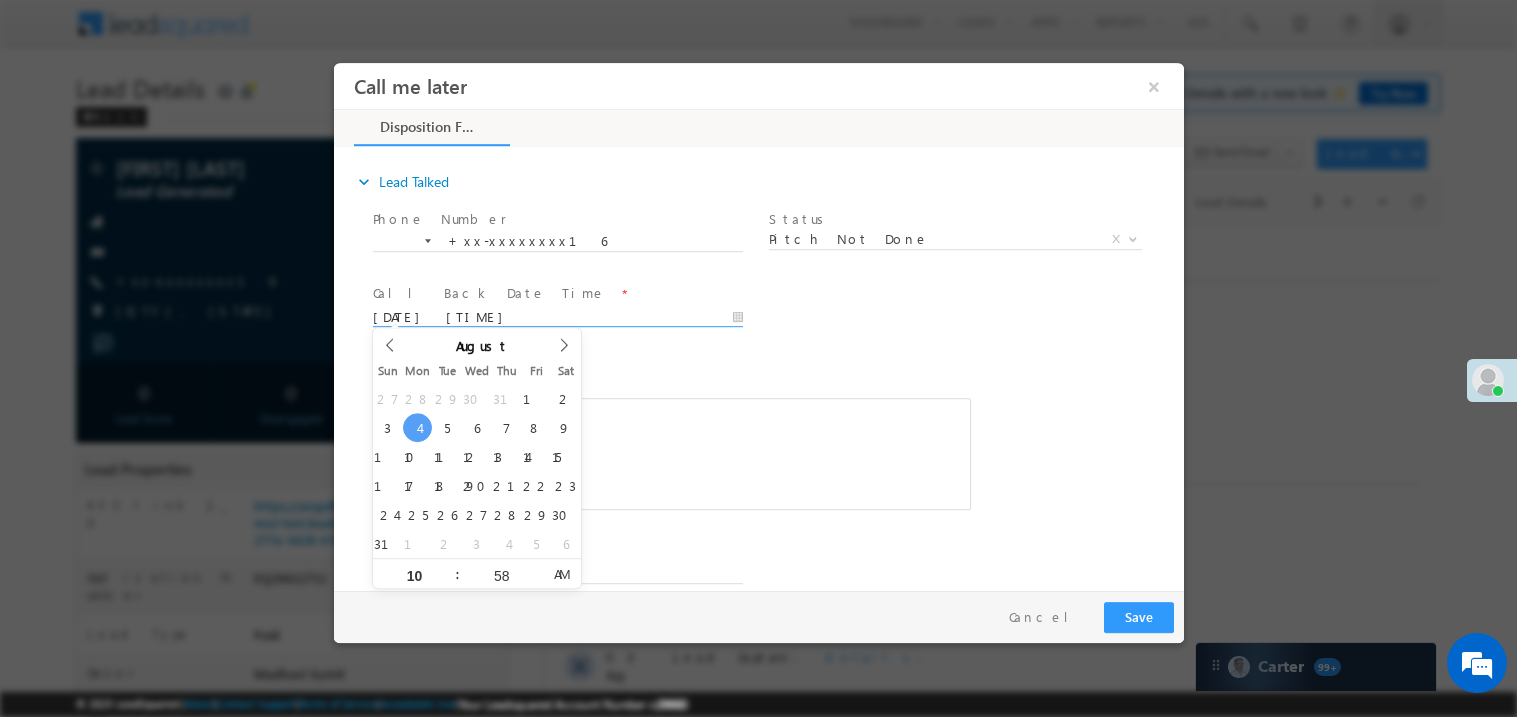 click at bounding box center [671, 453] 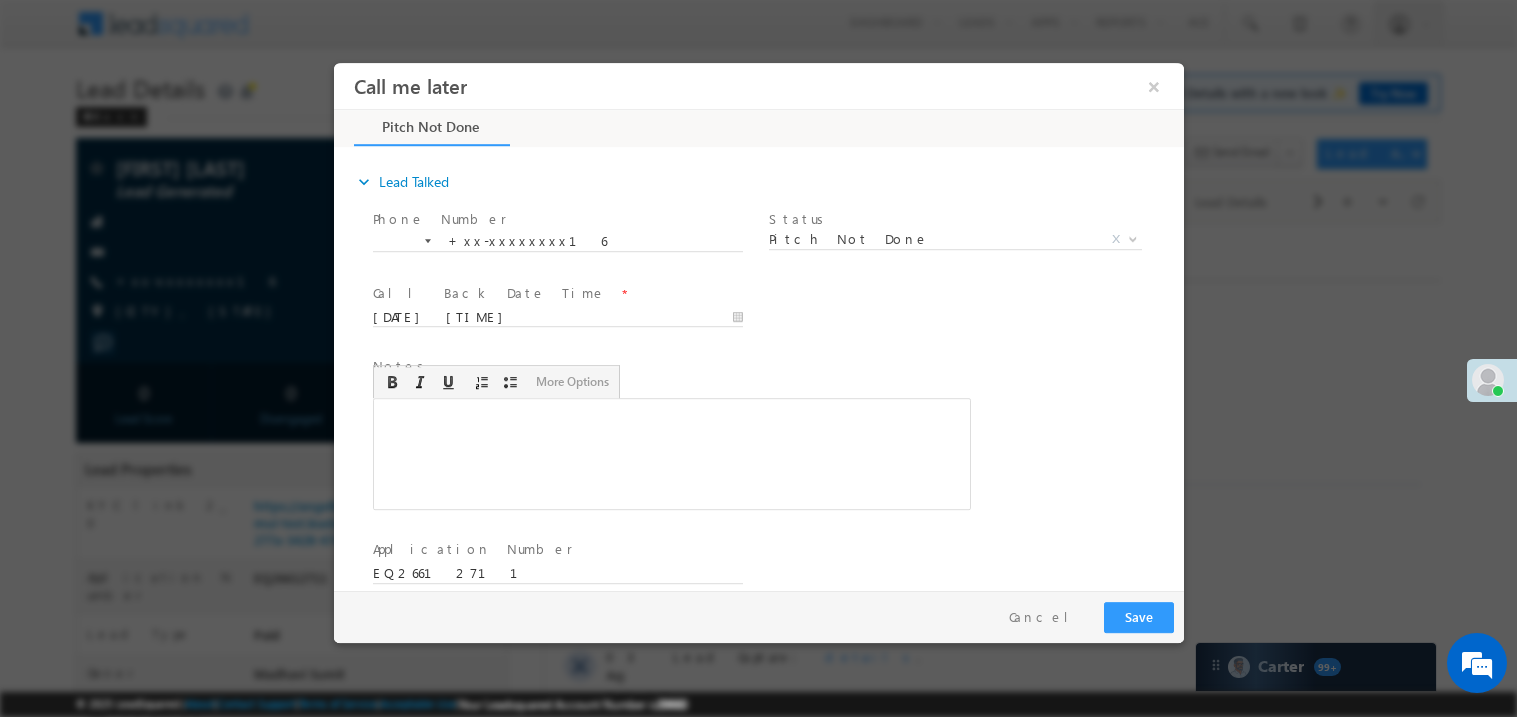 type 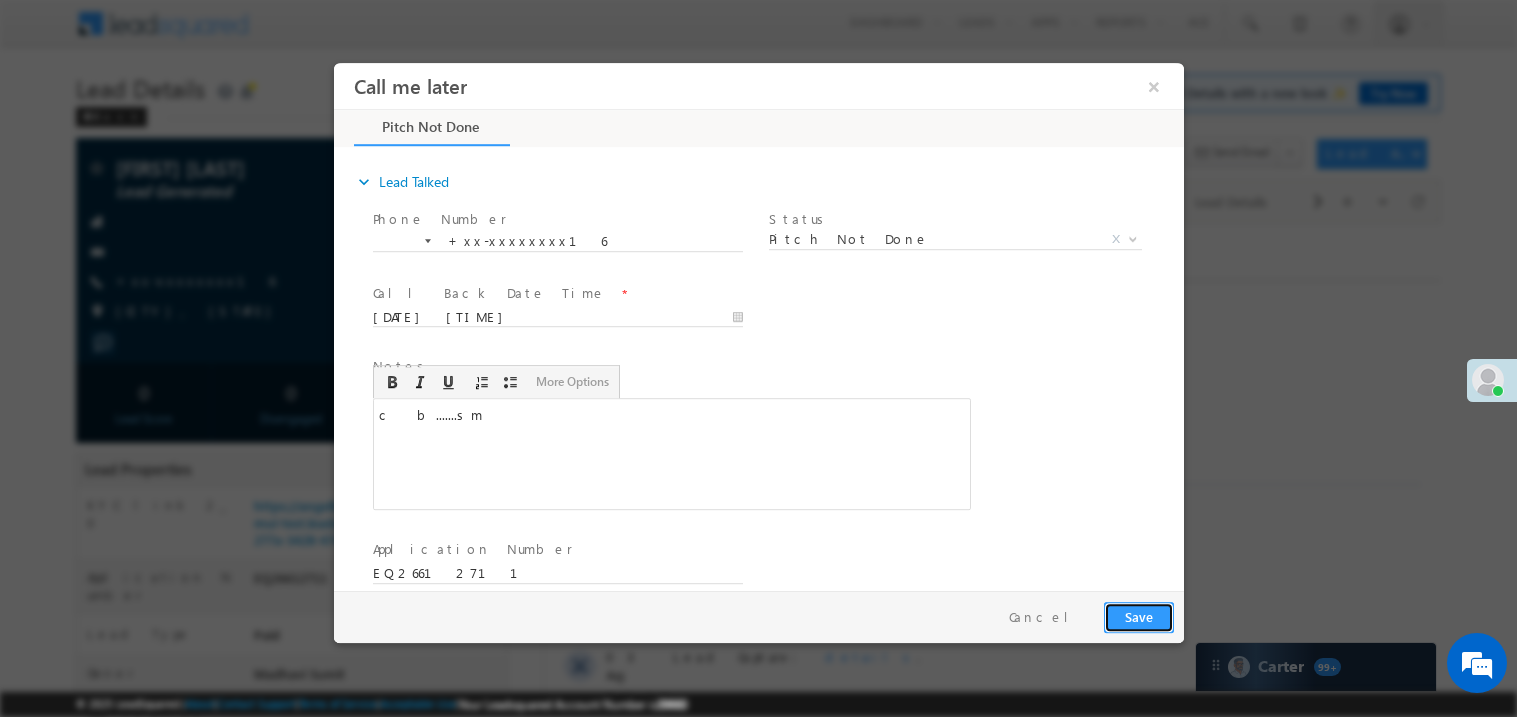 click on "Save" at bounding box center [1138, 616] 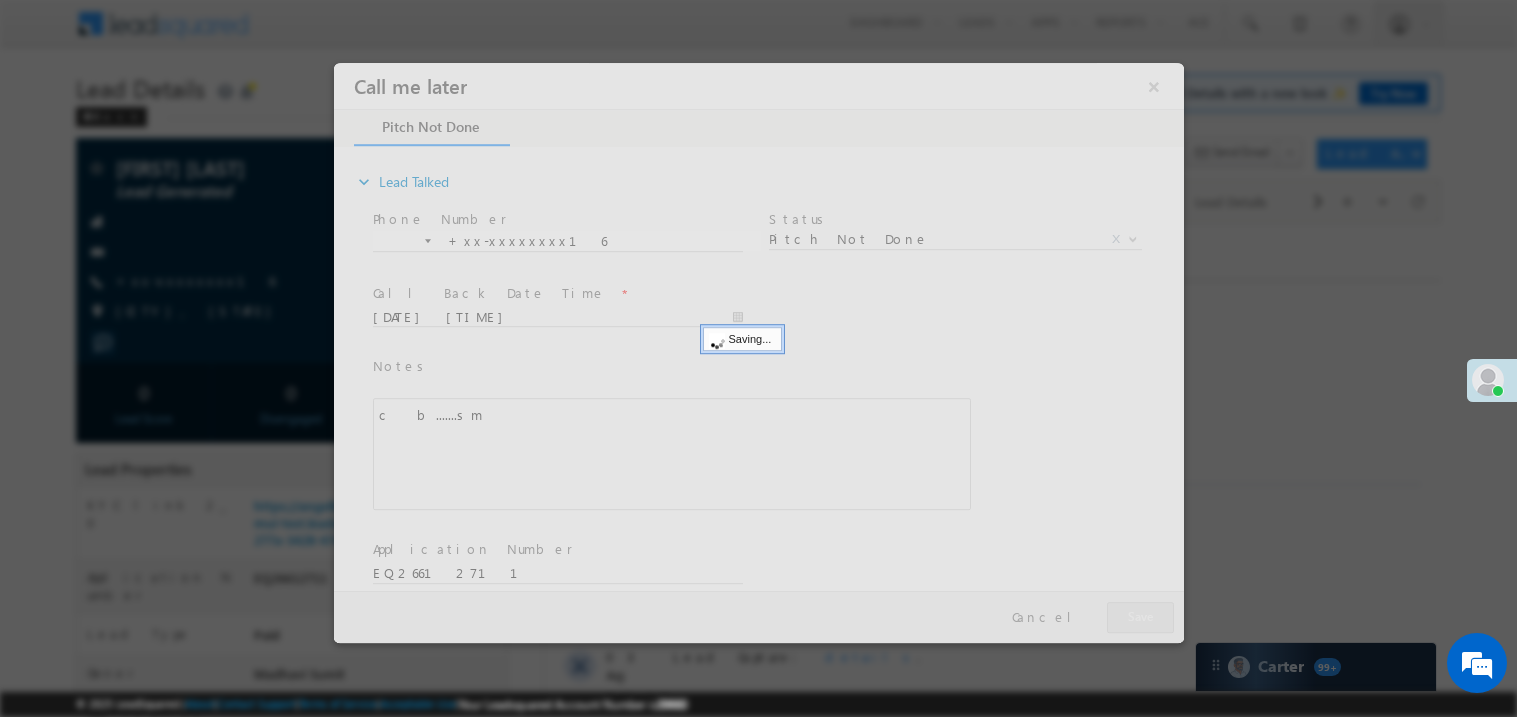 click at bounding box center [758, 352] 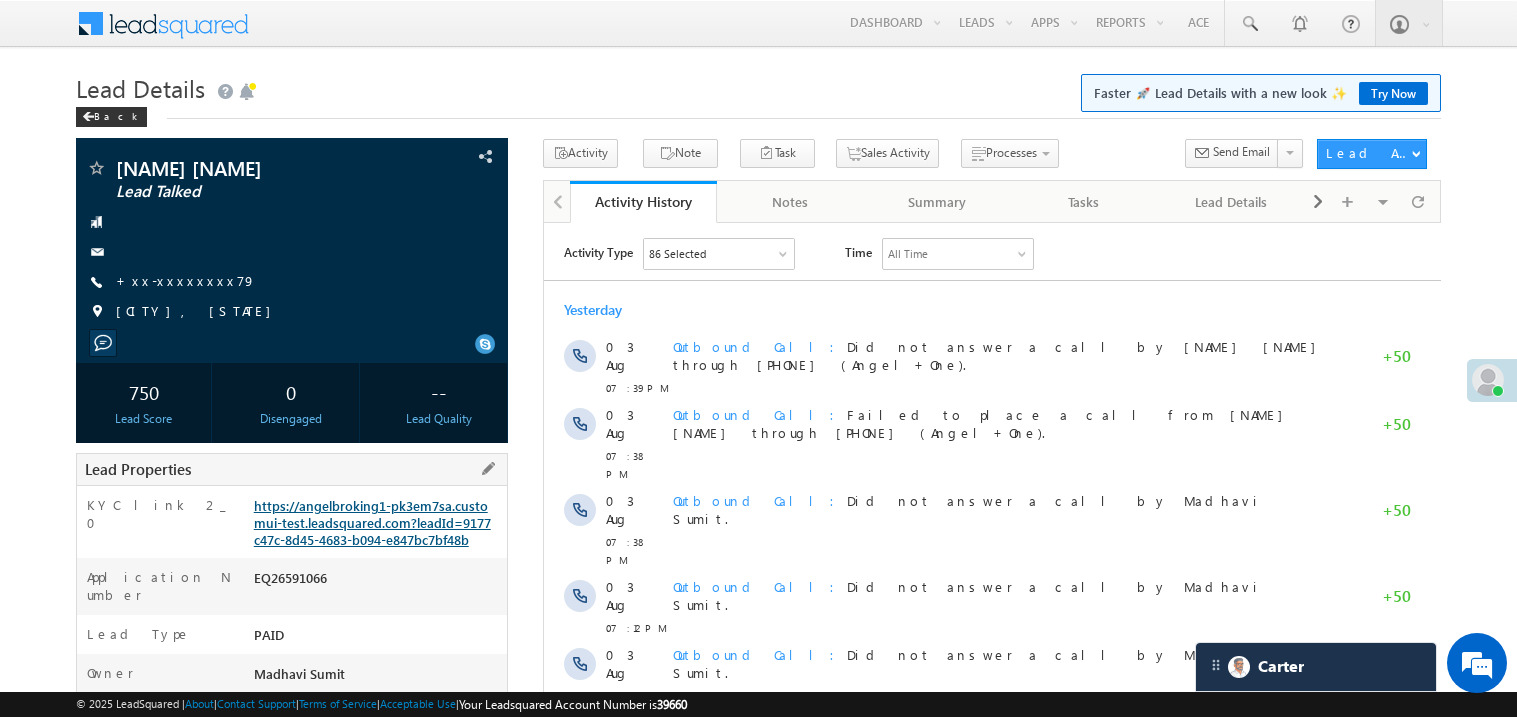 scroll, scrollTop: 0, scrollLeft: 0, axis: both 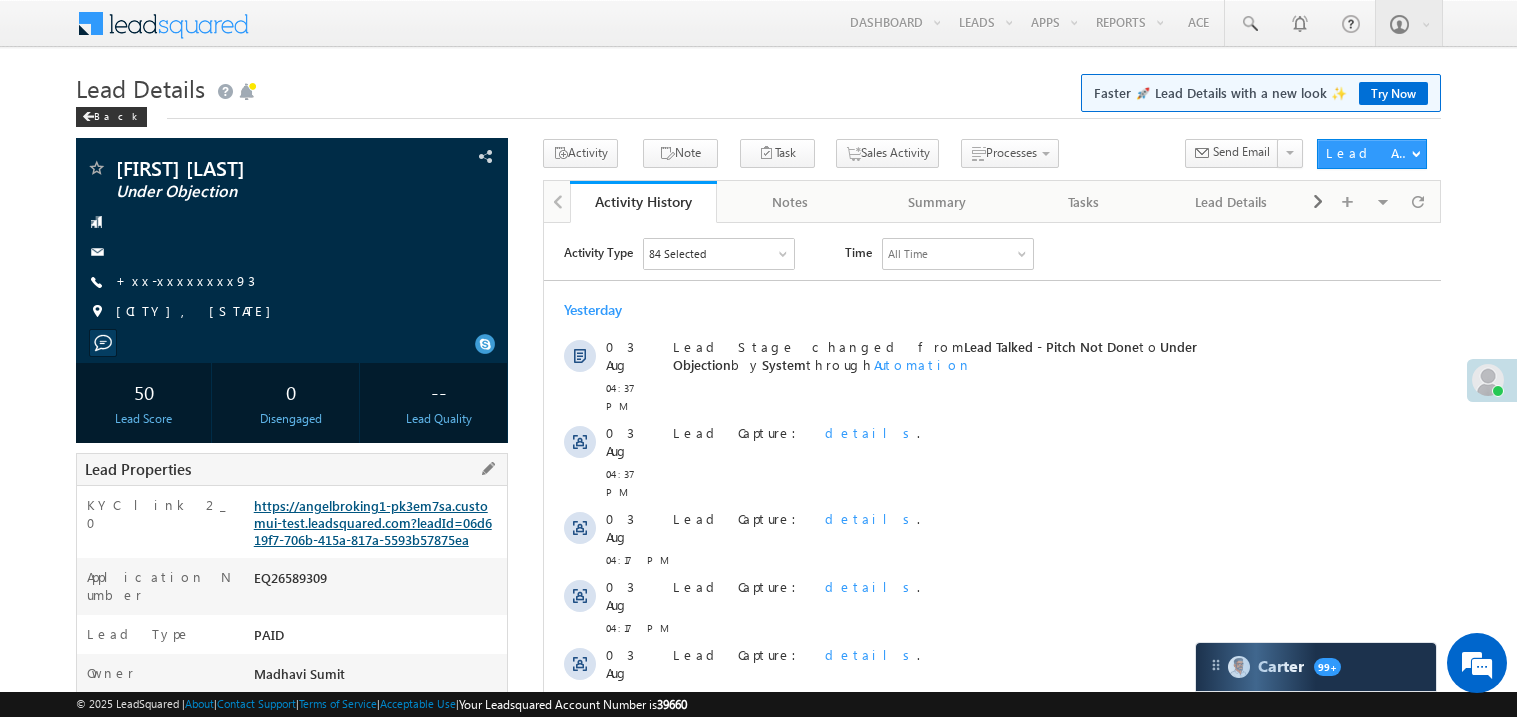 click on "https://angelbroking1-pk3em7sa.customui-test.leadsquared.com?leadId=06d619f7-706b-415a-817a-5593b57875ea" at bounding box center [373, 522] 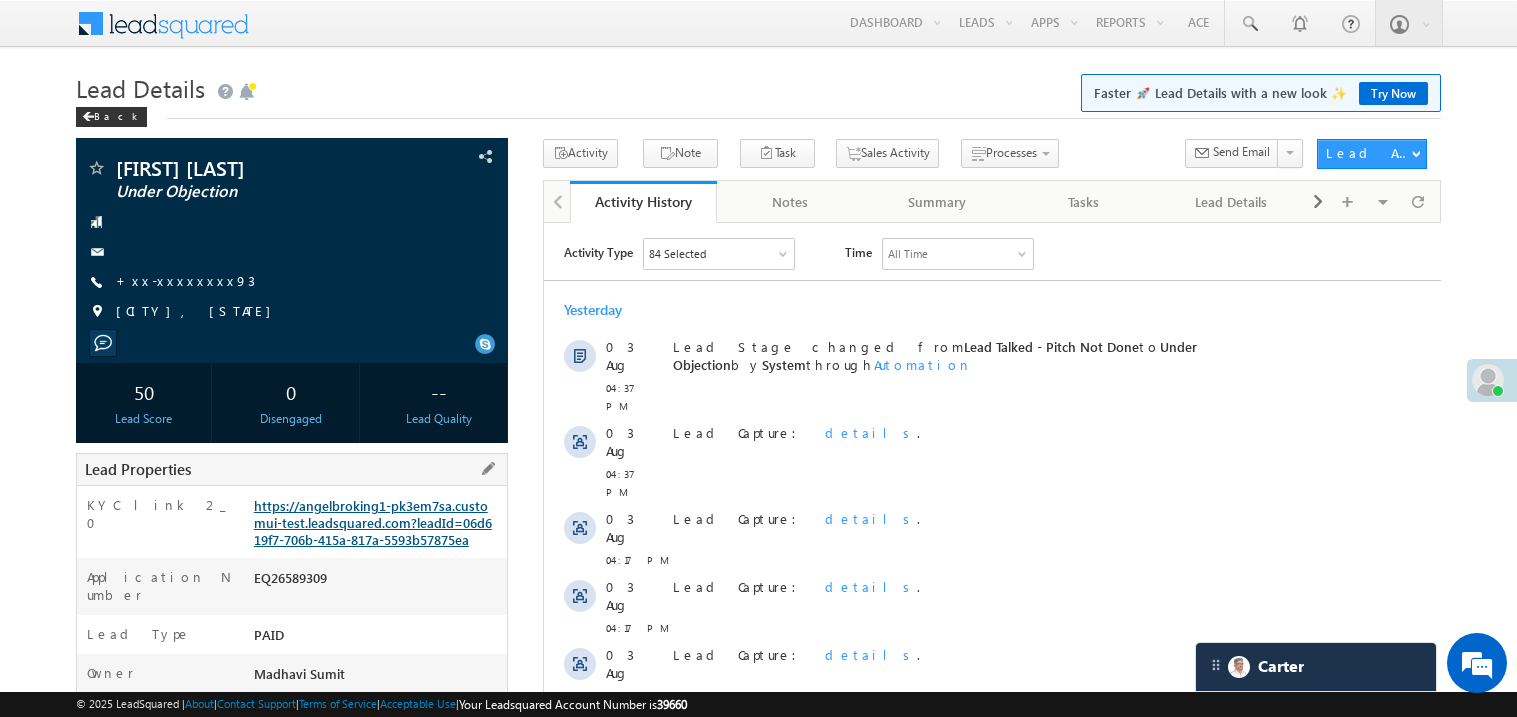 scroll, scrollTop: 0, scrollLeft: 0, axis: both 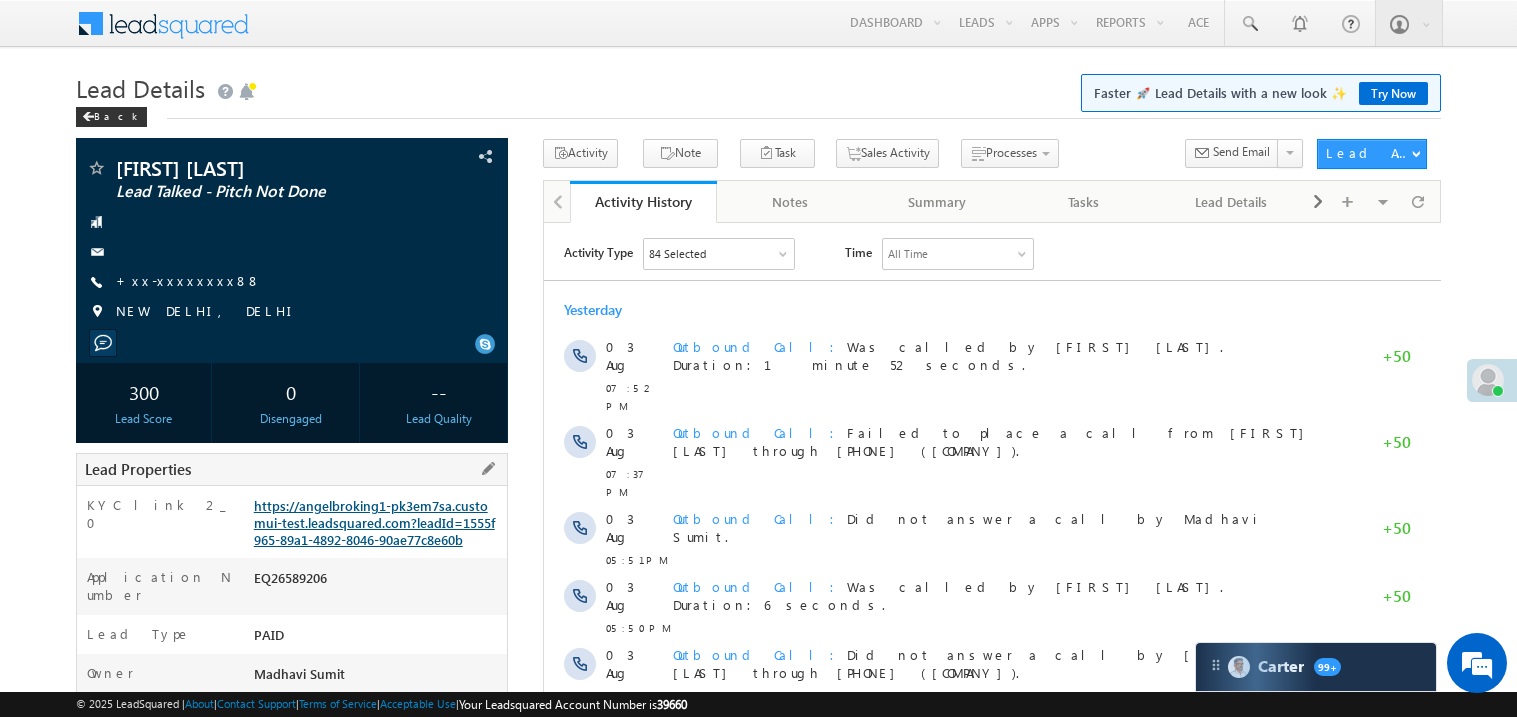 click on "https://angelbroking1-pk3em7sa.customui-test.leadsquared.com?leadId=1555f965-89a1-4892-8046-90ae77c8e60b" at bounding box center (374, 522) 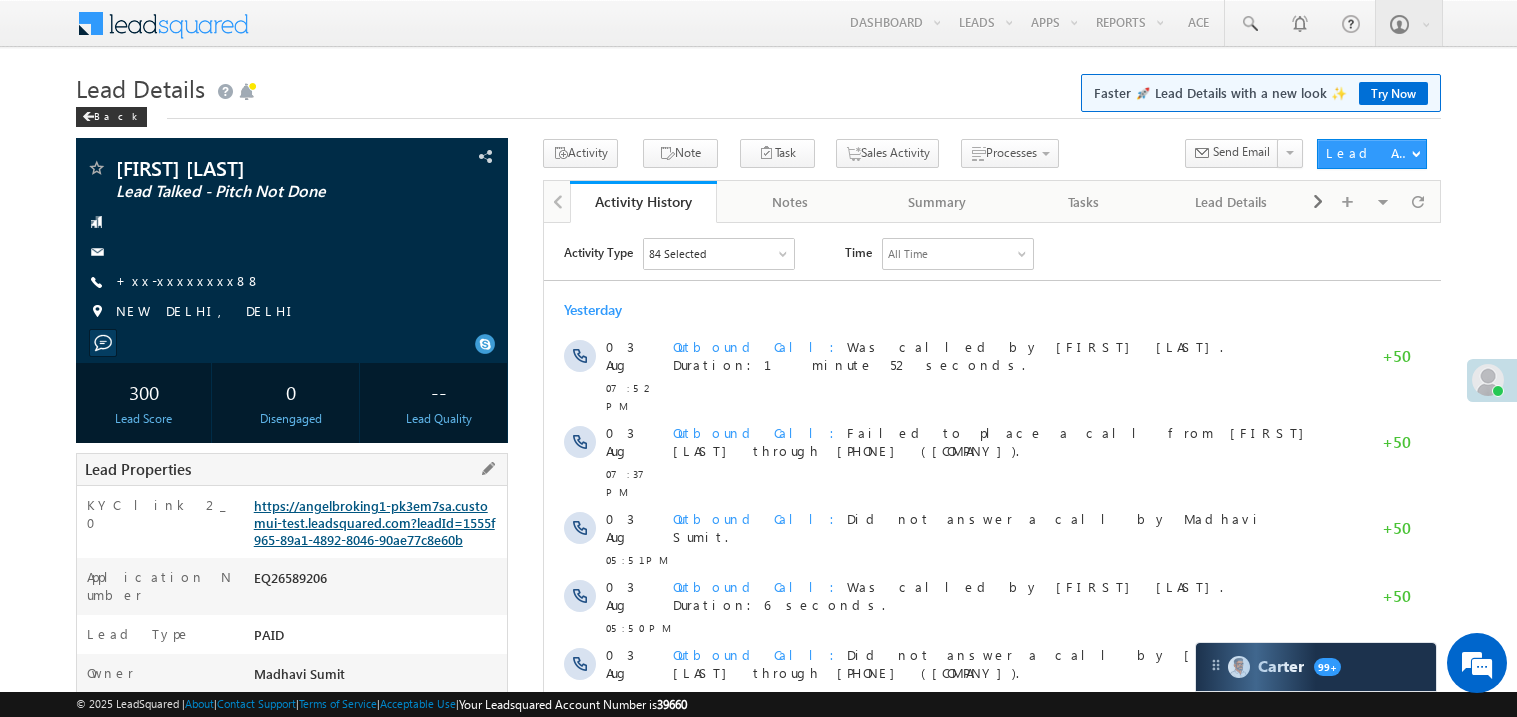 scroll, scrollTop: 0, scrollLeft: 0, axis: both 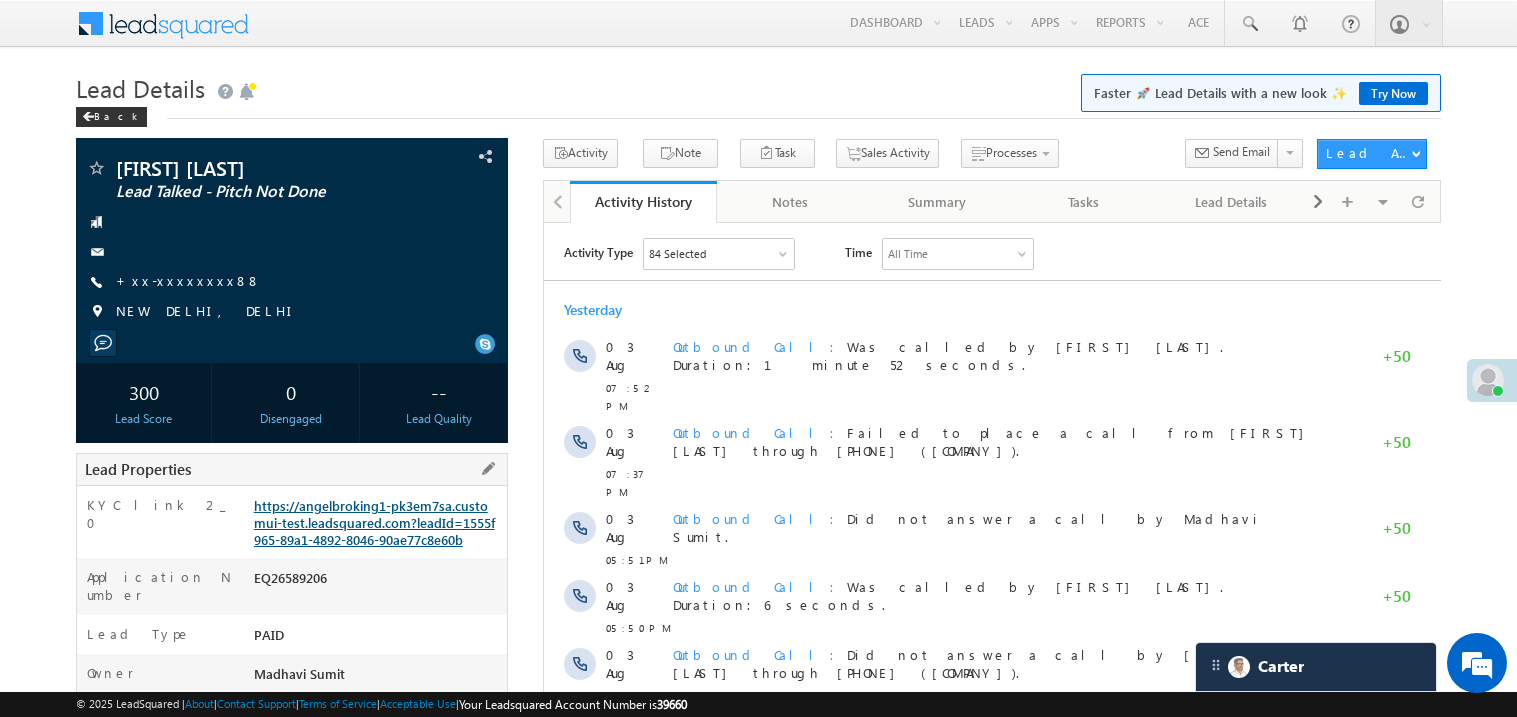 click on "https://angelbroking1-pk3em7sa.customui-test.leadsquared.com?leadId=1555f965-89a1-4892-8046-90ae77c8e60b" at bounding box center (374, 522) 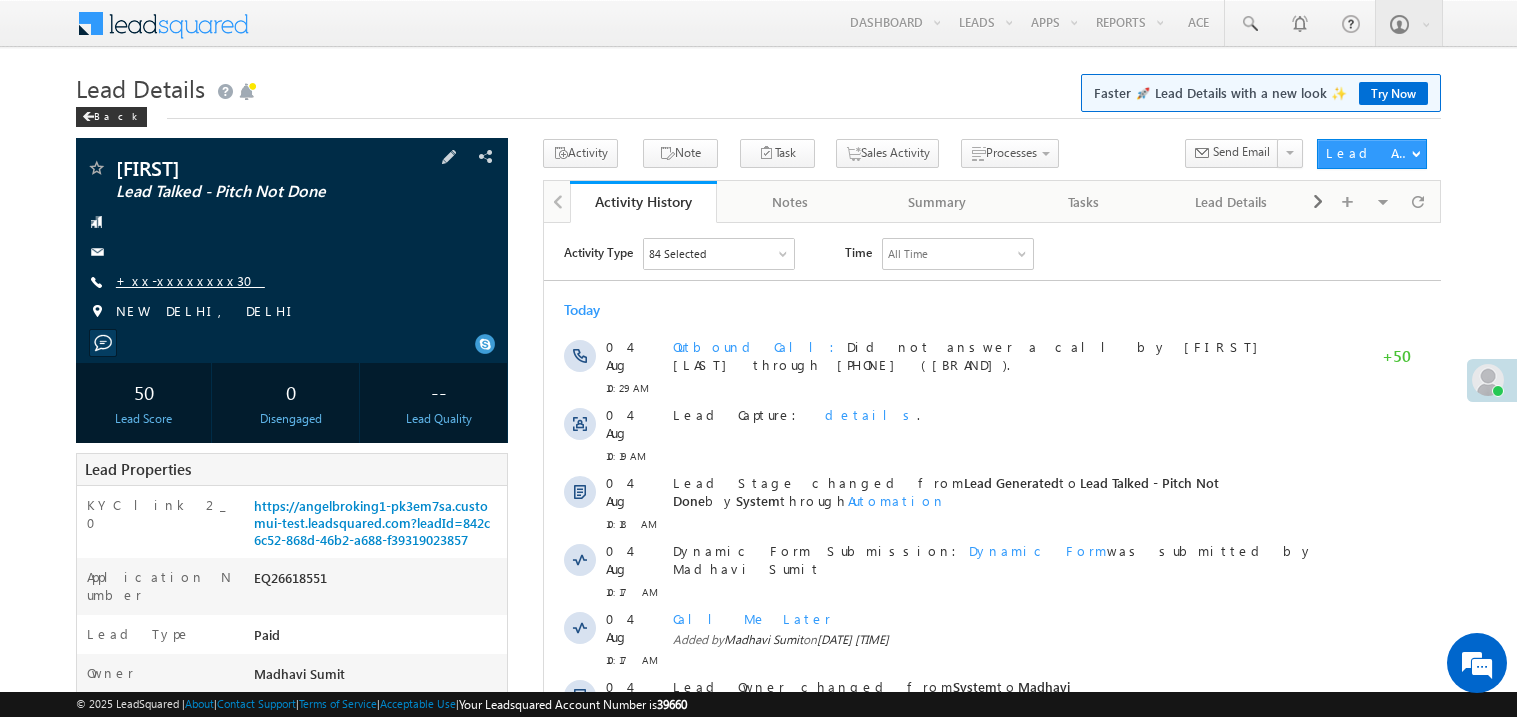 scroll, scrollTop: 0, scrollLeft: 0, axis: both 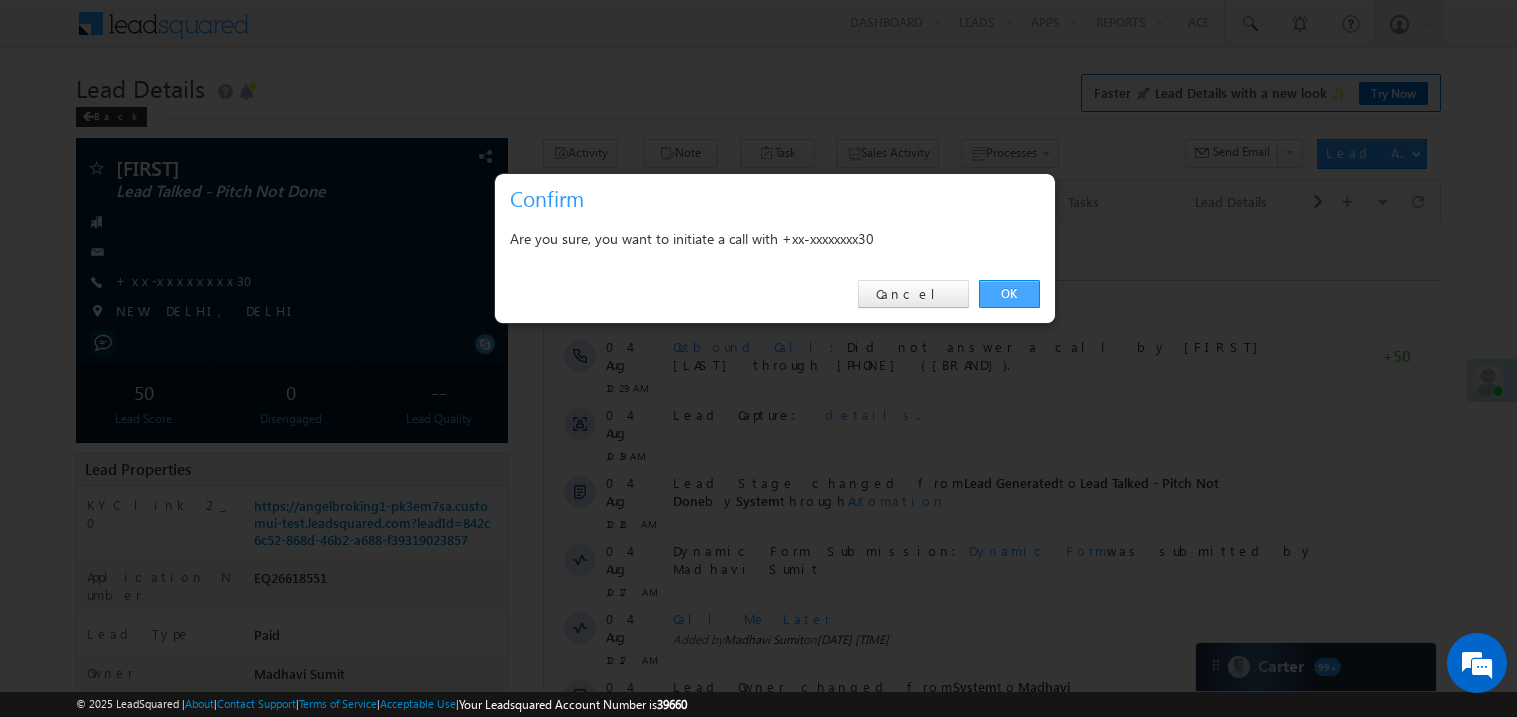 click on "OK" at bounding box center (1009, 294) 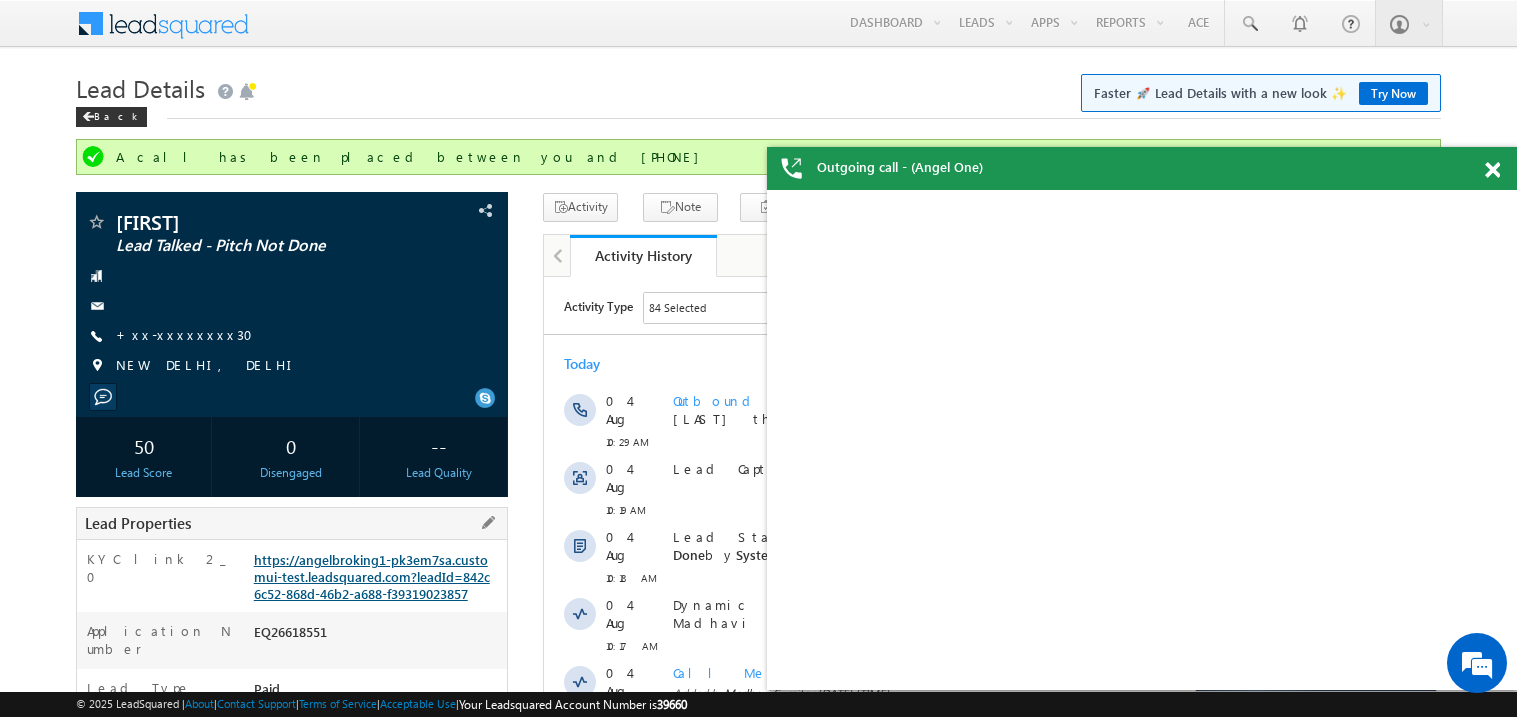 scroll, scrollTop: 0, scrollLeft: 0, axis: both 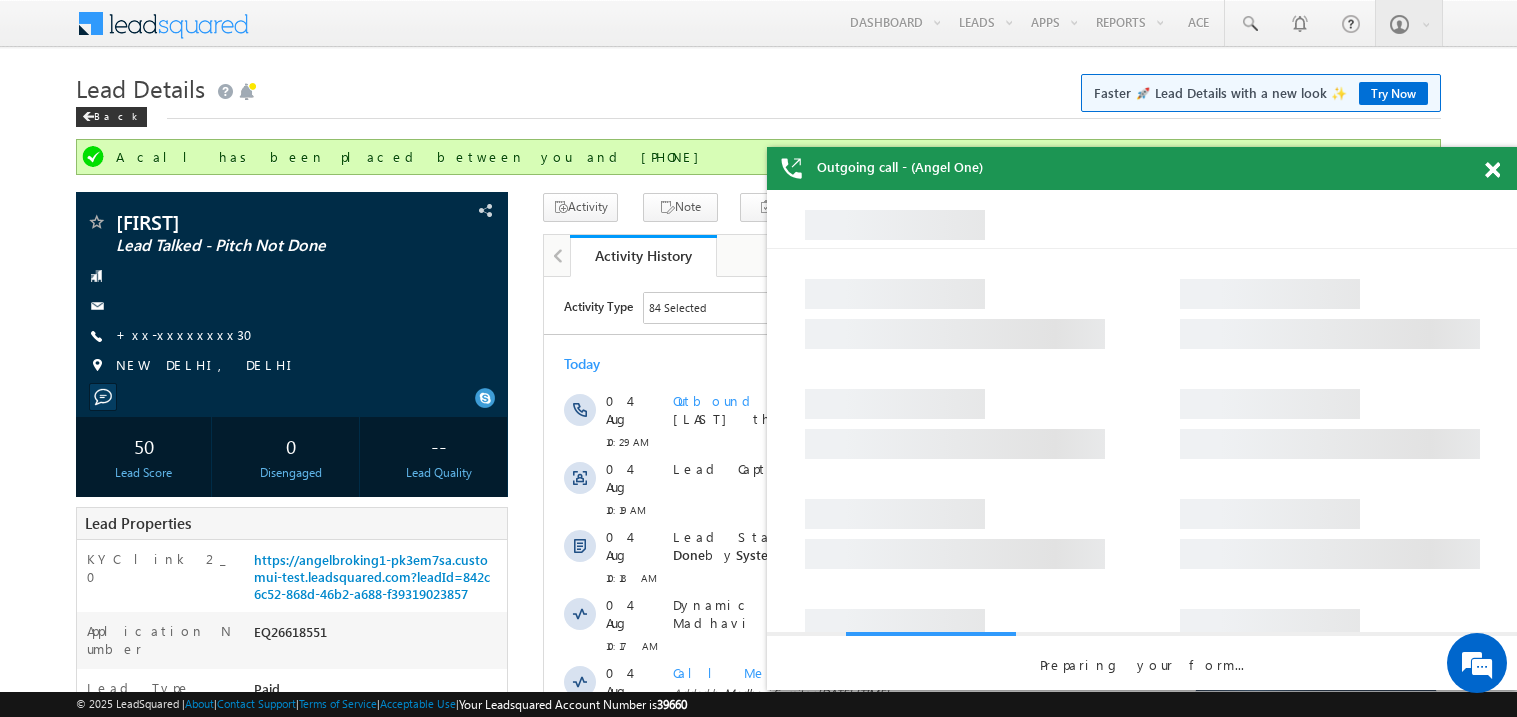 click at bounding box center (1492, 170) 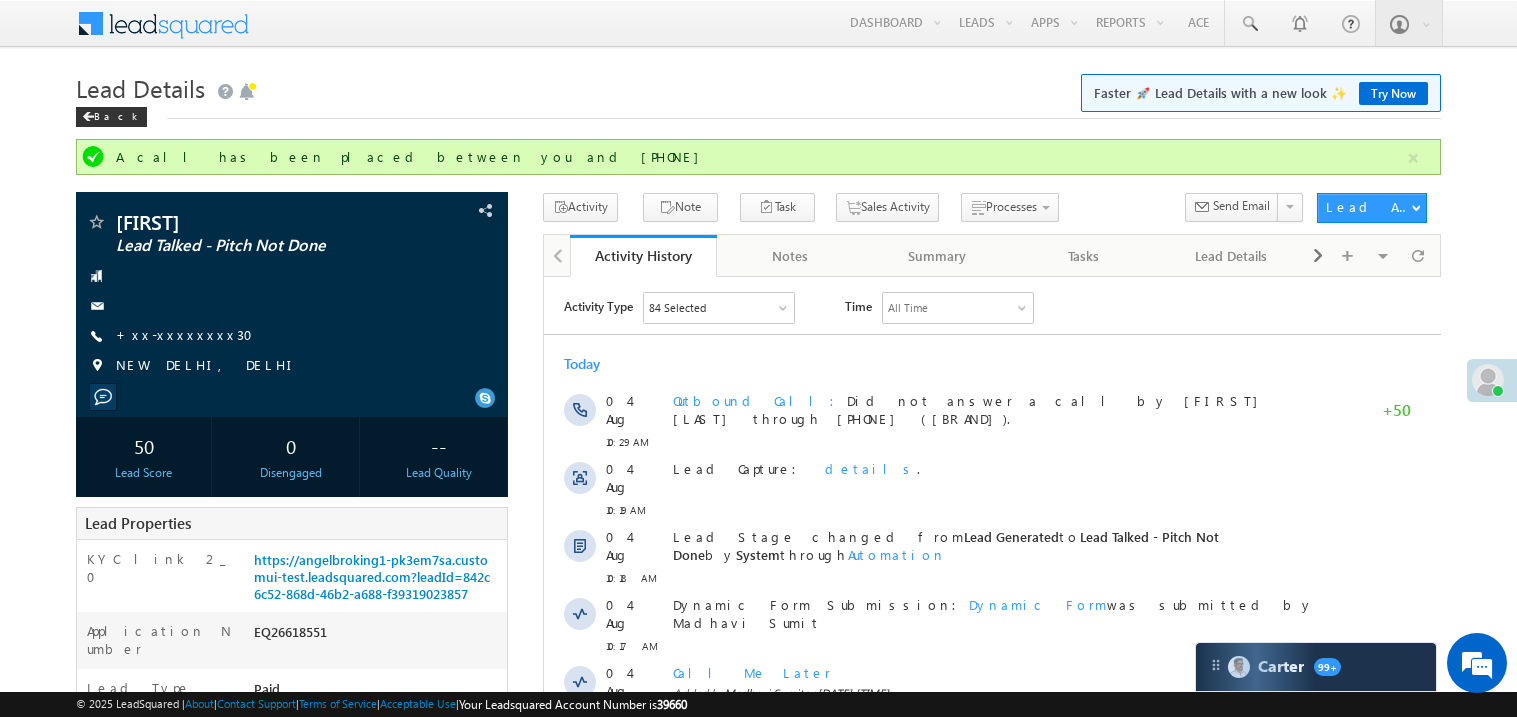 click on "Today" at bounding box center (991, 363) 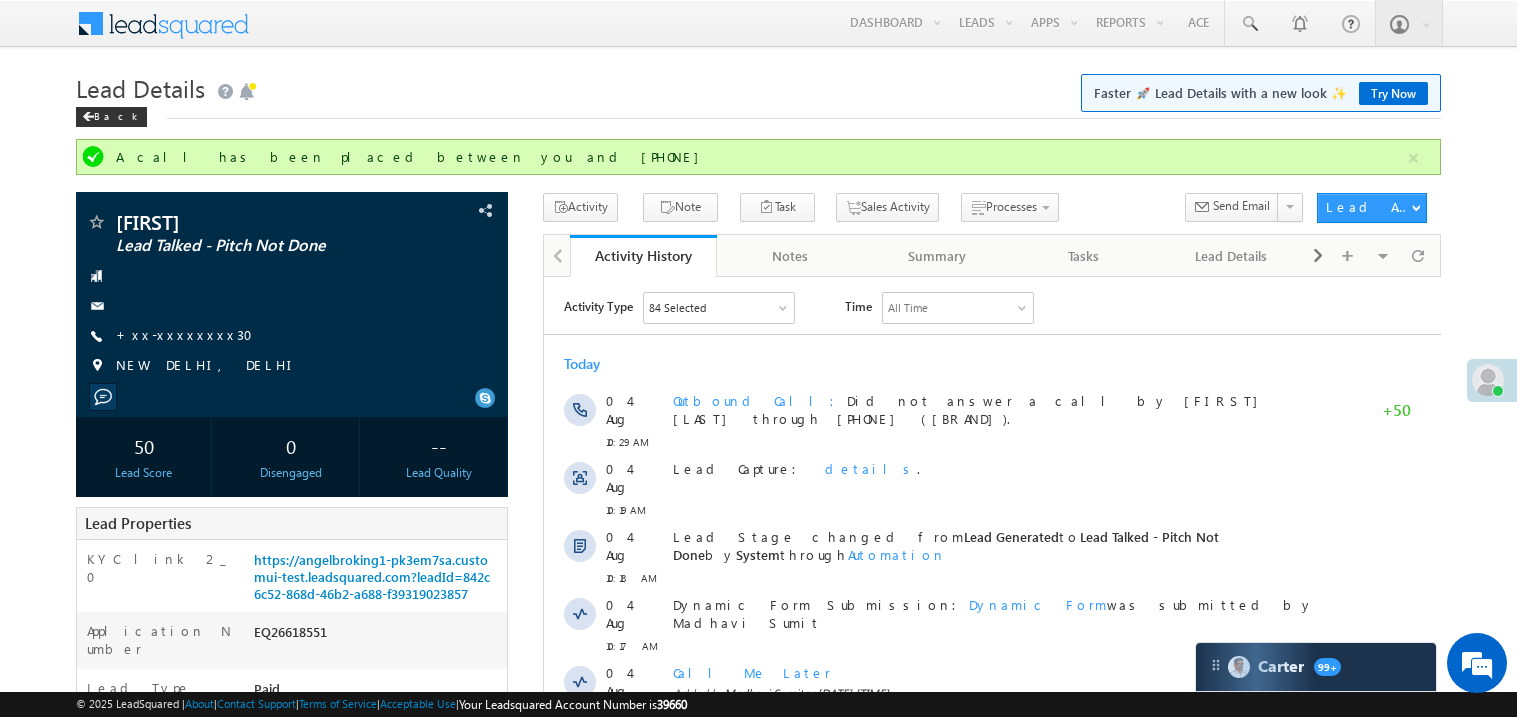 scroll, scrollTop: 0, scrollLeft: 0, axis: both 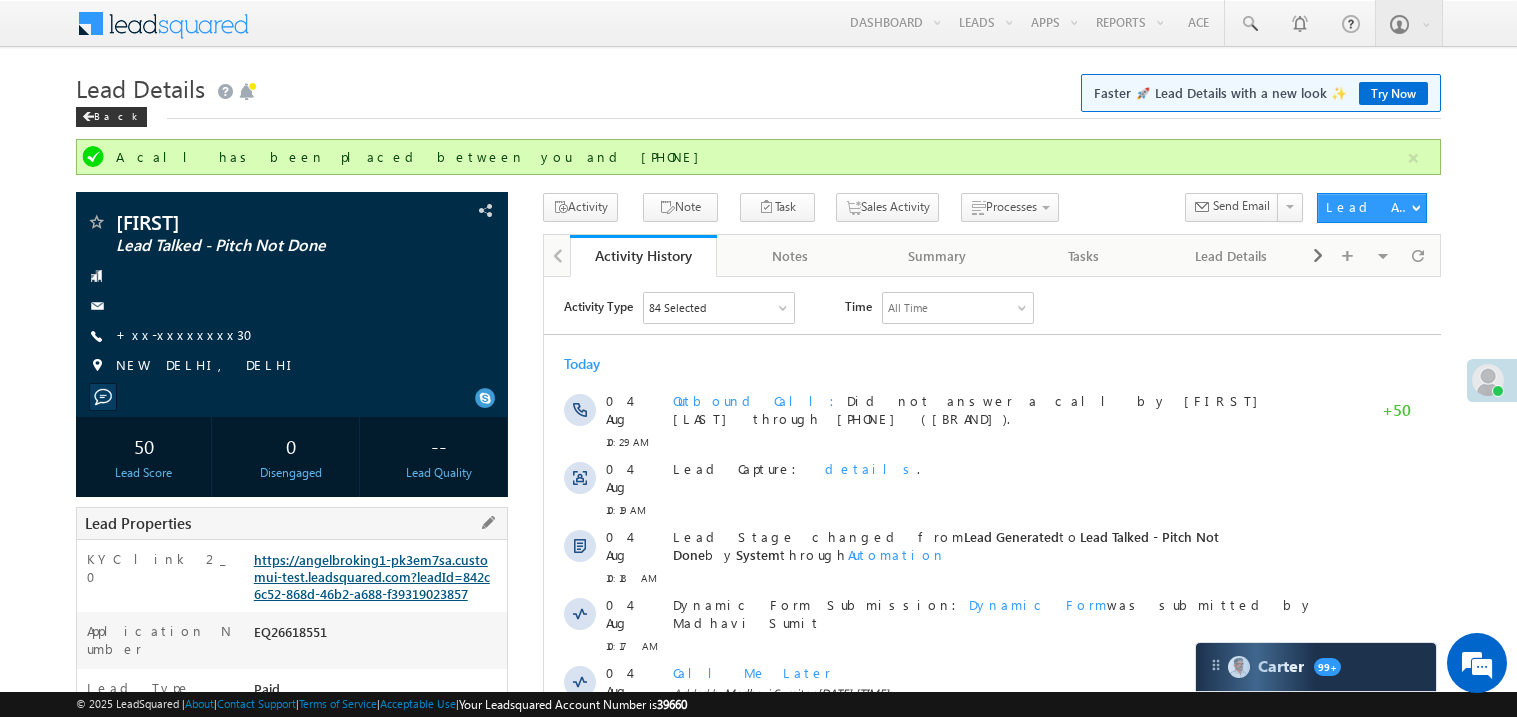 click on "https://angelbroking1-pk3em7sa.customui-test.leadsquared.com?leadId=842c6c52-868d-46b2-a688-f39319023857" at bounding box center (372, 576) 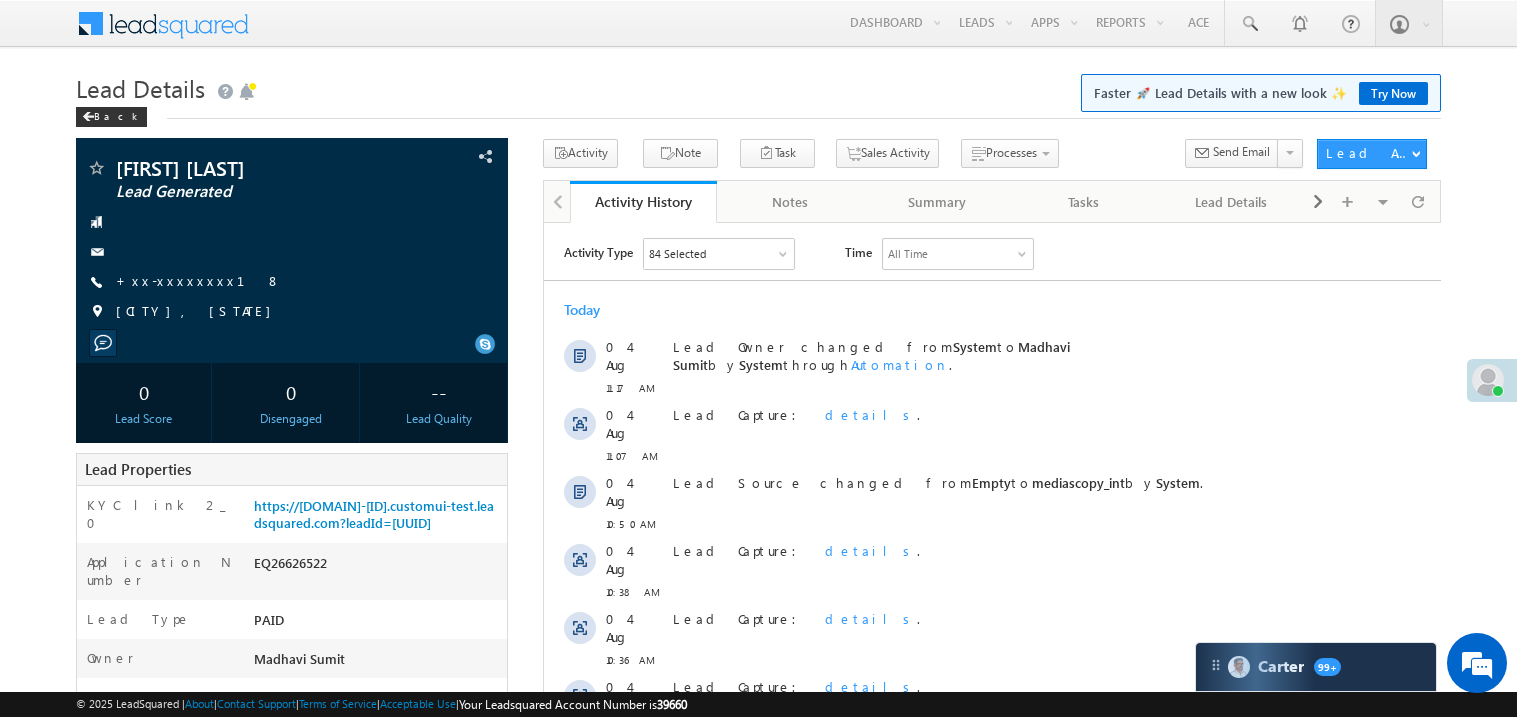 scroll, scrollTop: 0, scrollLeft: 0, axis: both 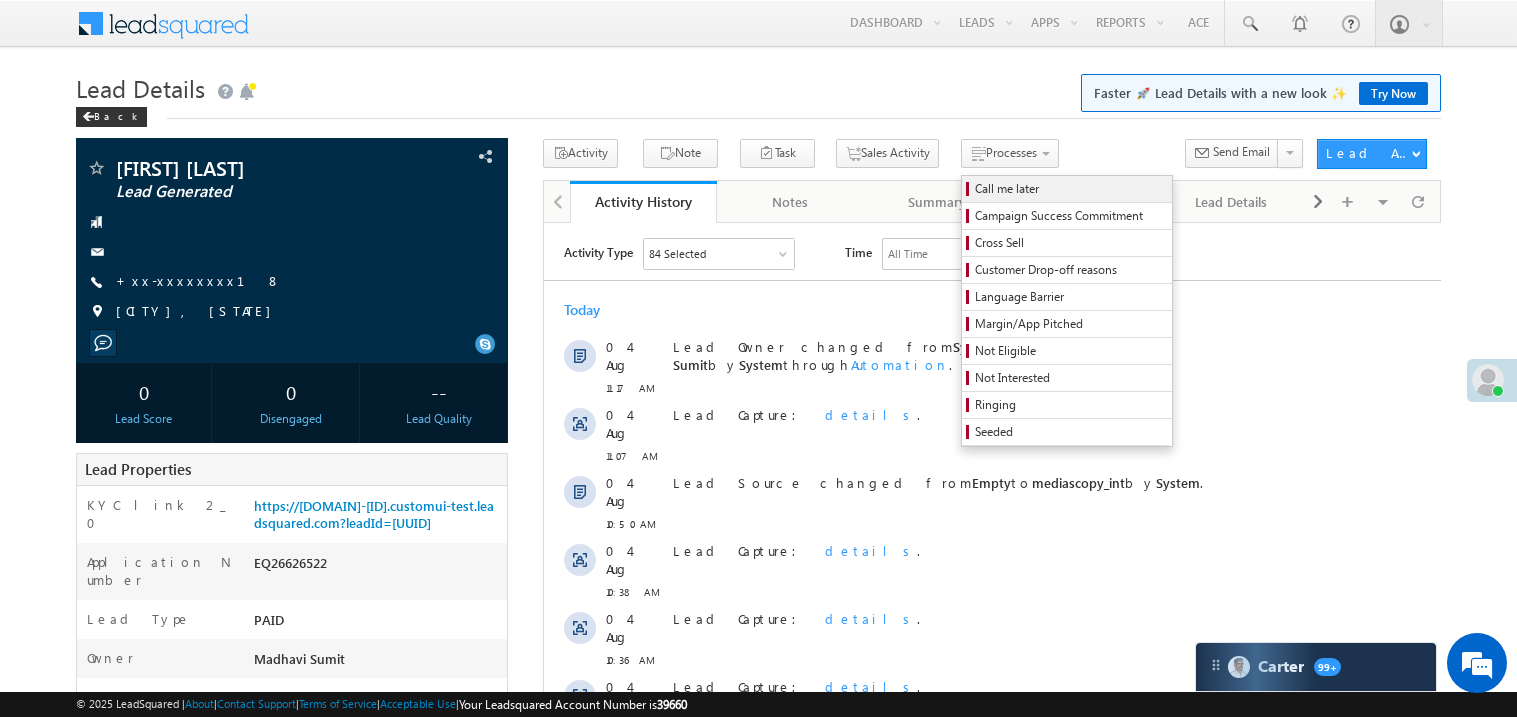 click on "Call me later" at bounding box center [1070, 189] 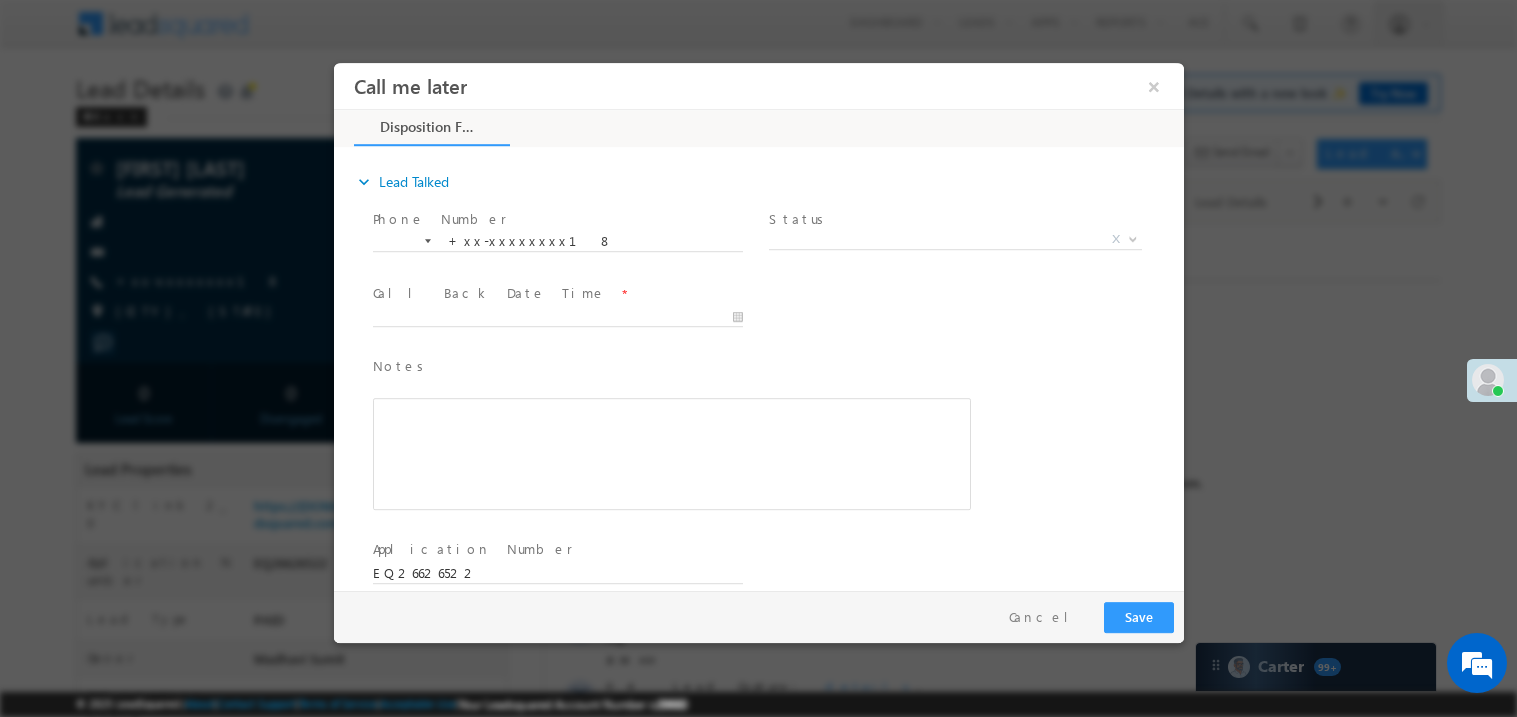 scroll, scrollTop: 0, scrollLeft: 0, axis: both 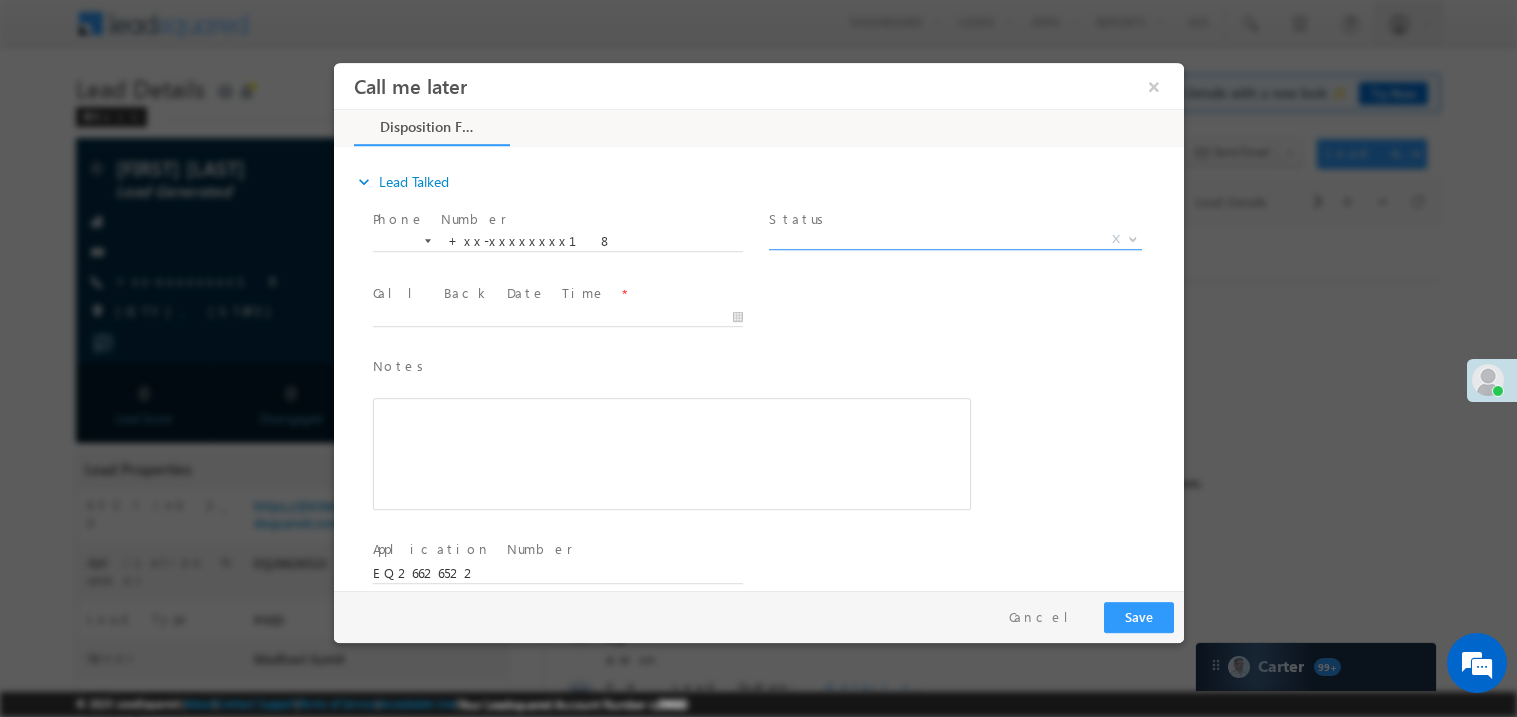 click on "X" at bounding box center (954, 239) 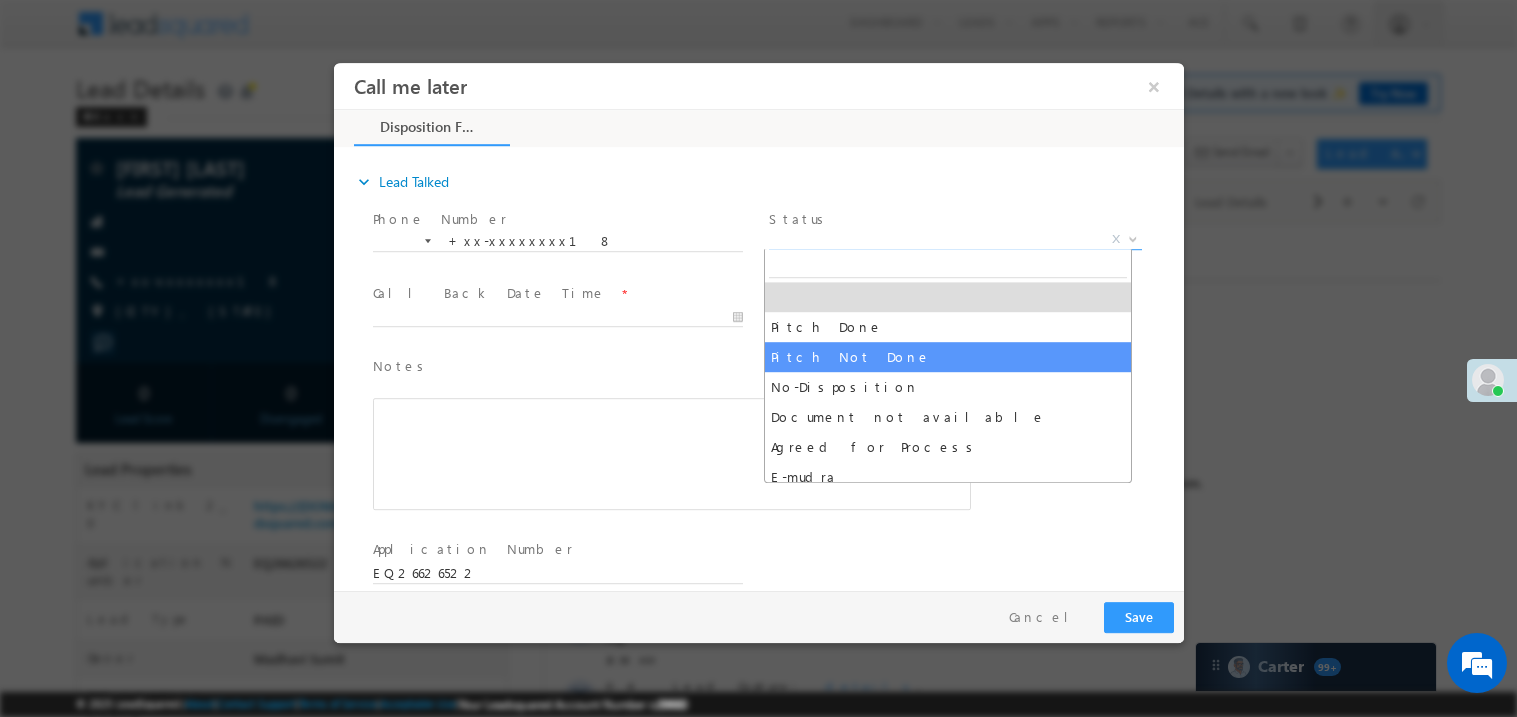 select on "Pitch Not Done" 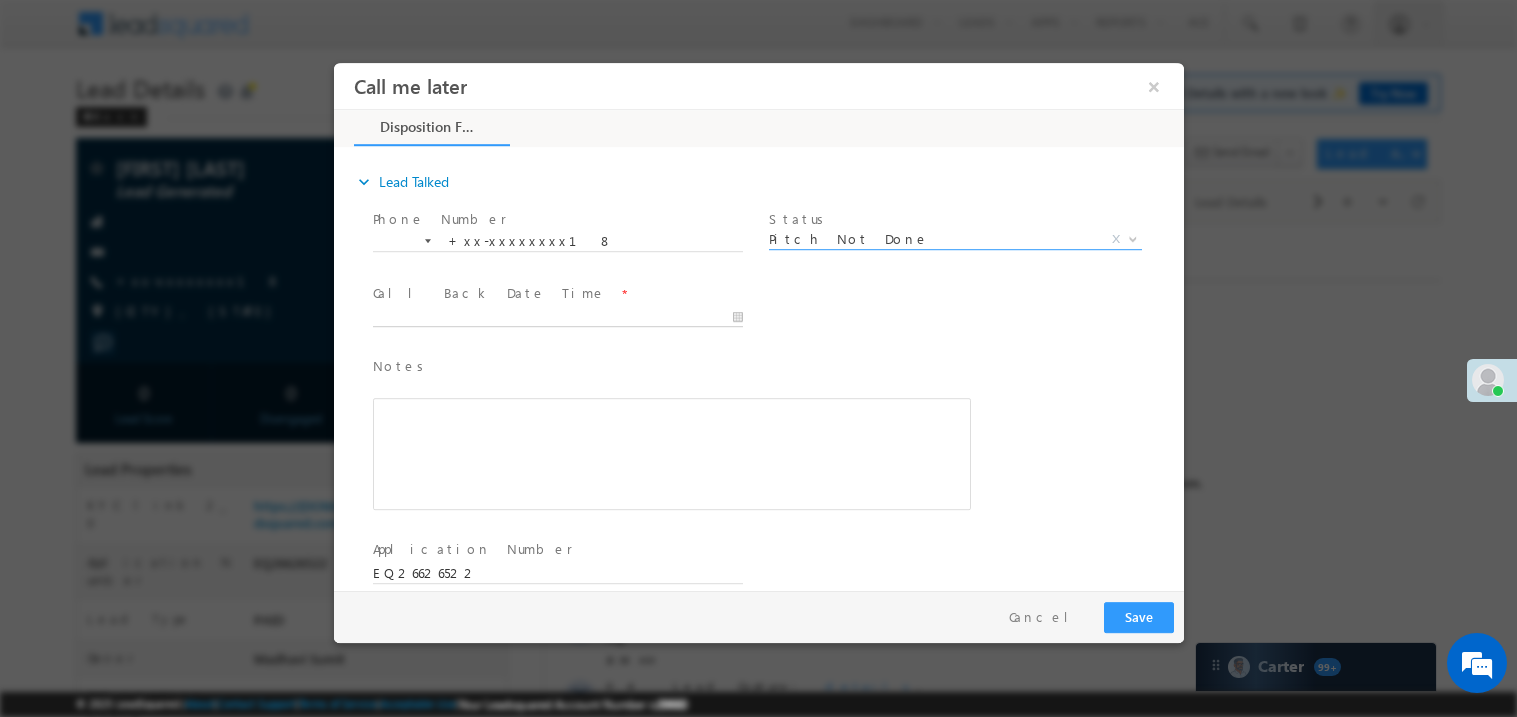 click on "Call me later
×" at bounding box center [758, 325] 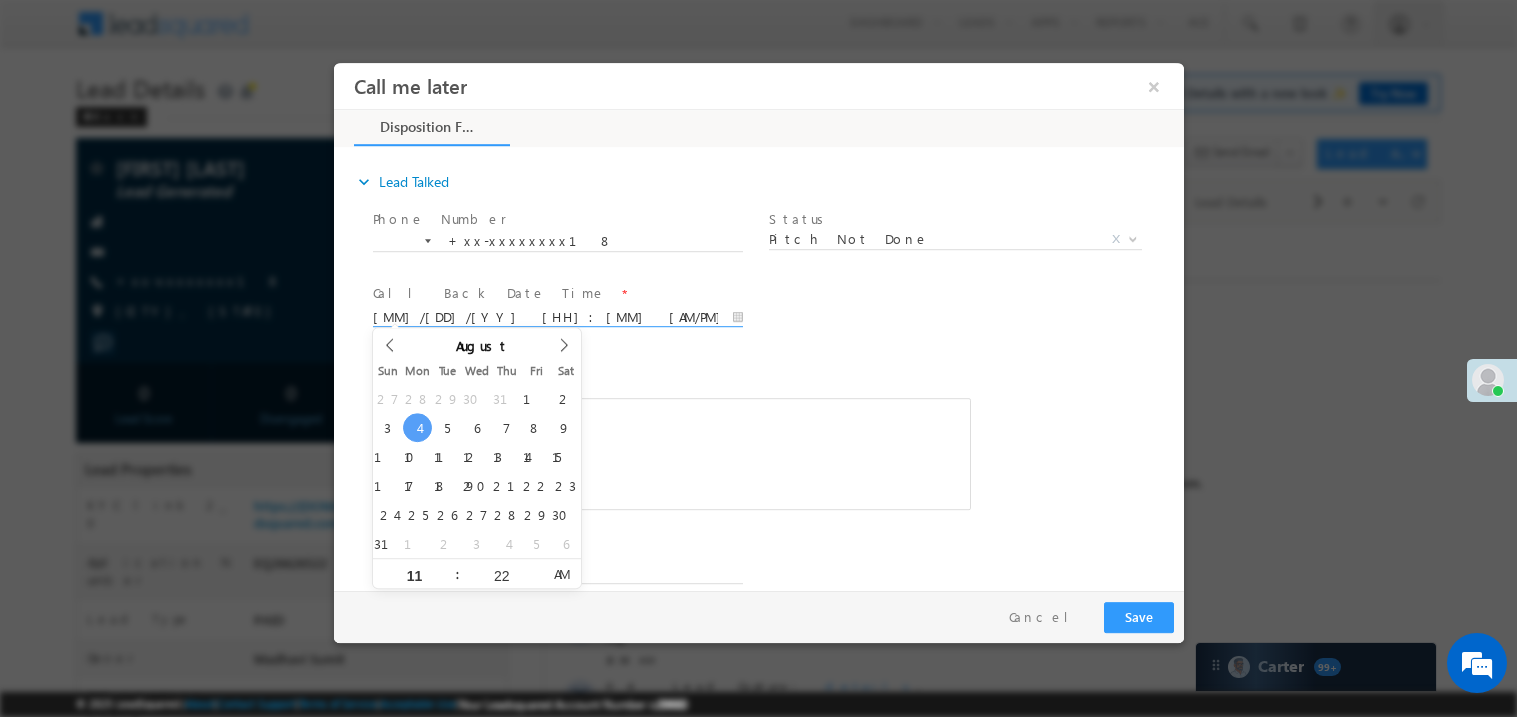 click at bounding box center (671, 453) 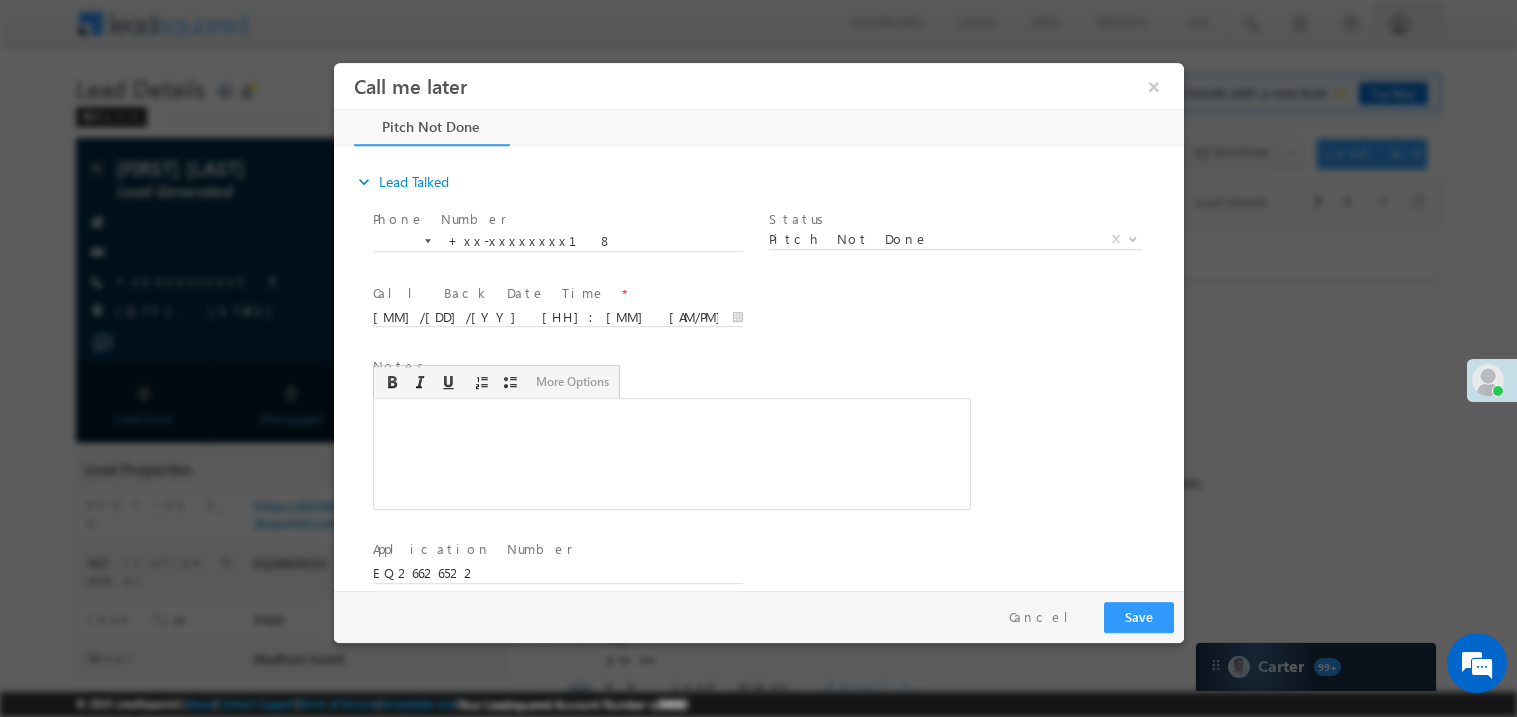 type 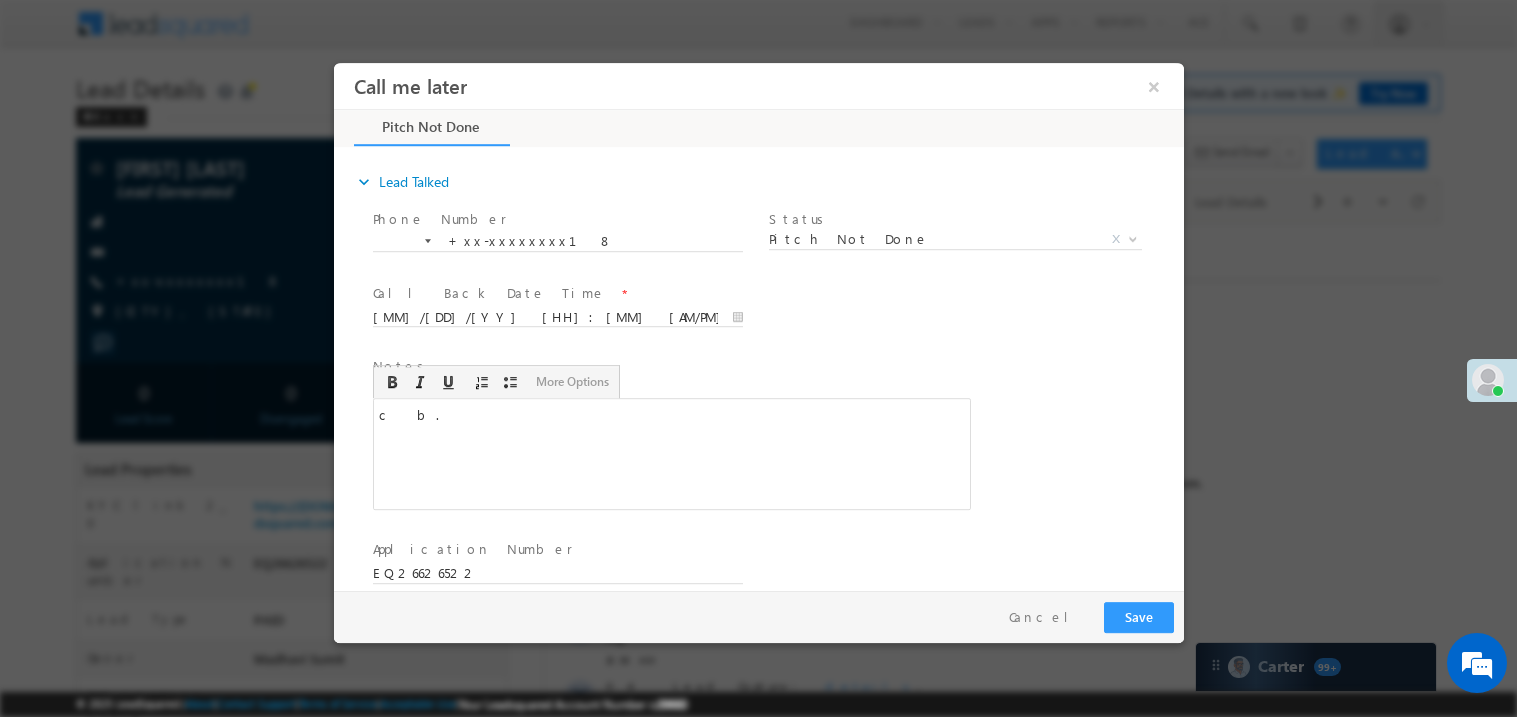 scroll, scrollTop: 0, scrollLeft: 0, axis: both 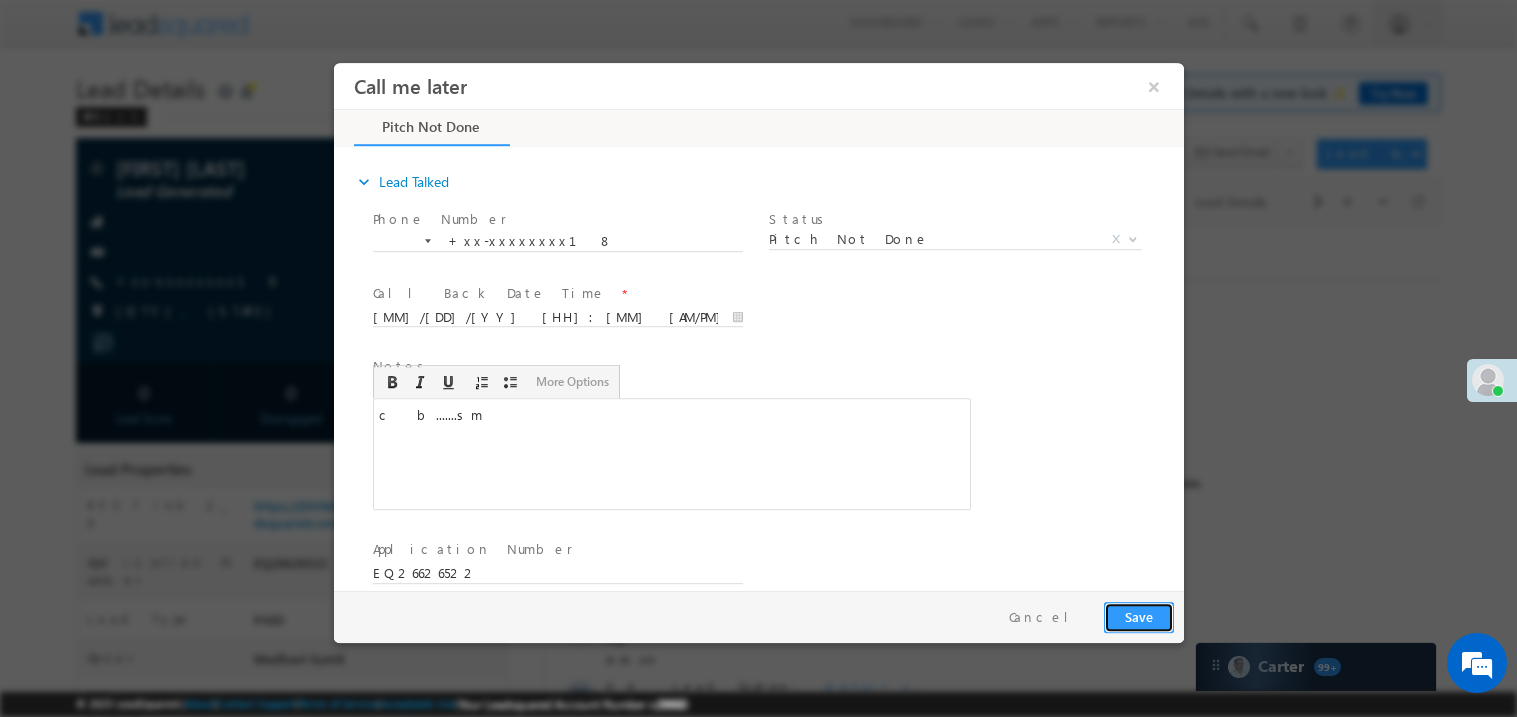 click on "Save" at bounding box center (1138, 616) 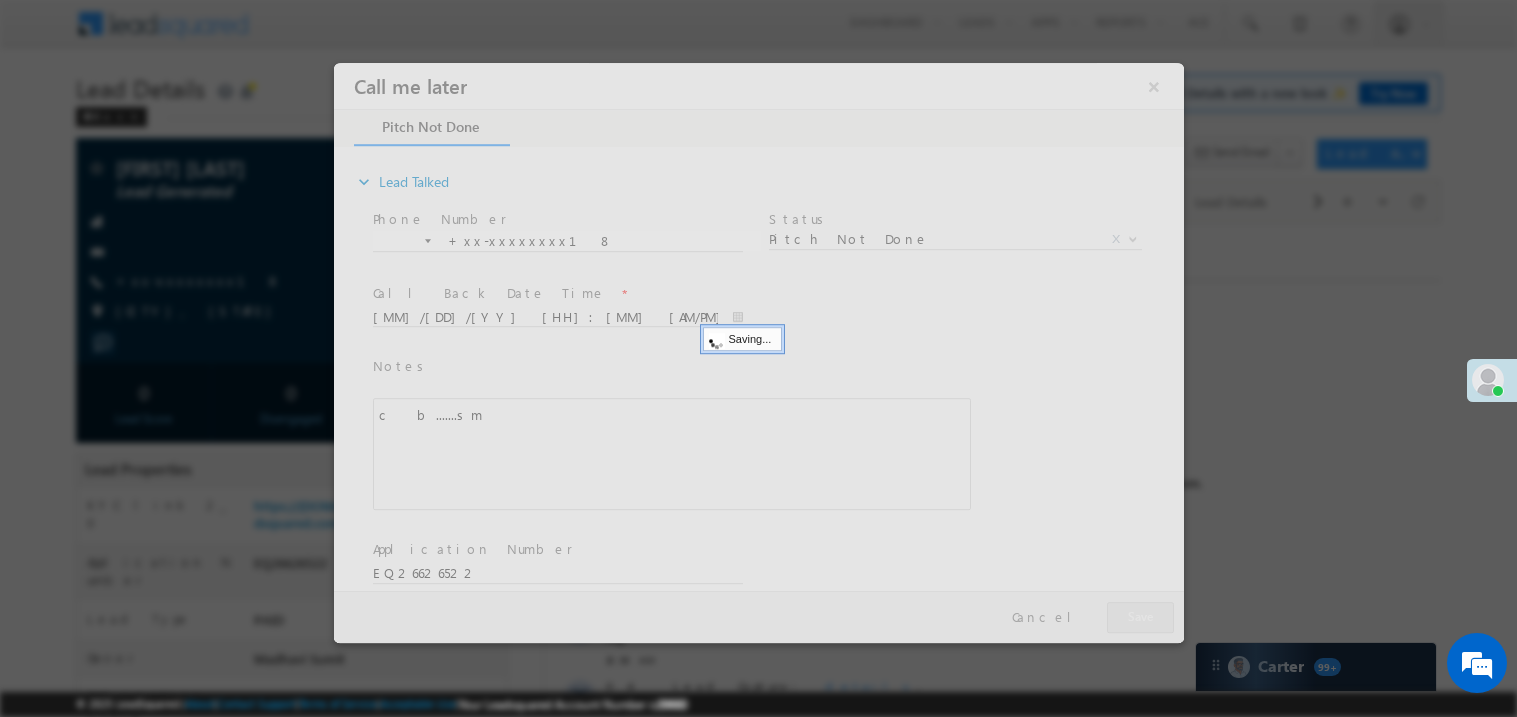 click at bounding box center (758, 352) 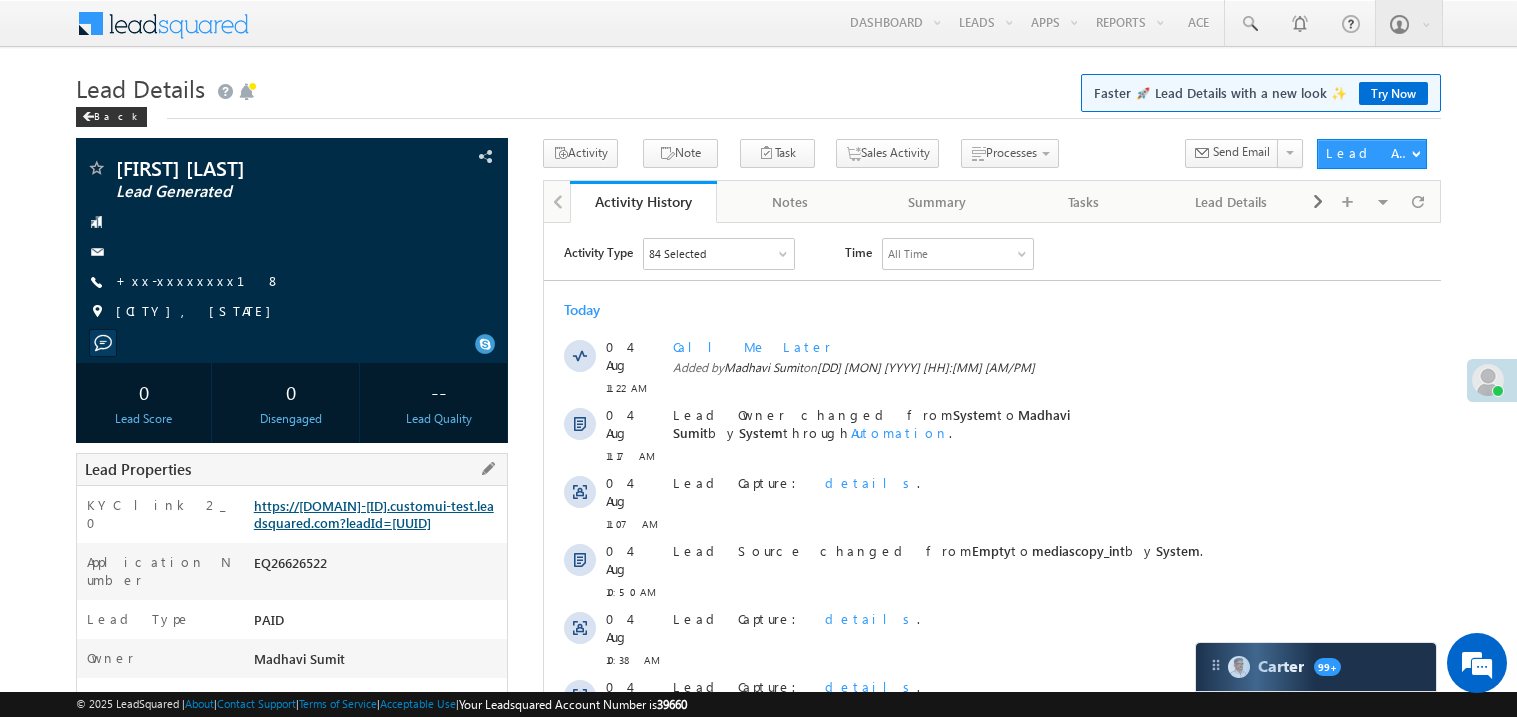 click on "https://angelbroking1-pk3em7sa.customui-test.leadsquared.com?leadId=588b7fe5-6a71-417f-8518-813608d9d8a6" at bounding box center [374, 514] 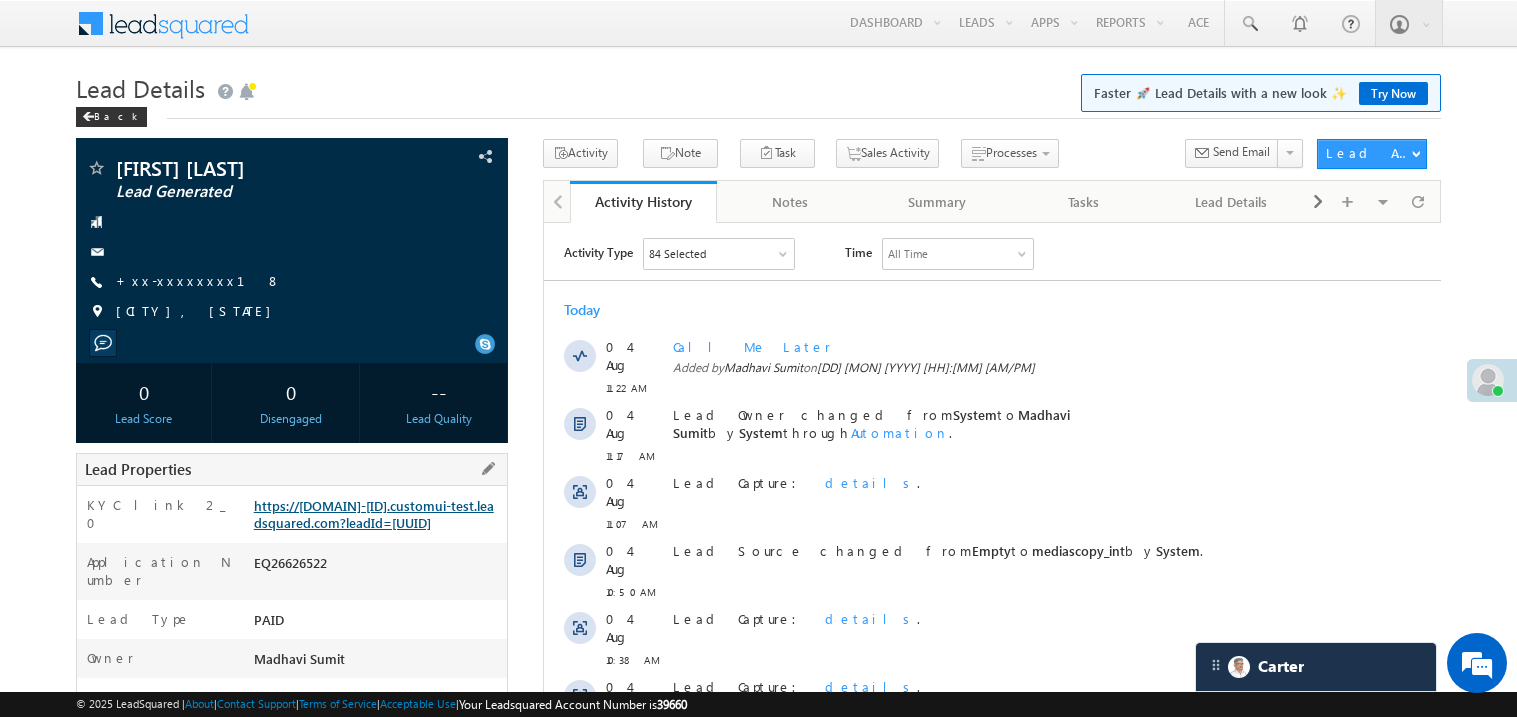 click on "https://angelbroking1-pk3em7sa.customui-test.leadsquared.com?leadId=588b7fe5-6a71-417f-8518-813608d9d8a6" at bounding box center [374, 514] 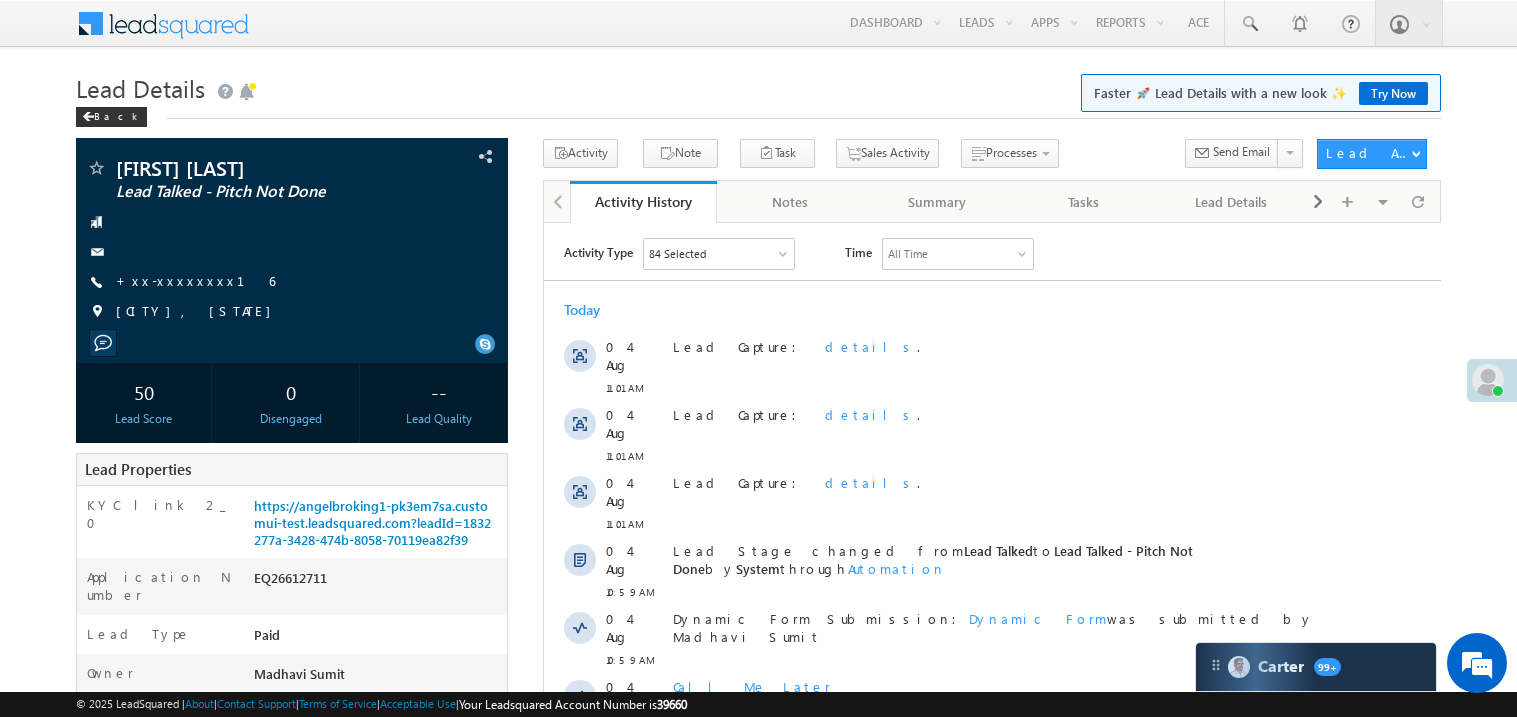 scroll, scrollTop: 0, scrollLeft: 0, axis: both 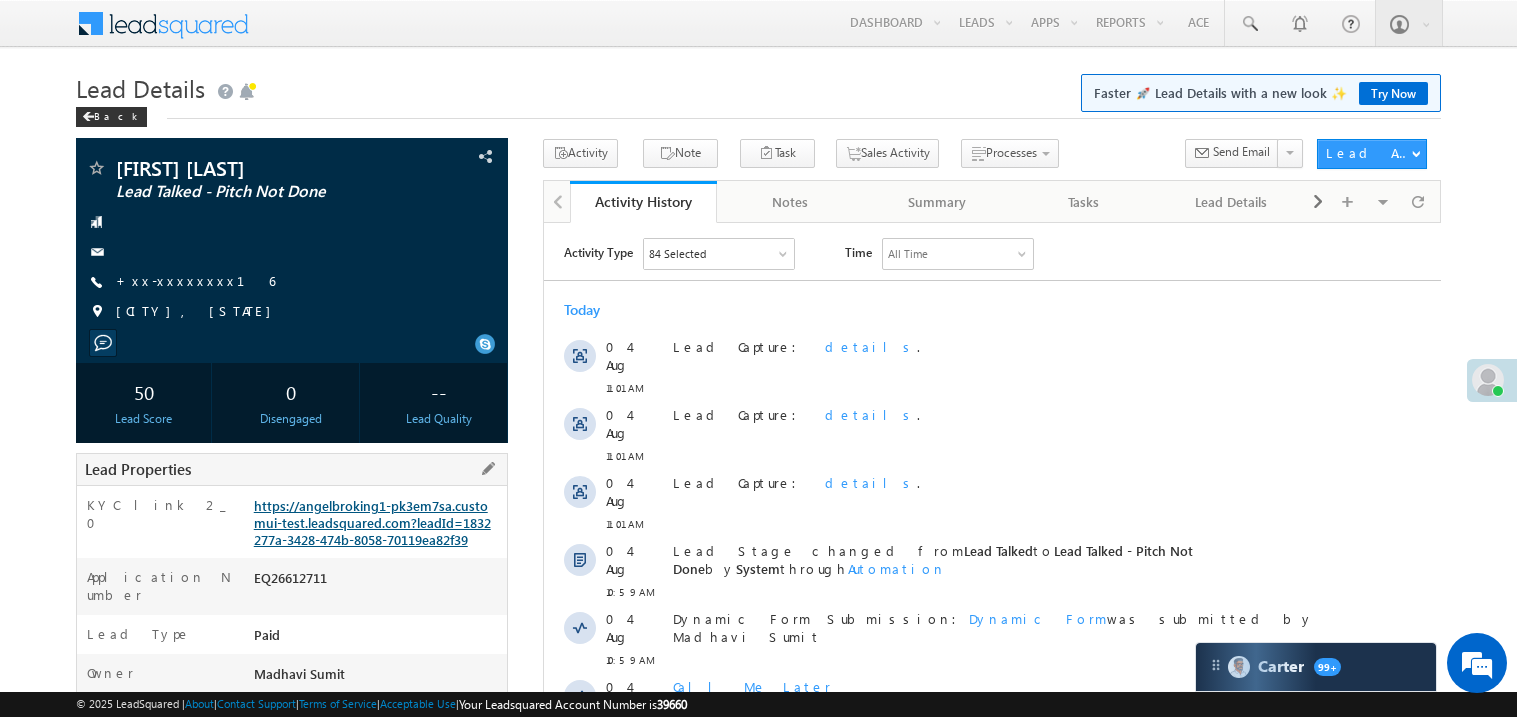 click on "https://angelbroking1-pk3em7sa.customui-test.leadsquared.com?leadId=1832277a-3428-474b-8058-70119ea82f39" at bounding box center (372, 522) 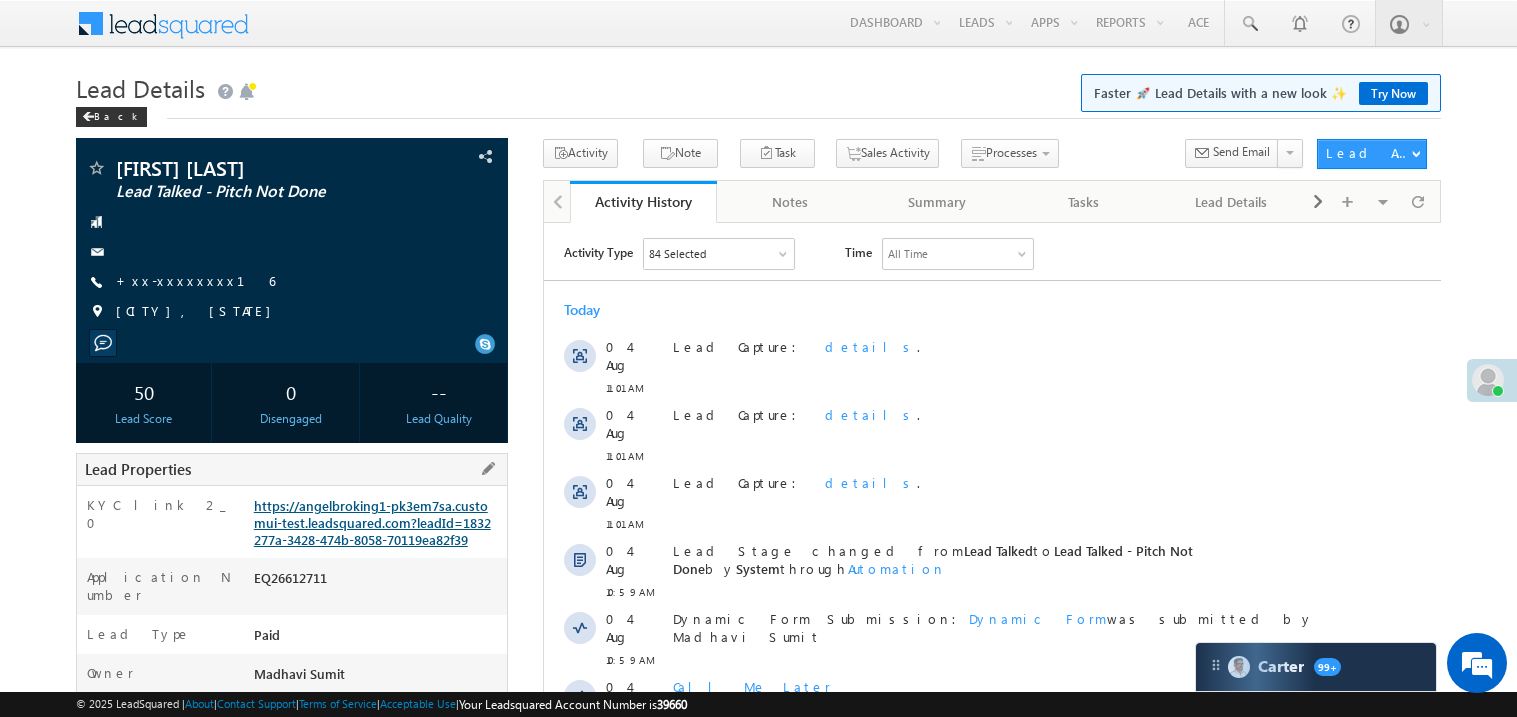scroll, scrollTop: 0, scrollLeft: 0, axis: both 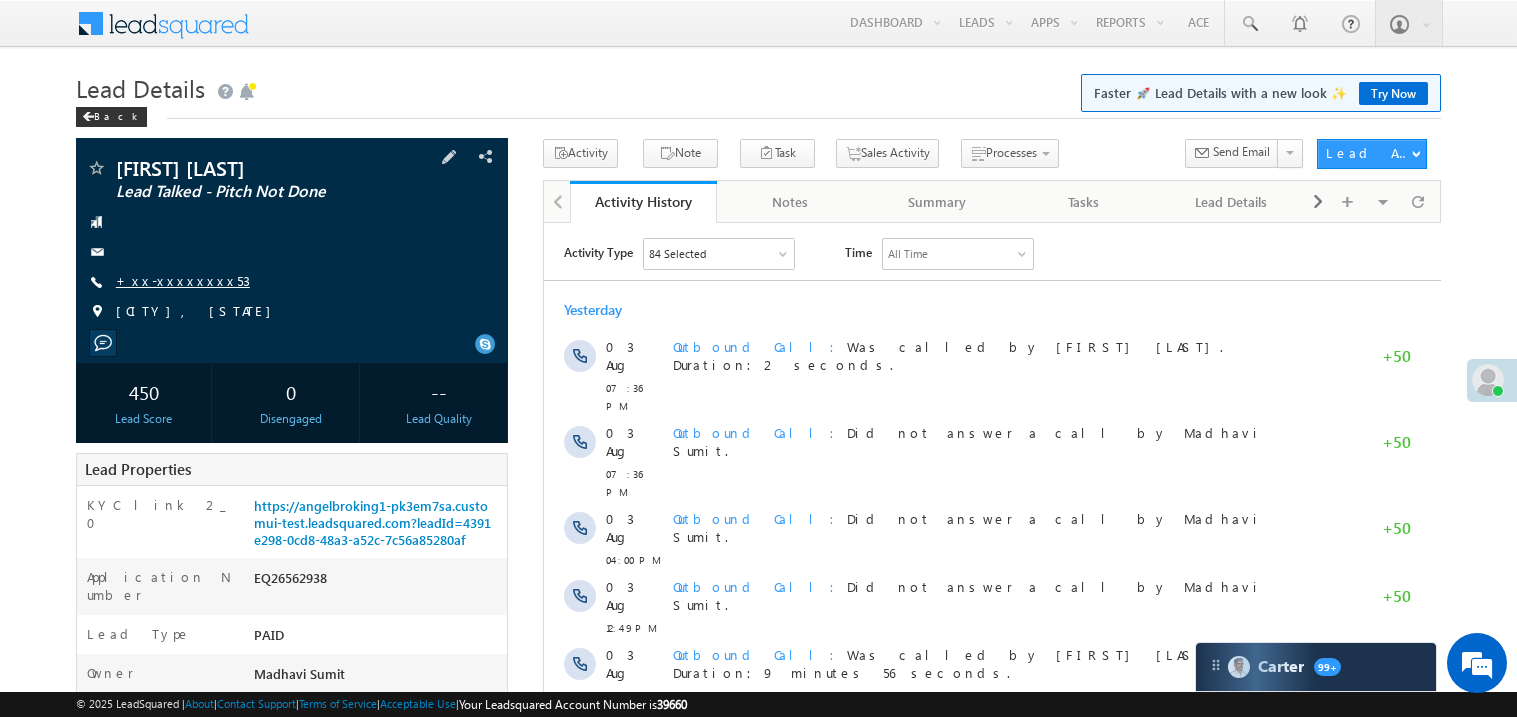 click on "+xx-xxxxxxxx53" at bounding box center (183, 280) 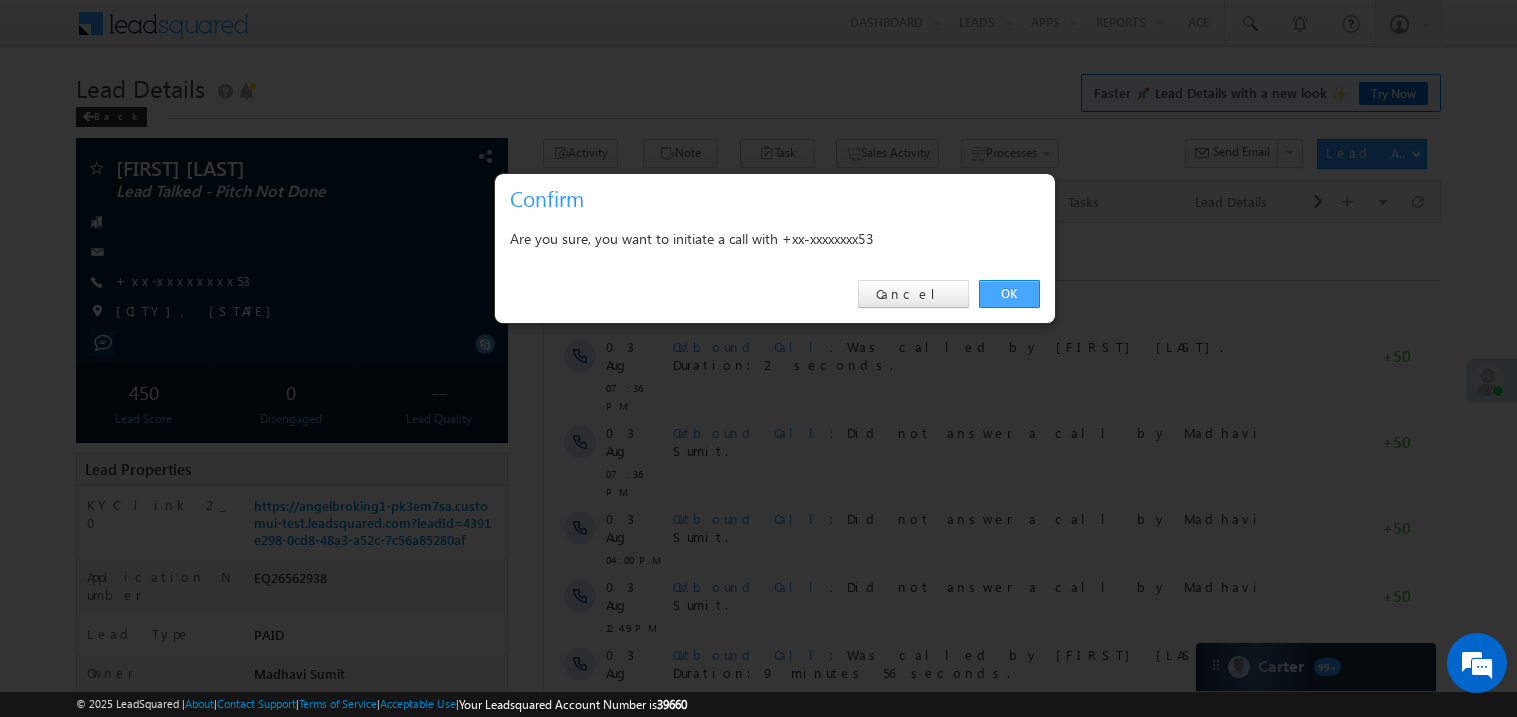 click on "OK" at bounding box center (1009, 294) 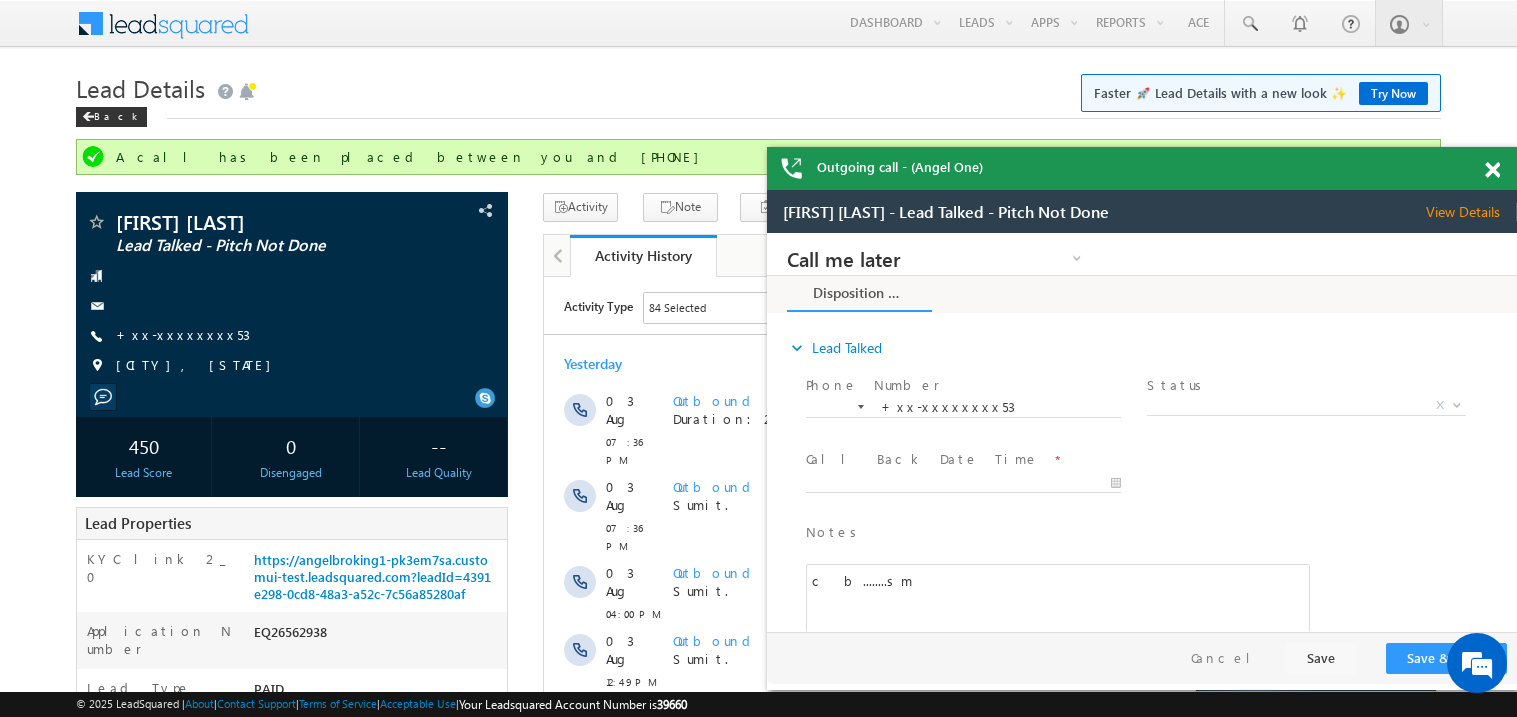 scroll, scrollTop: 0, scrollLeft: 0, axis: both 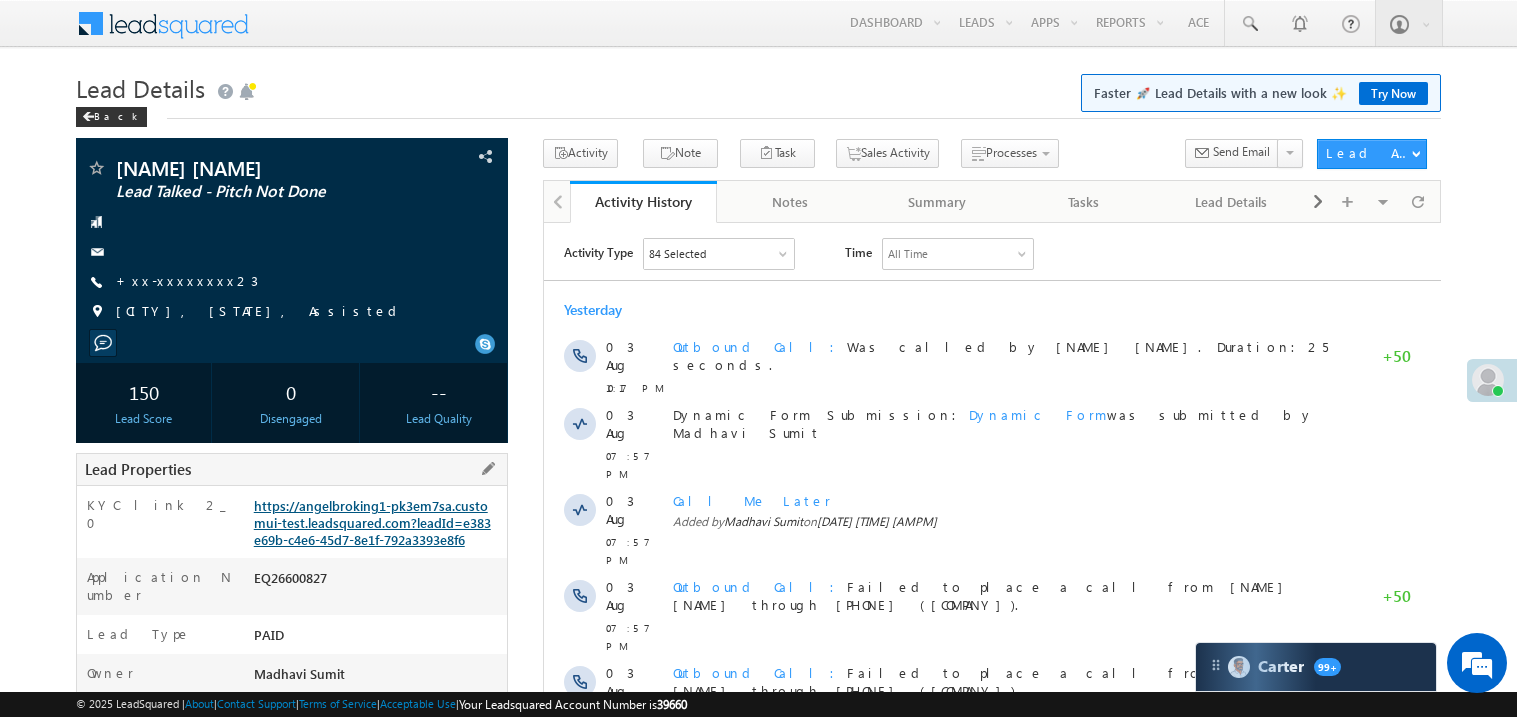 click on "https://angelbroking1-pk3em7sa.customui-test.leadsquared.com?leadId=e383e69b-c4e6-45d7-8e1f-792a3393e8f6" at bounding box center [372, 522] 